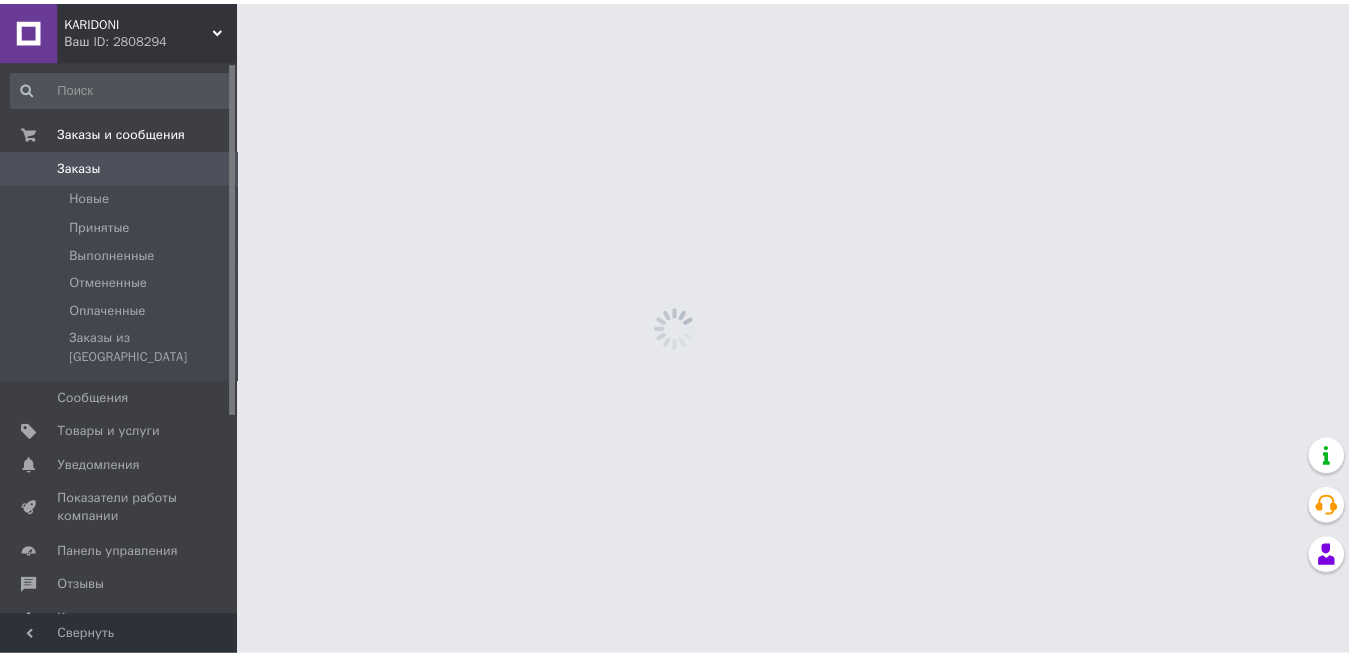 scroll, scrollTop: 0, scrollLeft: 0, axis: both 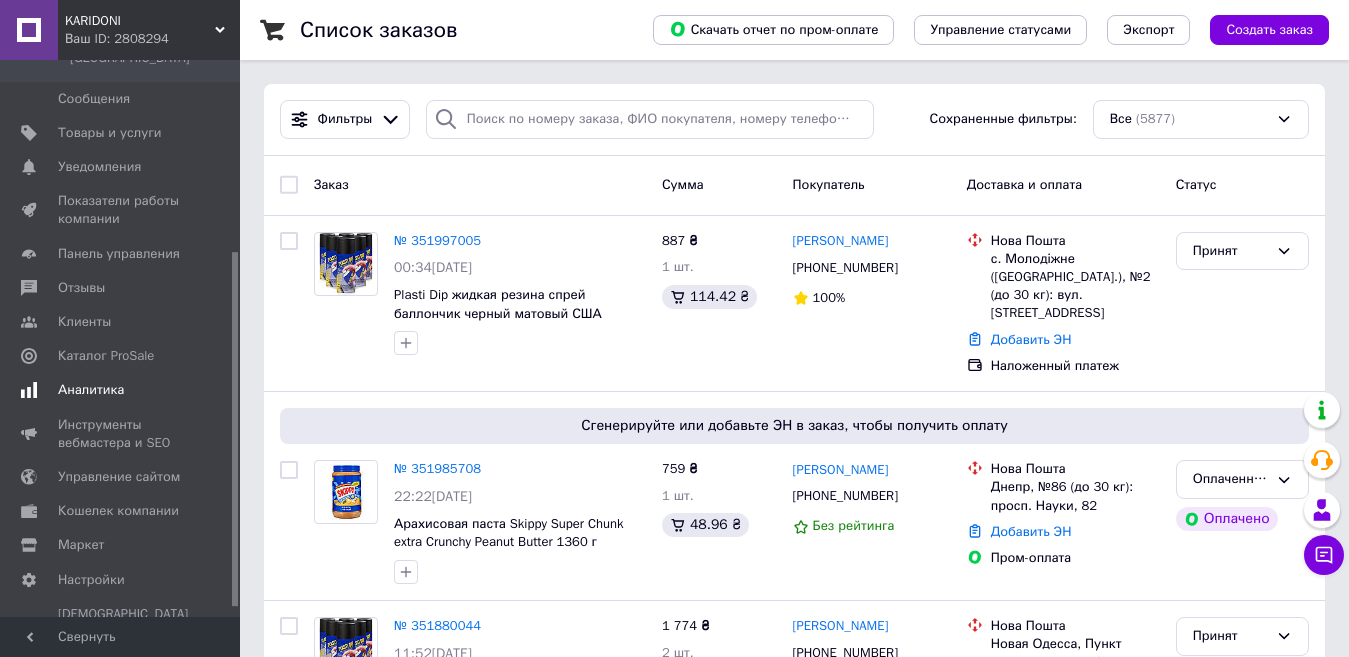 click on "Аналитика" at bounding box center (91, 390) 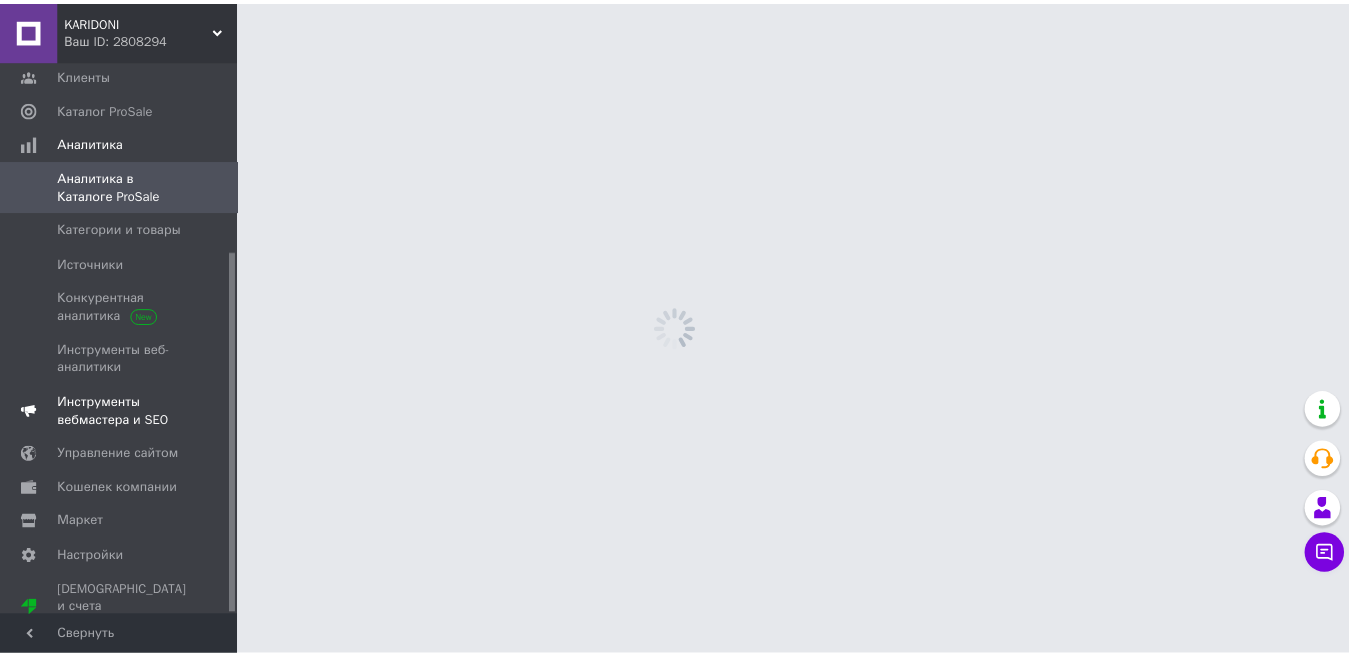 scroll, scrollTop: 292, scrollLeft: 0, axis: vertical 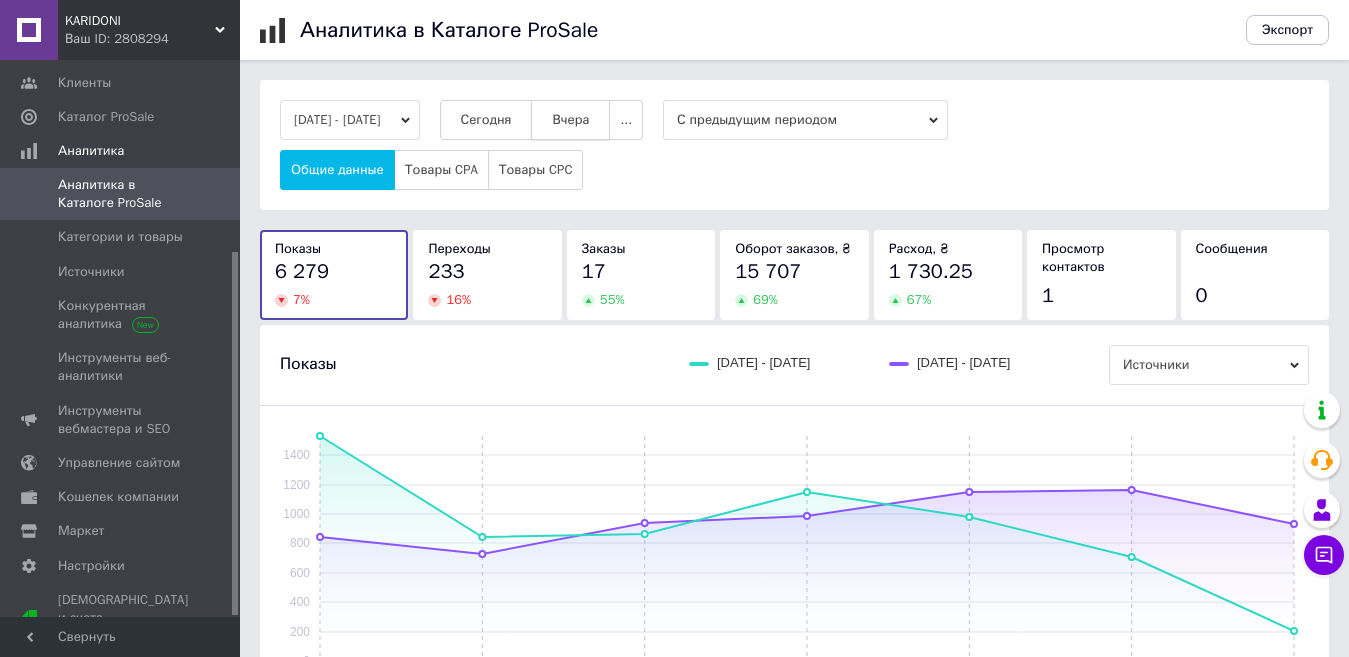 click on "Вчера" at bounding box center (570, 120) 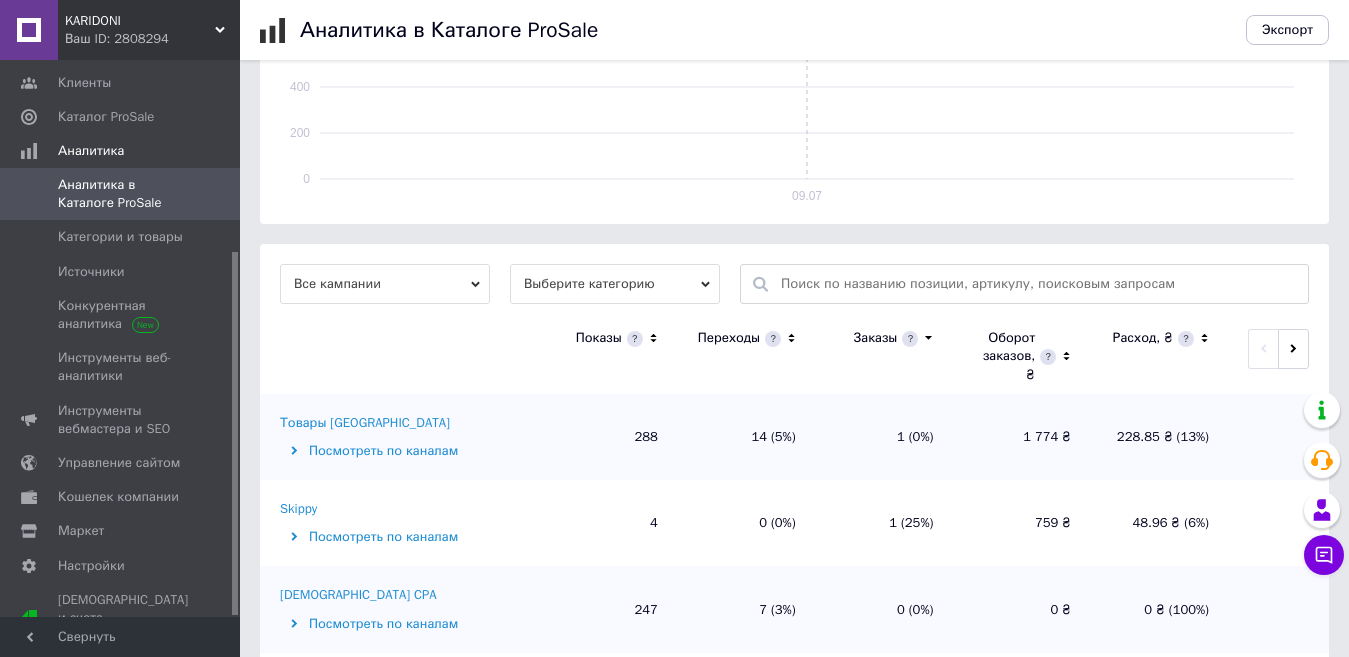 scroll, scrollTop: 669, scrollLeft: 0, axis: vertical 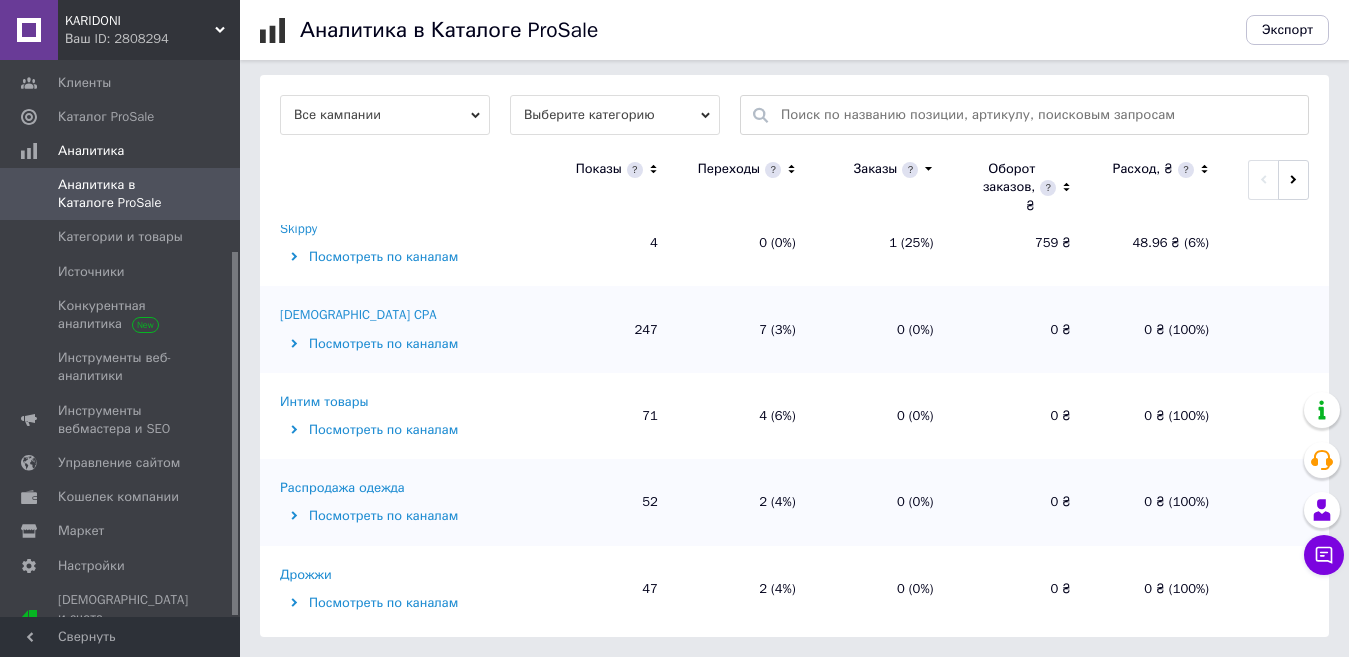 click on "KARIDONI" at bounding box center [140, 21] 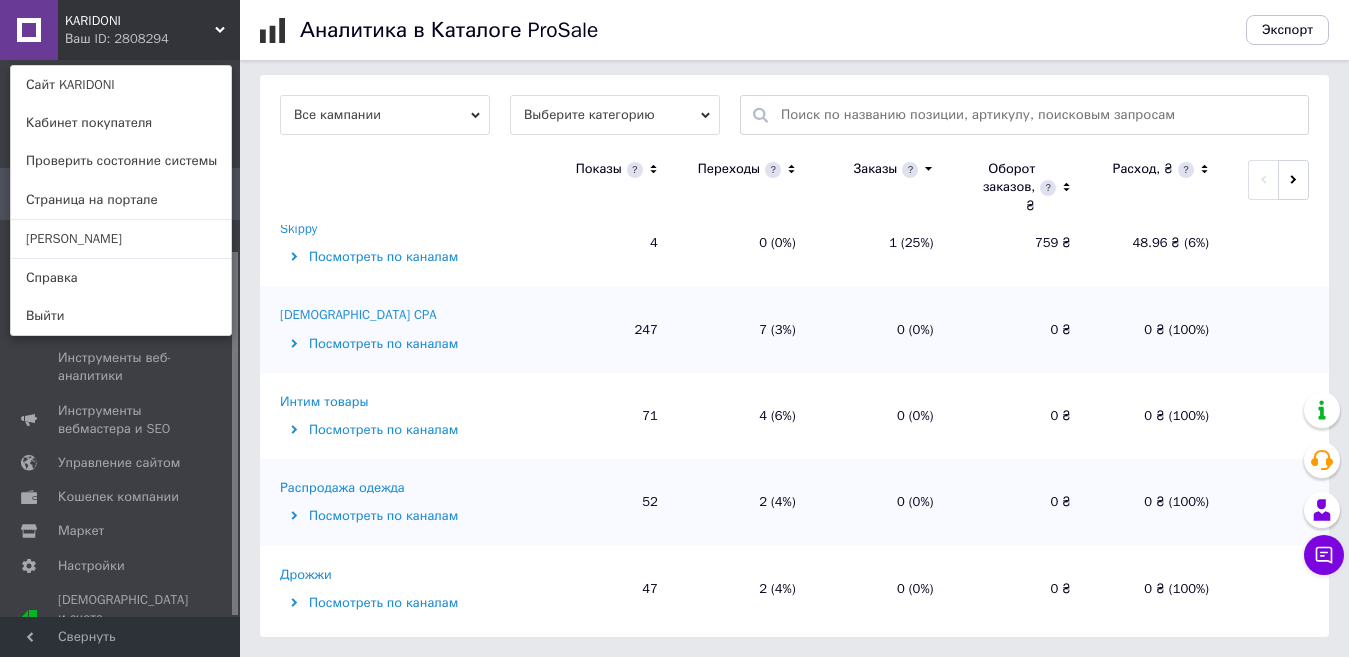 click on "Выйти" at bounding box center (121, 316) 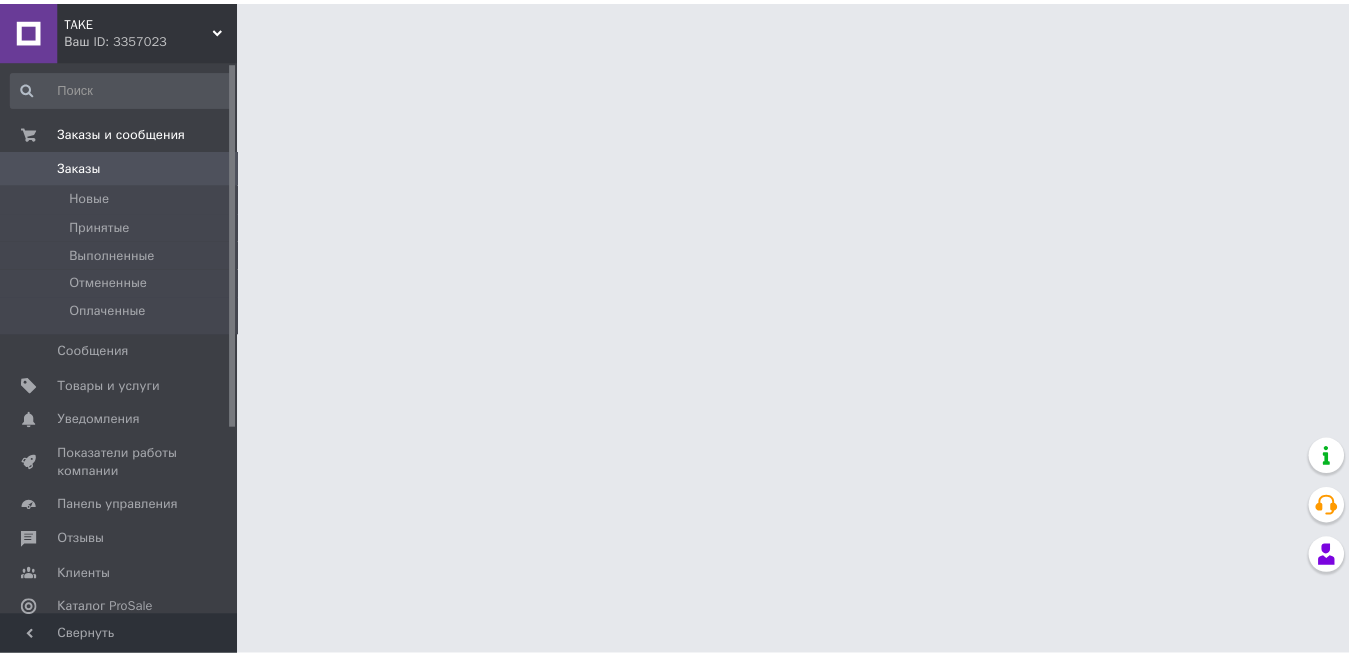 scroll, scrollTop: 0, scrollLeft: 0, axis: both 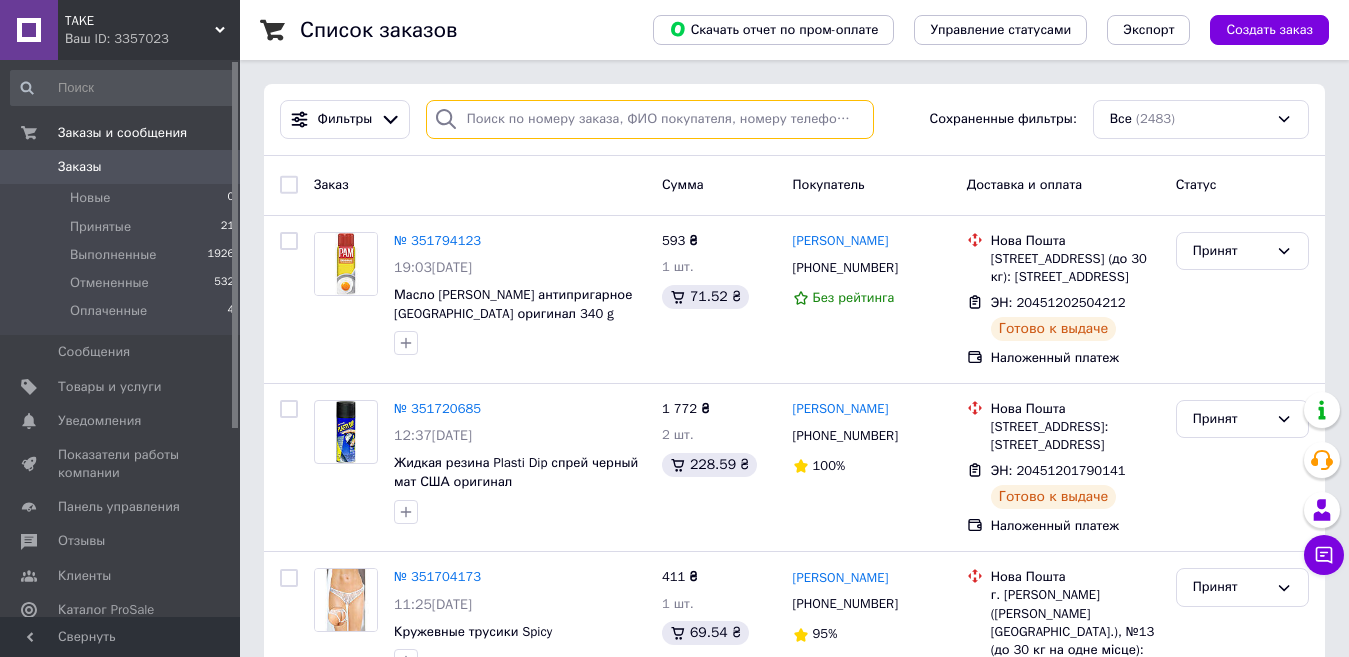 click at bounding box center (650, 119) 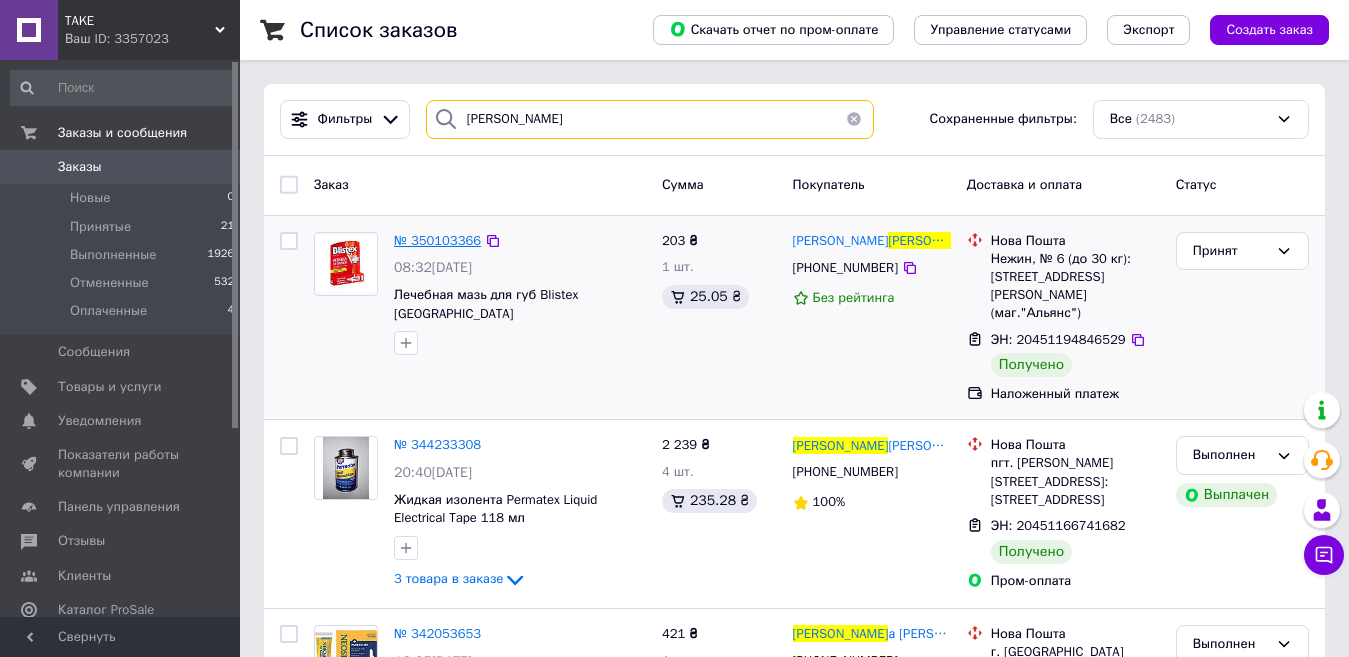 type on "богдан" 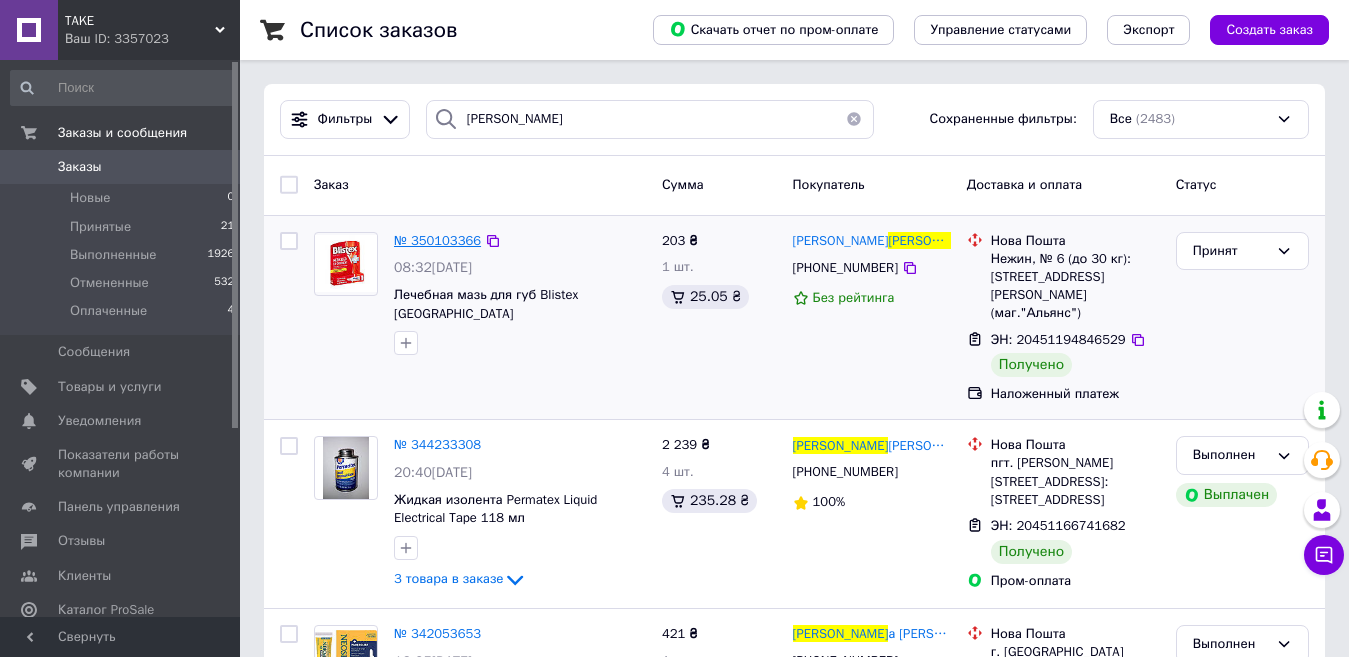 click on "№ 350103366" at bounding box center [437, 240] 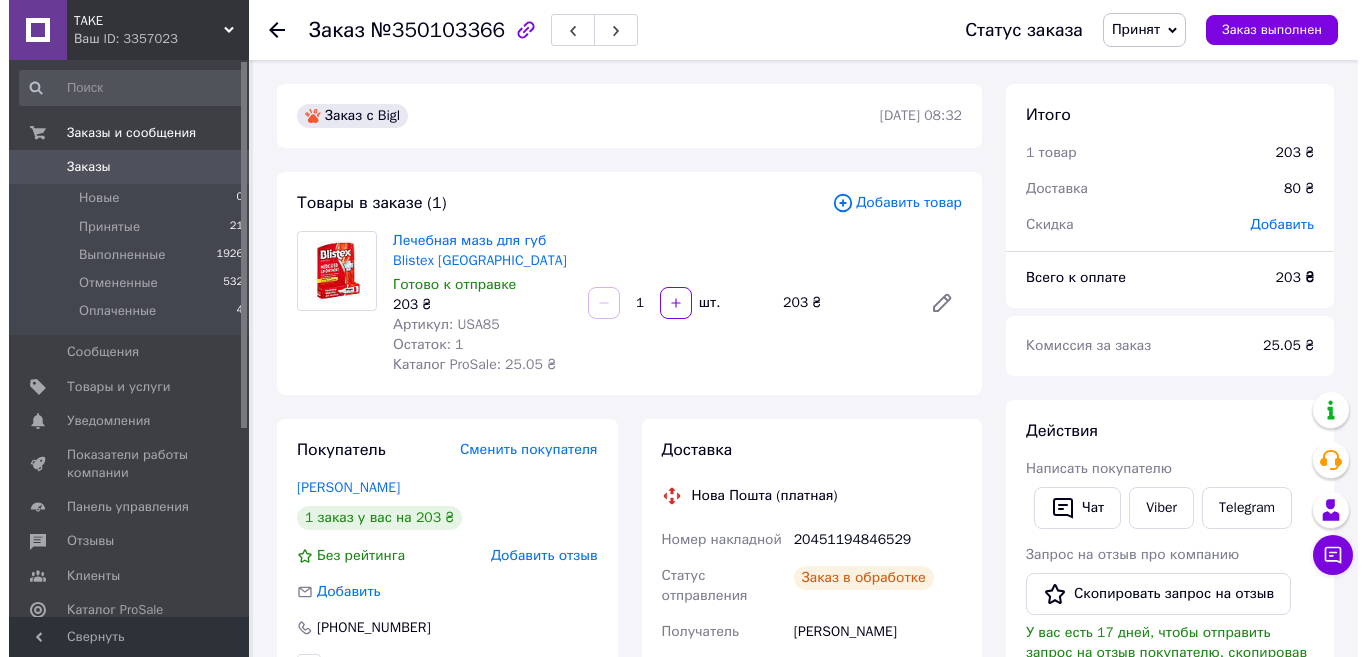 scroll, scrollTop: 236, scrollLeft: 0, axis: vertical 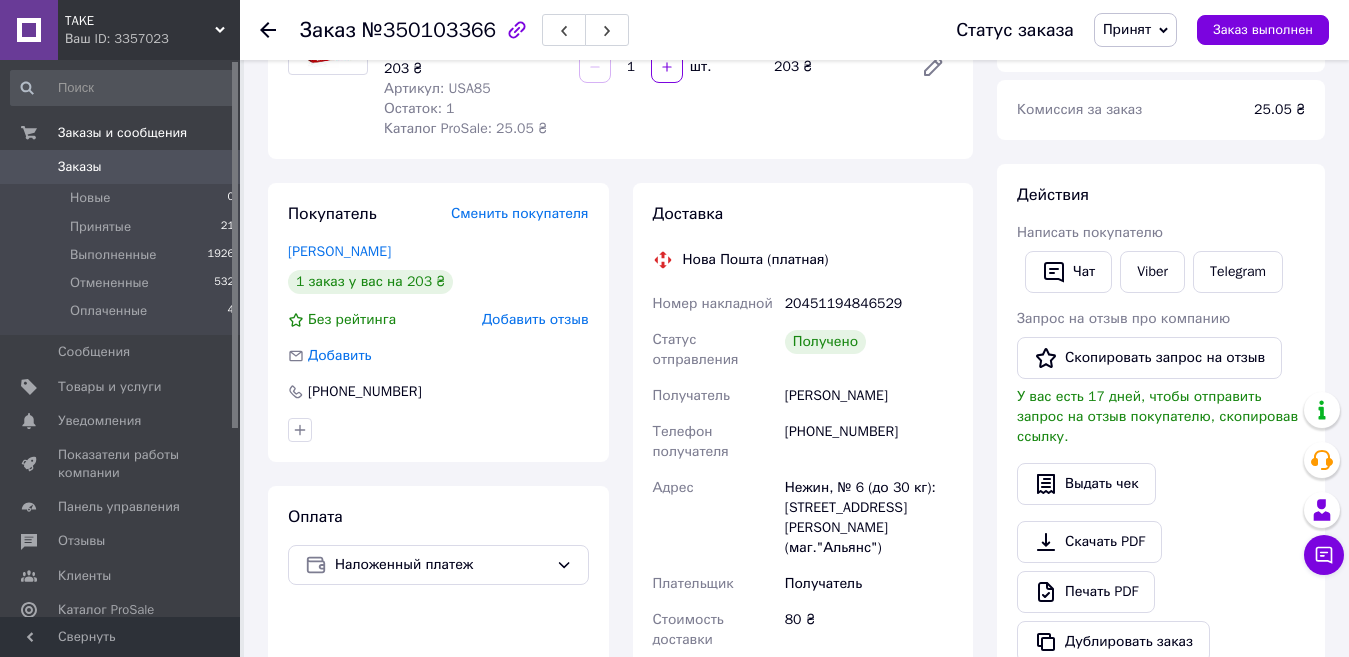click on "Добавить отзыв" at bounding box center (535, 319) 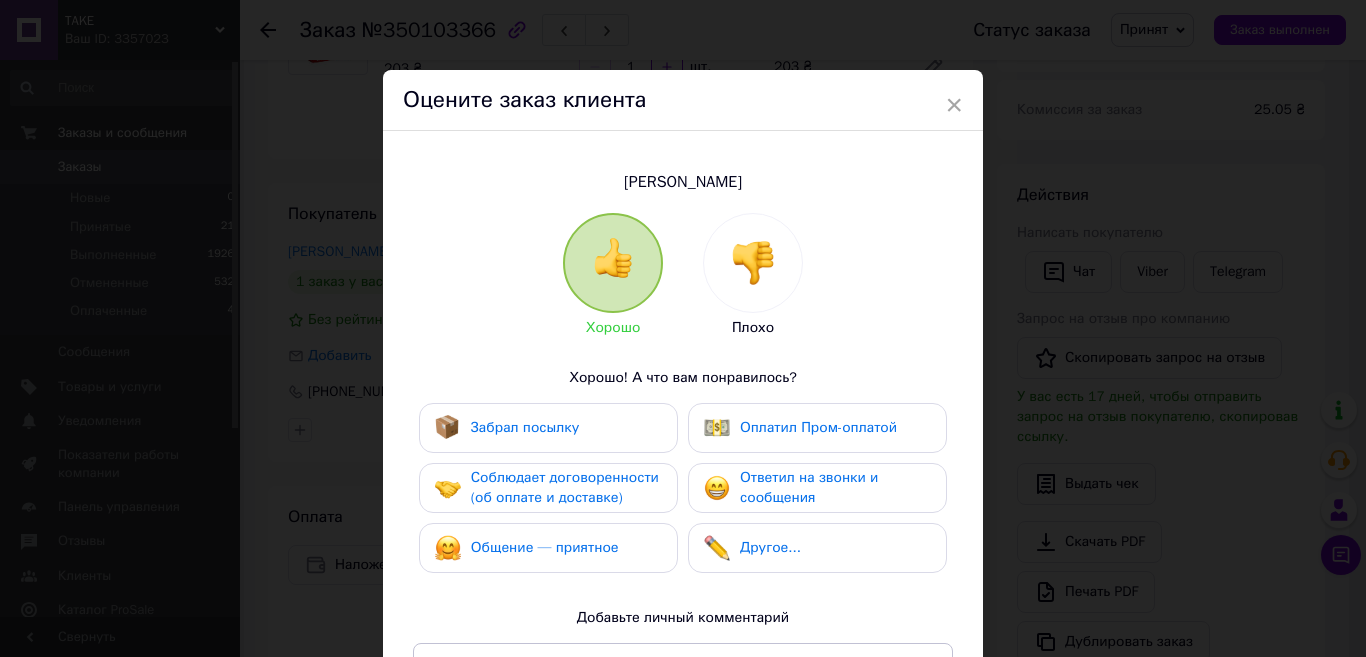 drag, startPoint x: 524, startPoint y: 429, endPoint x: 528, endPoint y: 465, distance: 36.221542 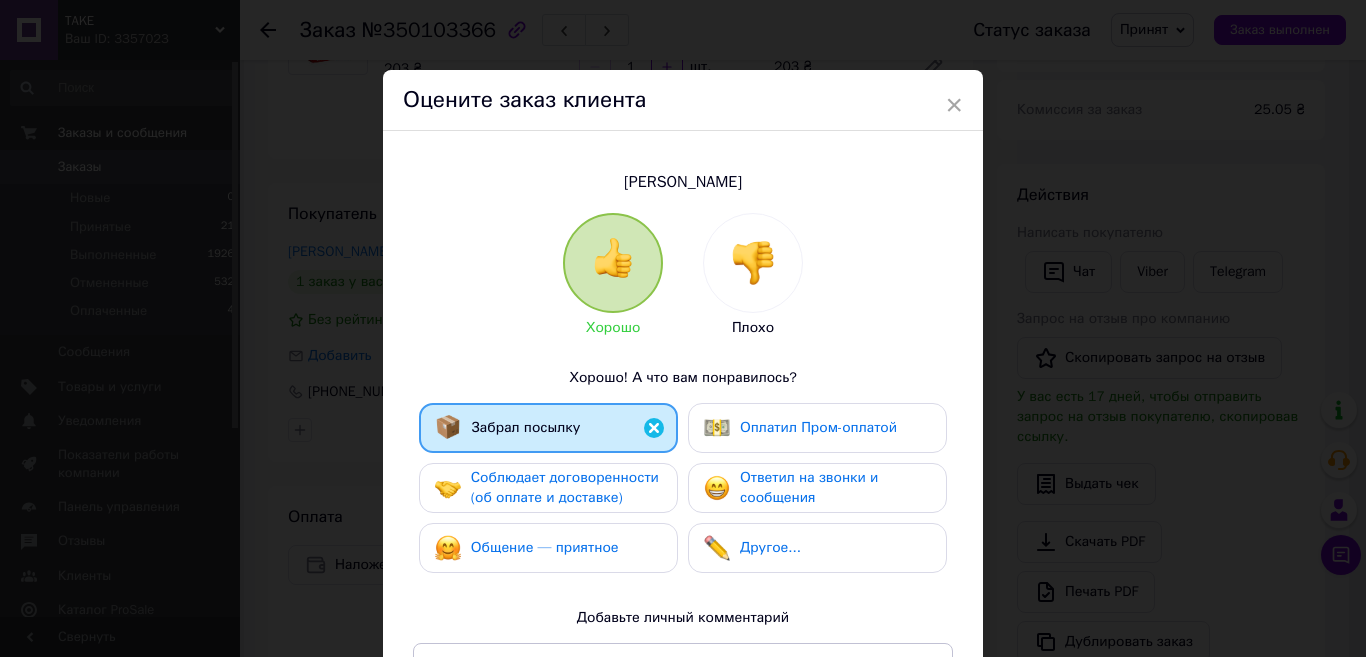 click on "Соблюдает договоренности (об оплате и доставке)" at bounding box center [565, 487] 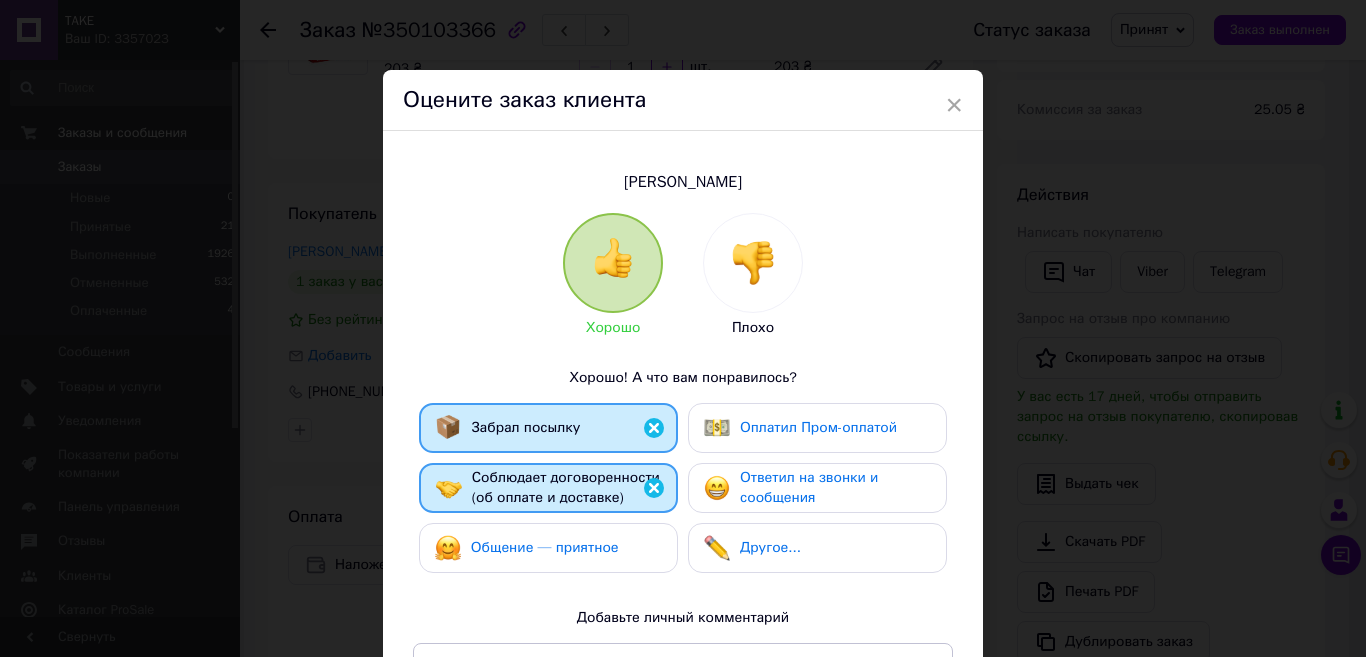 click on "Общение — приятное" at bounding box center (545, 547) 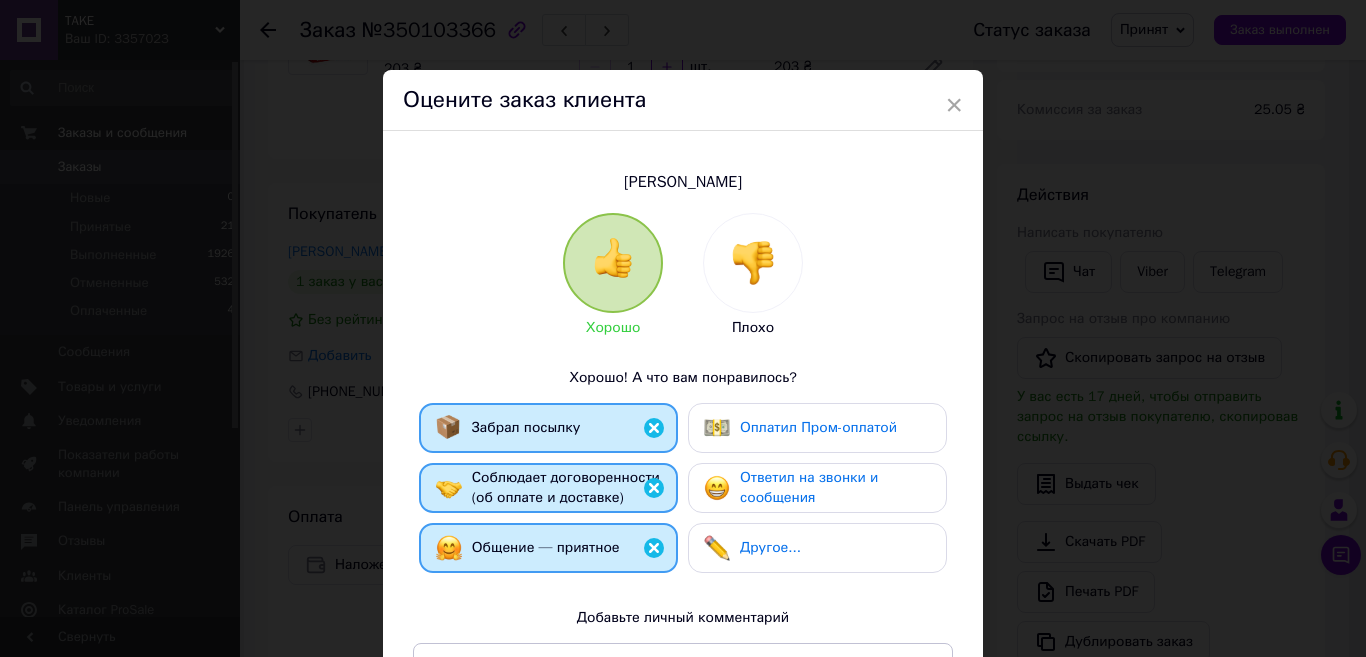 click on "Ответил на звонки и сообщения" at bounding box center [809, 487] 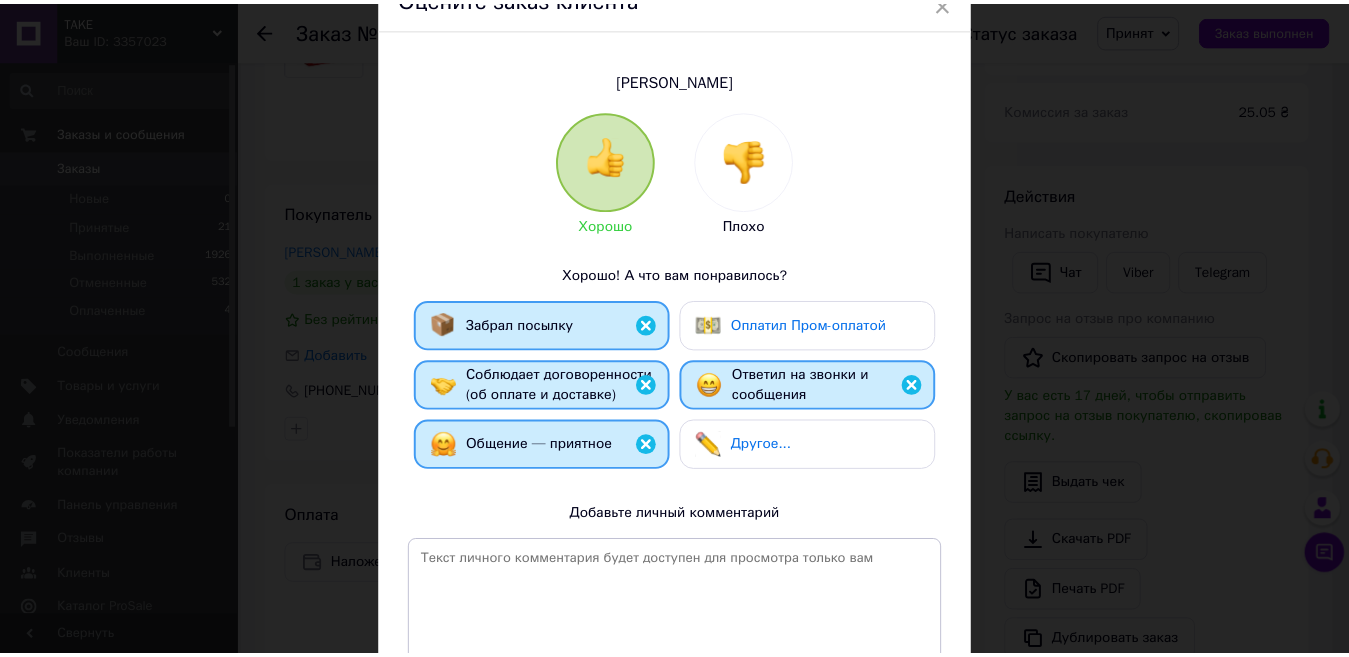 scroll, scrollTop: 200, scrollLeft: 0, axis: vertical 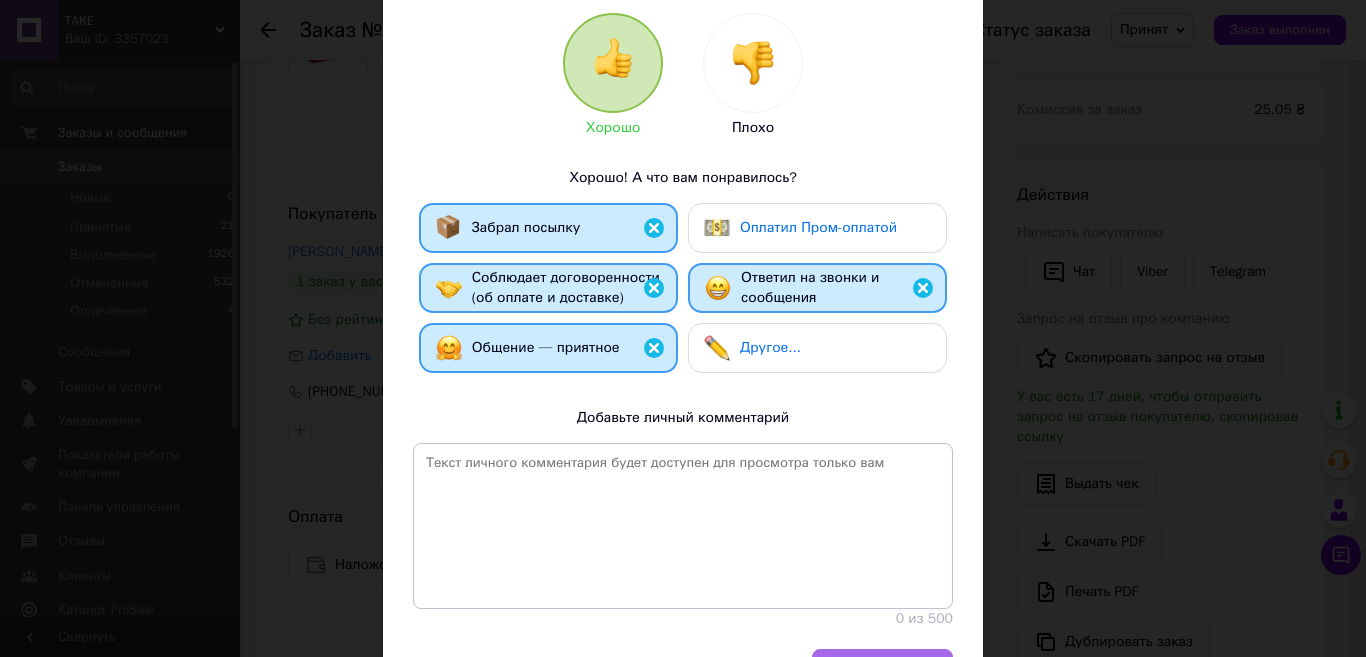 click on "Добавить отзыв" at bounding box center [882, 669] 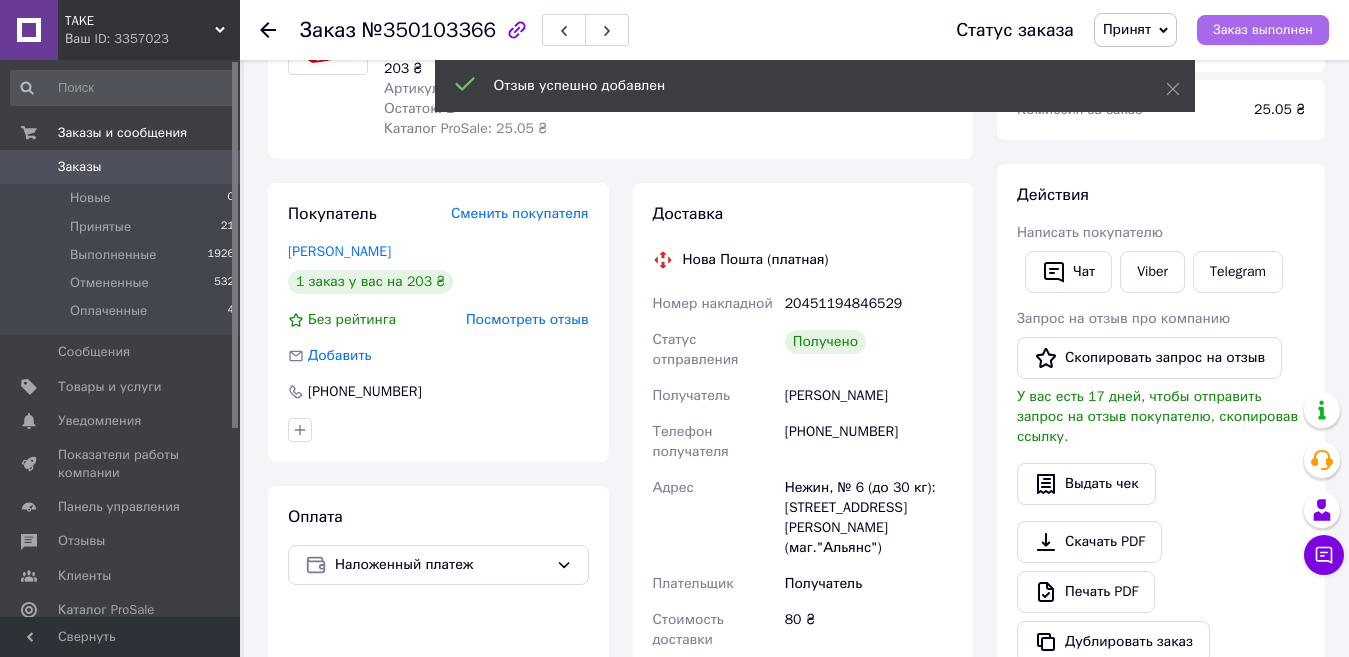 click on "Заказ выполнен" at bounding box center (1263, 30) 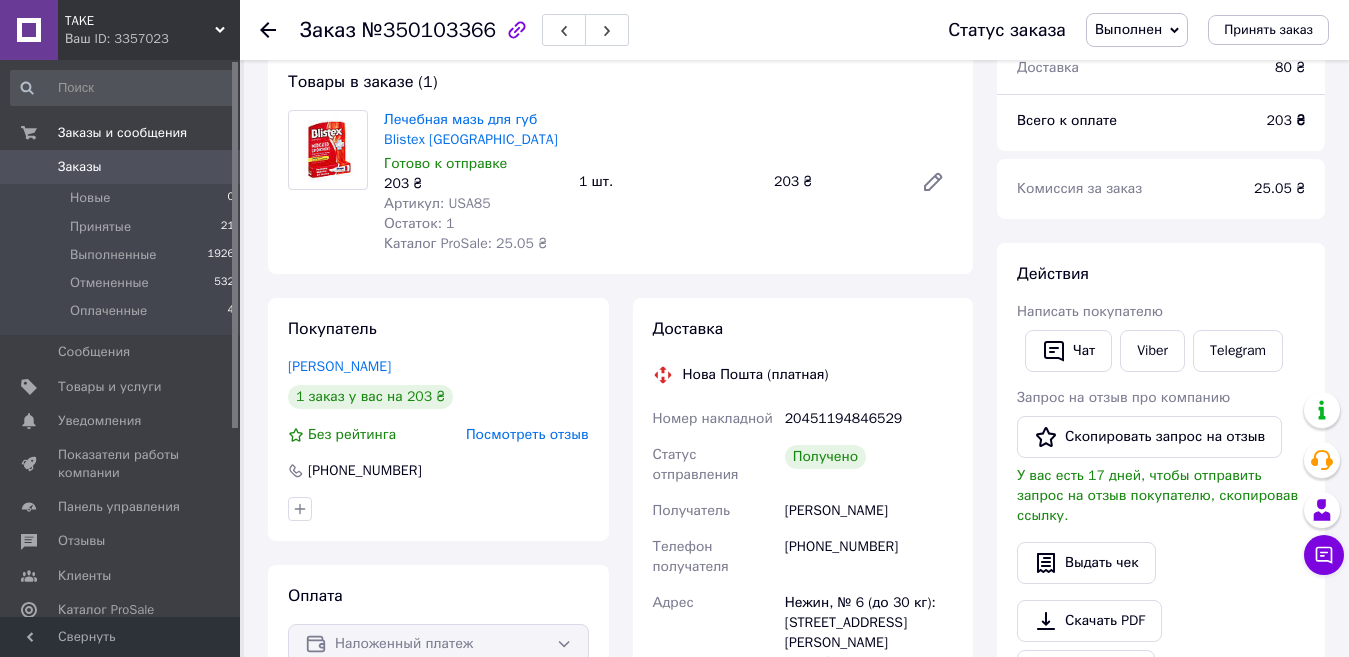 scroll, scrollTop: 0, scrollLeft: 0, axis: both 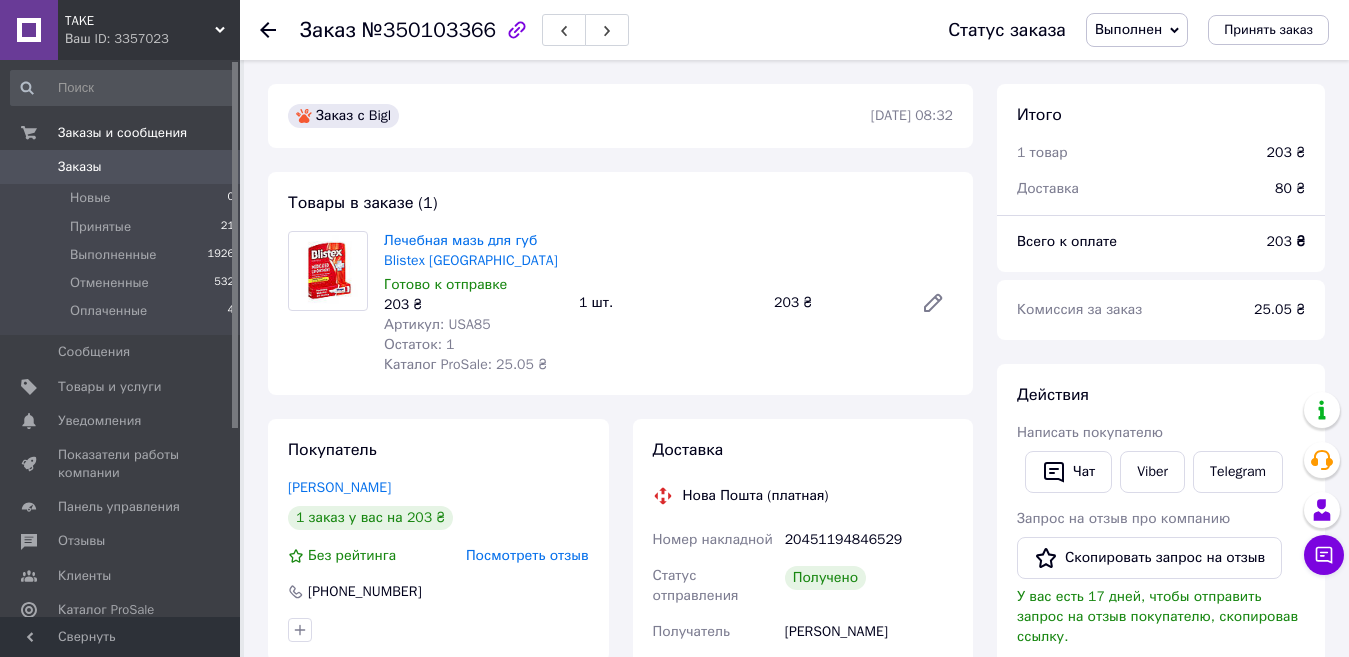 click on "Заказы" at bounding box center [121, 167] 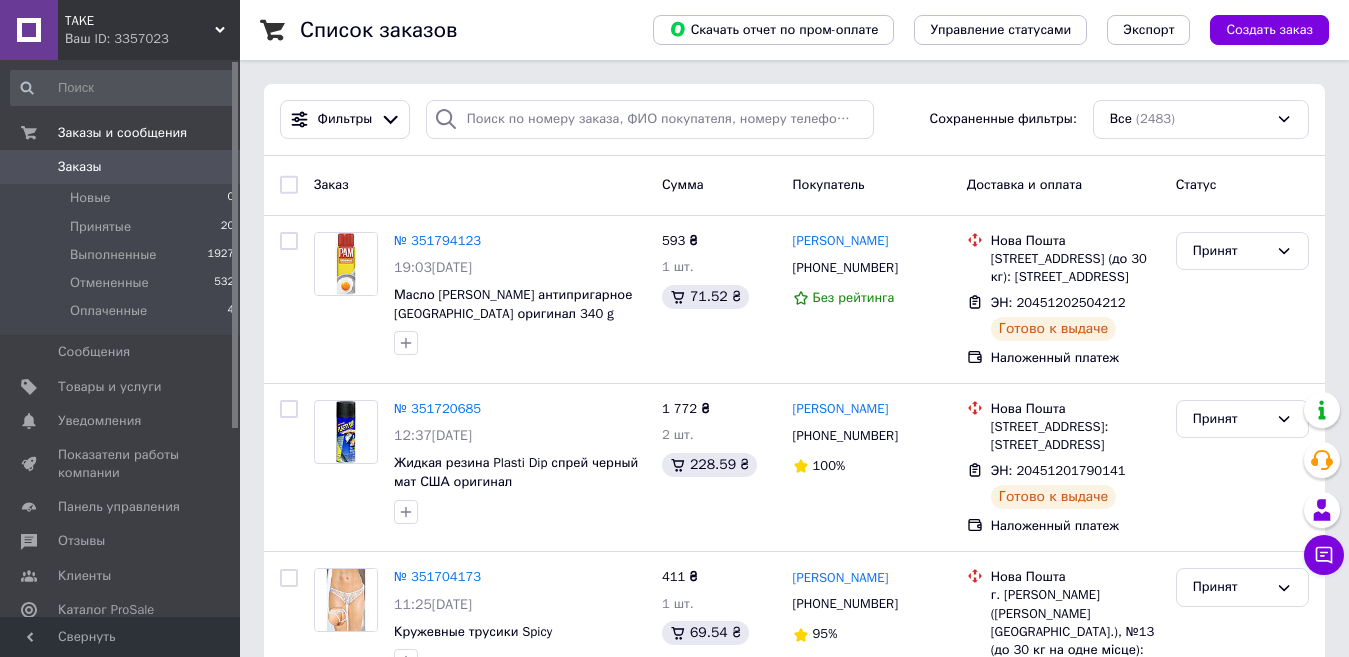 click on "Заказы" at bounding box center (80, 167) 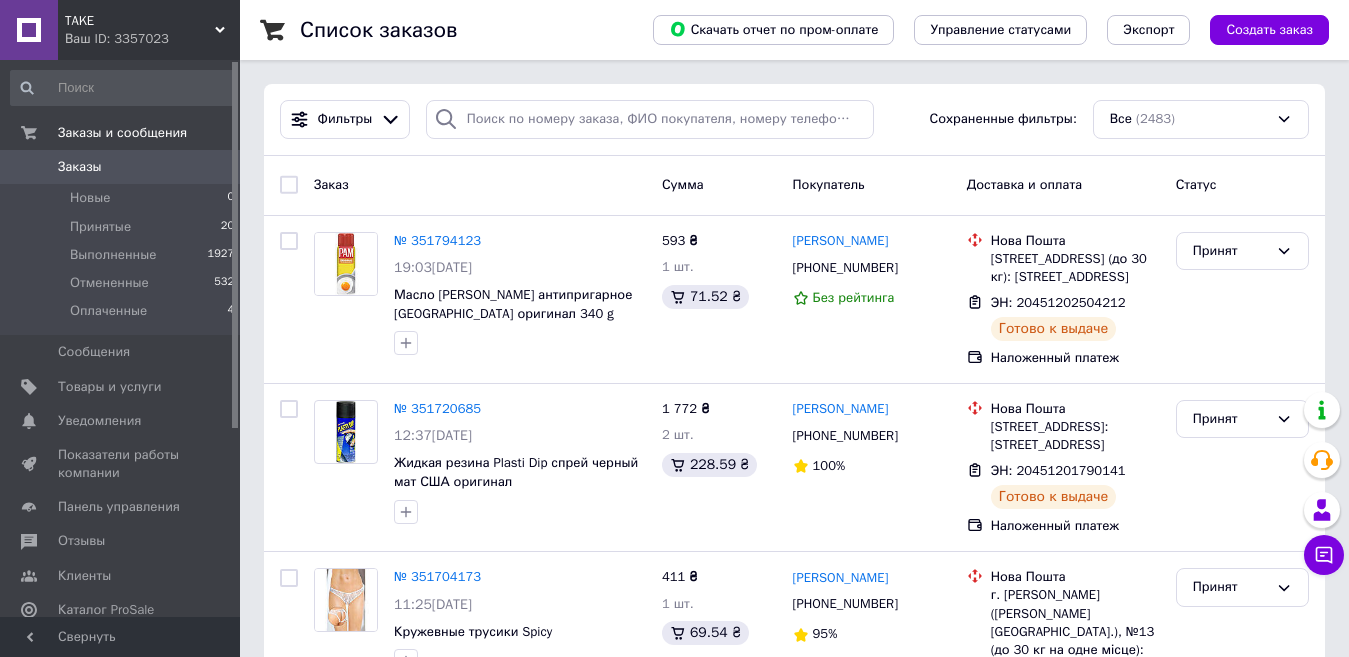 click on "TAKE Ваш ID: 3357023" at bounding box center [149, 30] 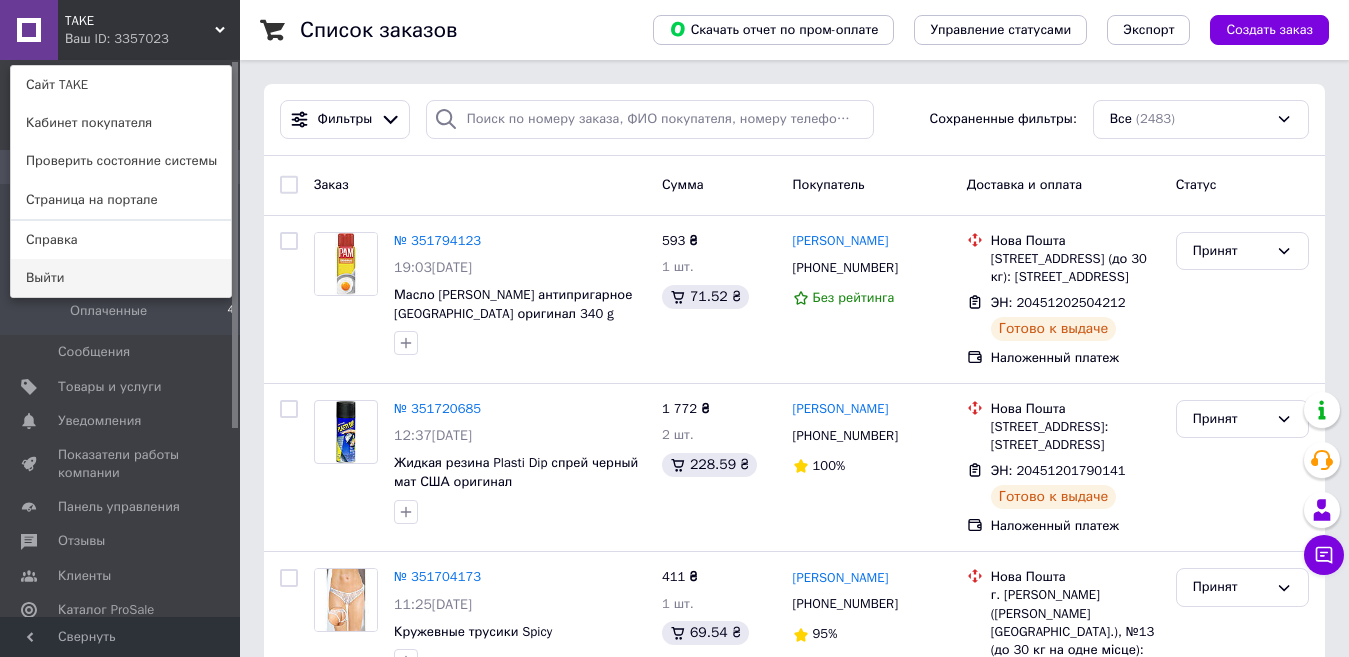 click on "Выйти" at bounding box center (121, 278) 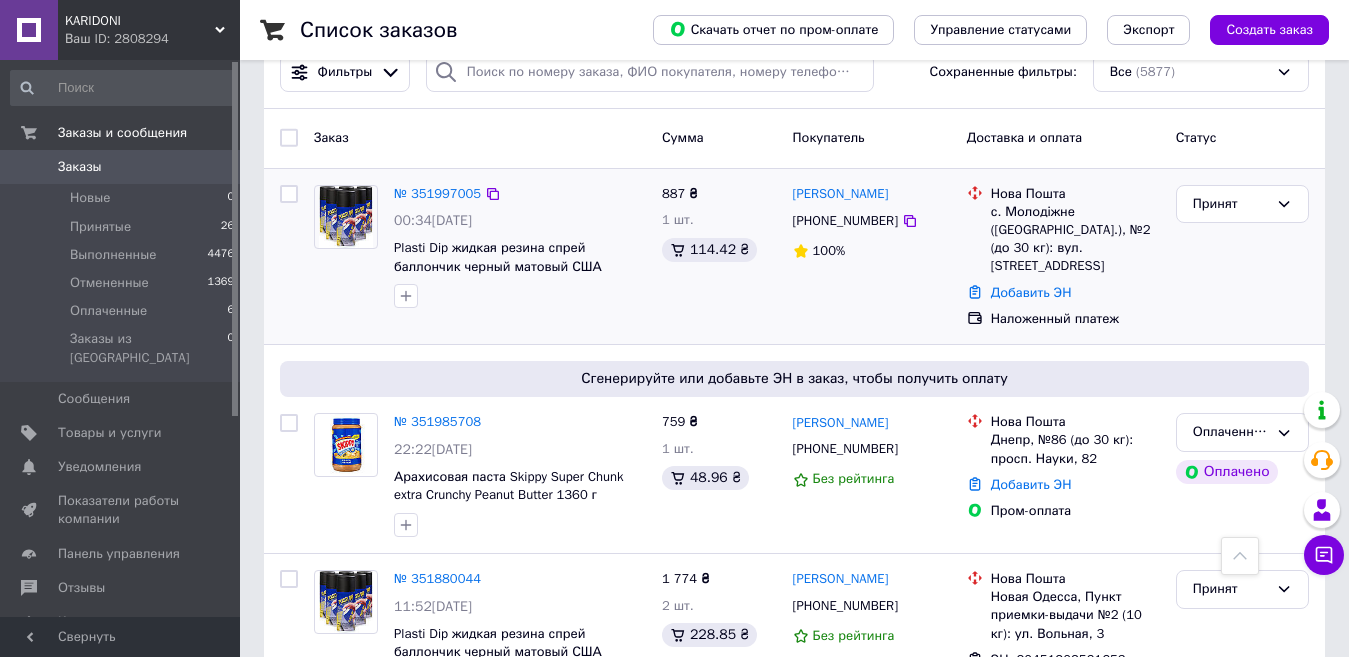 scroll, scrollTop: 0, scrollLeft: 0, axis: both 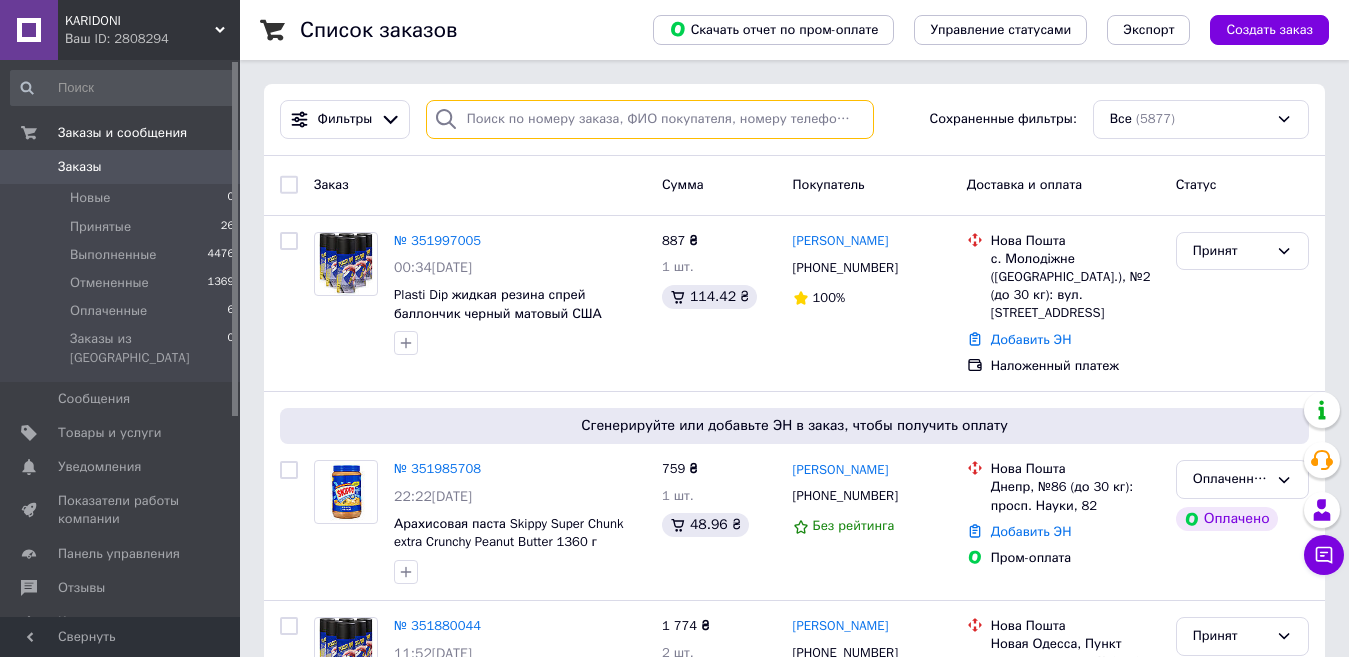click at bounding box center [650, 119] 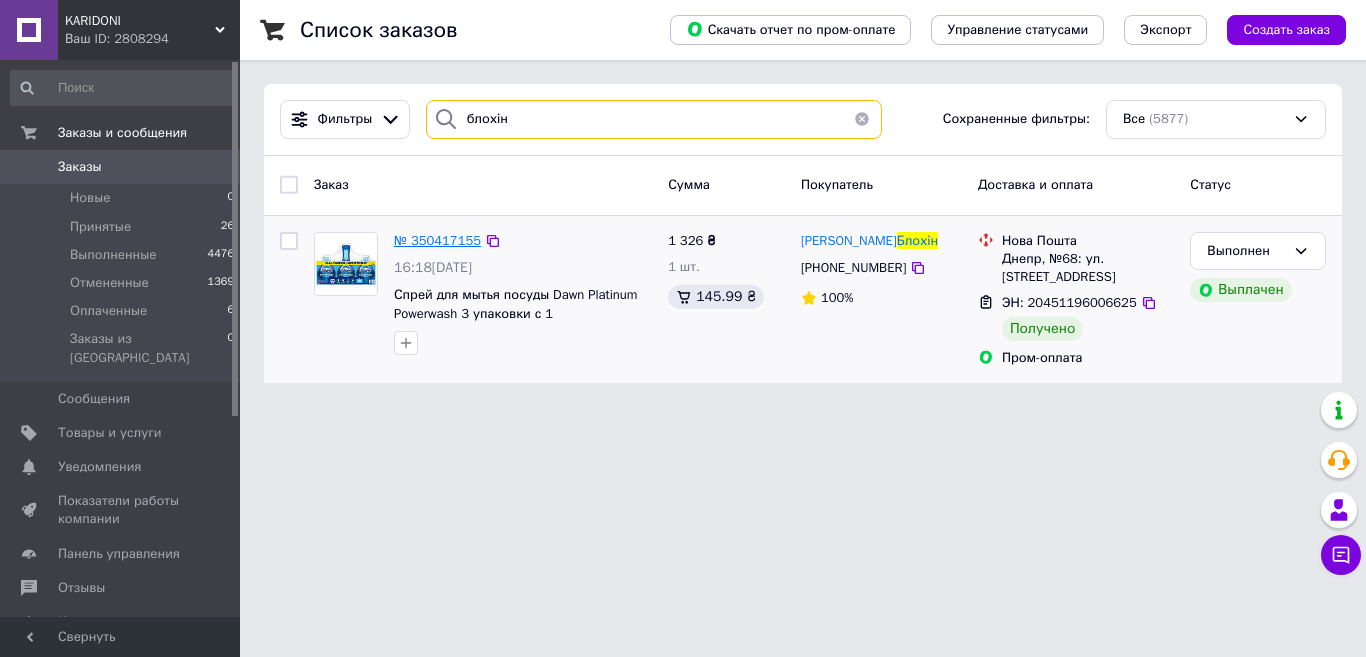 type on "блохін" 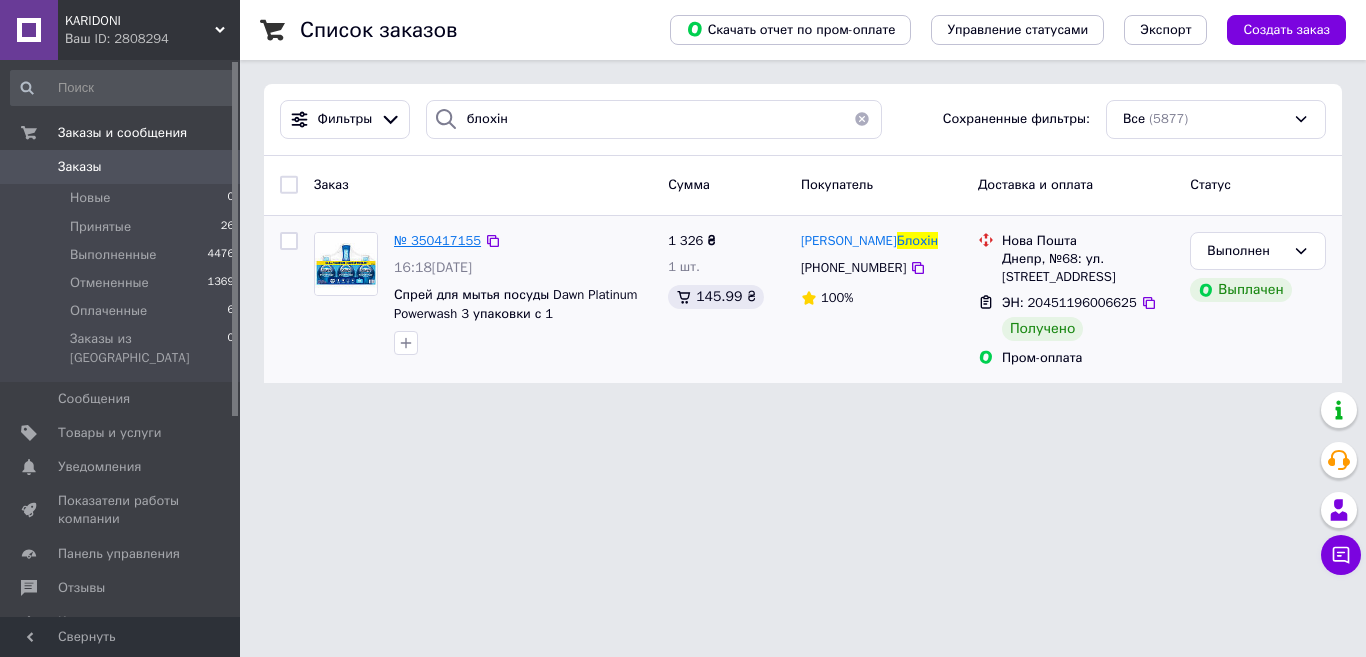click on "№ 350417155" at bounding box center [437, 240] 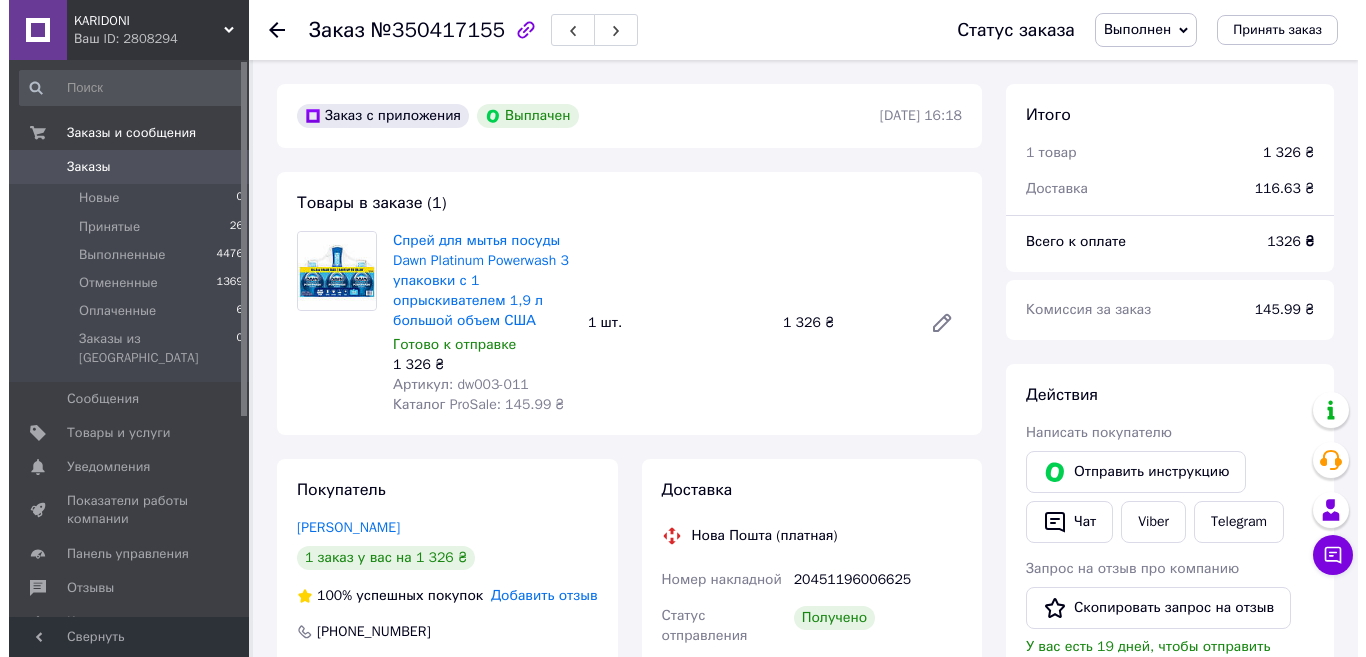 scroll, scrollTop: 400, scrollLeft: 0, axis: vertical 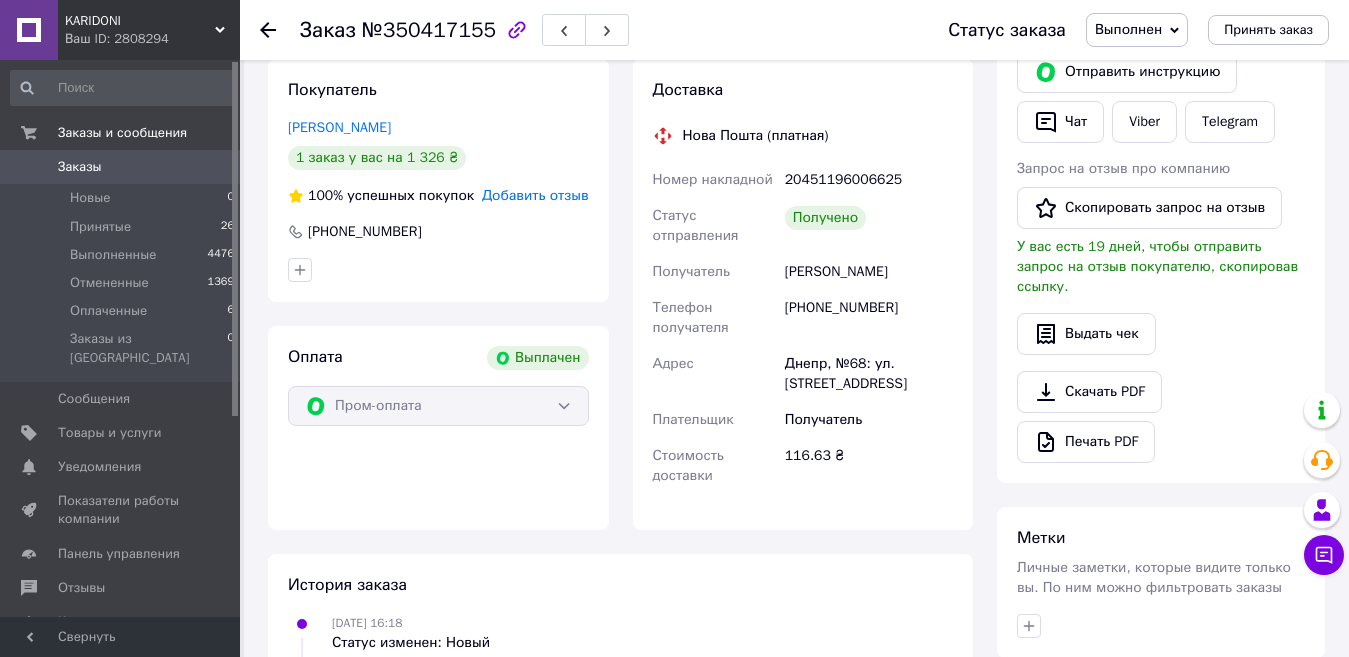 click on "Добавить отзыв" at bounding box center [535, 195] 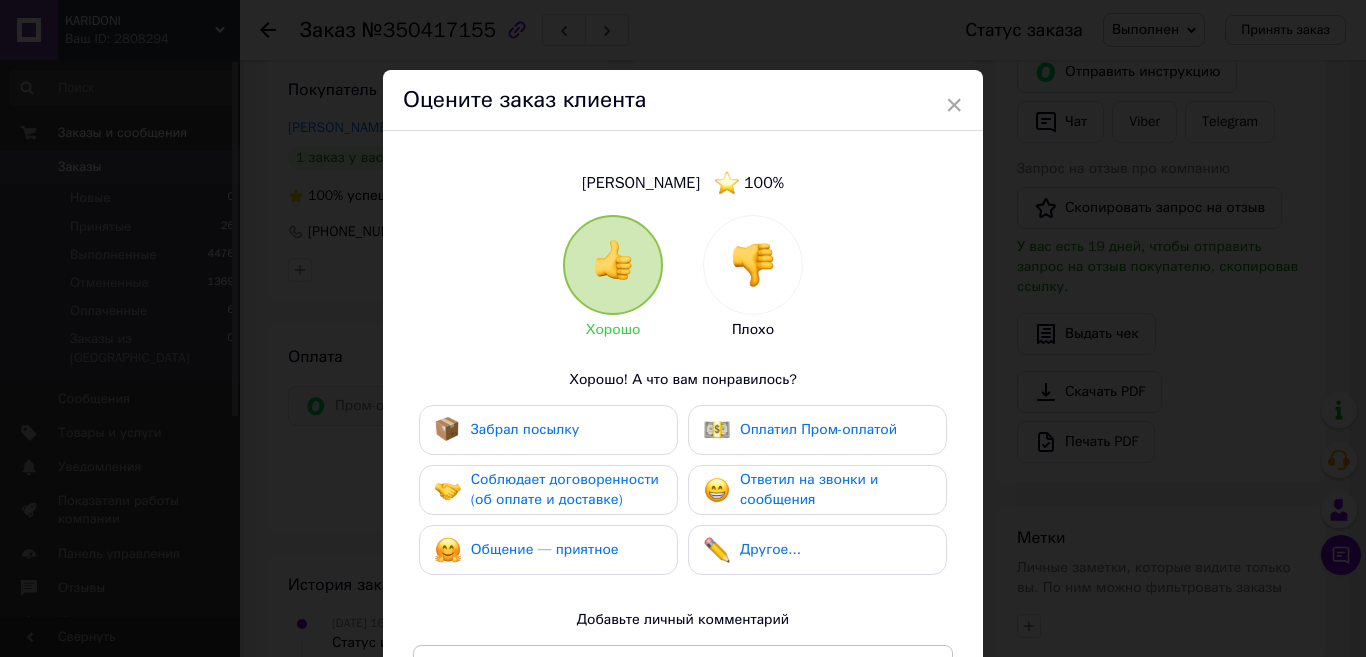 click on "Забрал посылку" at bounding box center [525, 429] 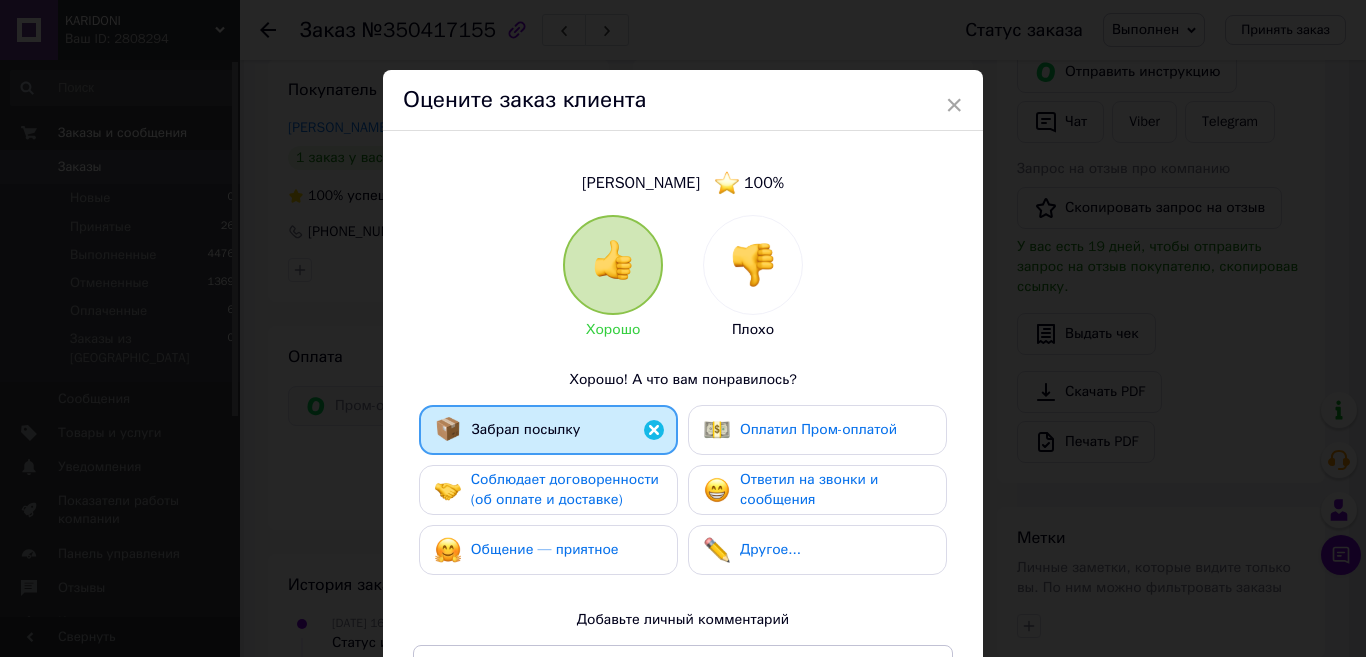 drag, startPoint x: 504, startPoint y: 504, endPoint x: 499, endPoint y: 536, distance: 32.38827 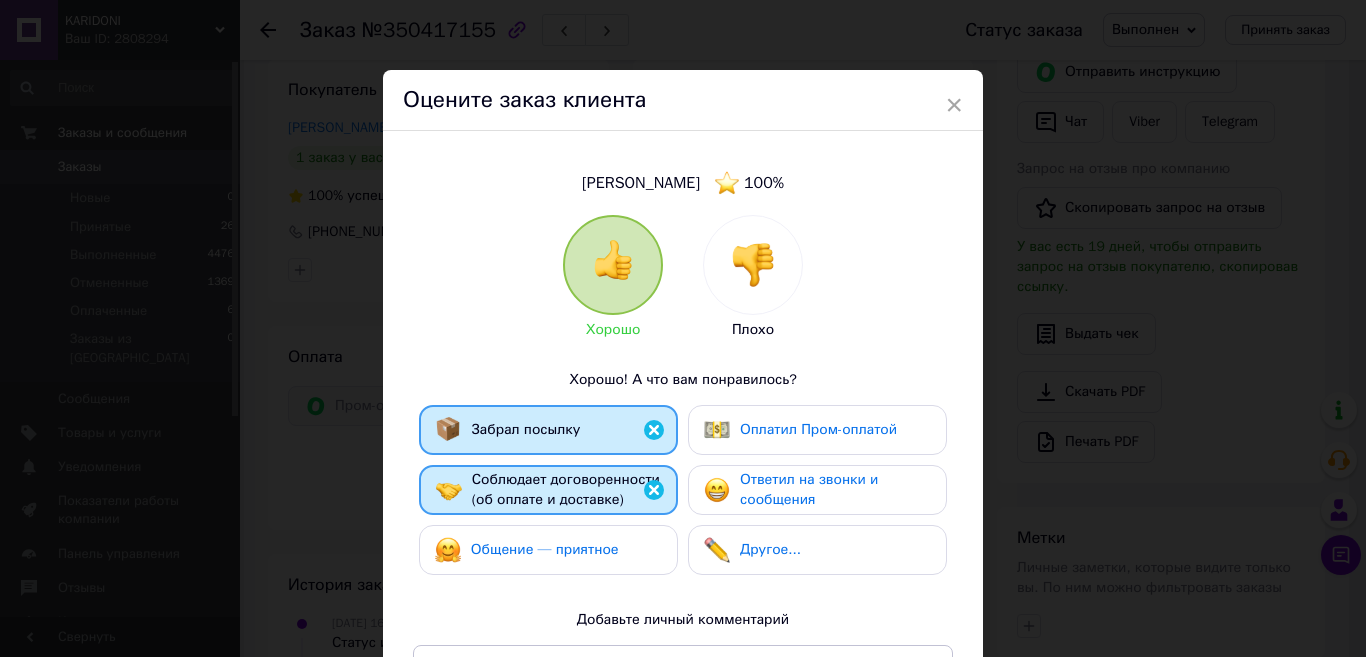 drag, startPoint x: 494, startPoint y: 567, endPoint x: 462, endPoint y: 529, distance: 49.67897 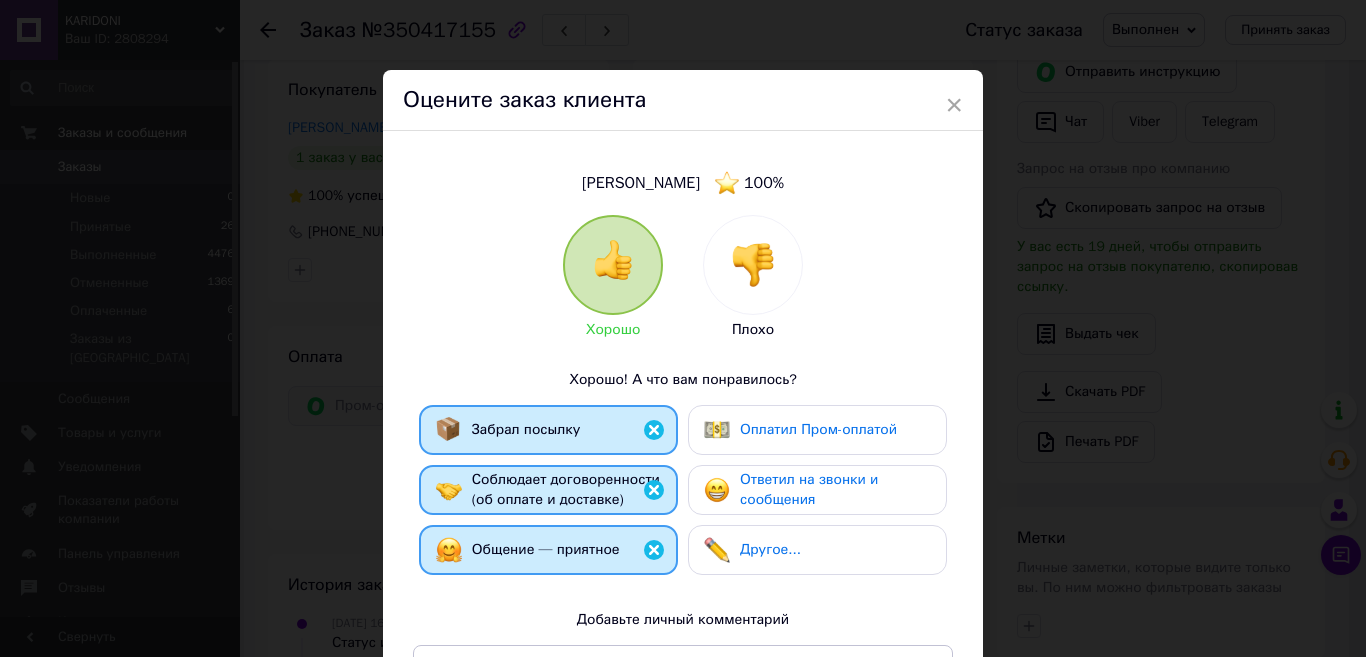 click on "Оплатил Пром-оплатой" at bounding box center [818, 429] 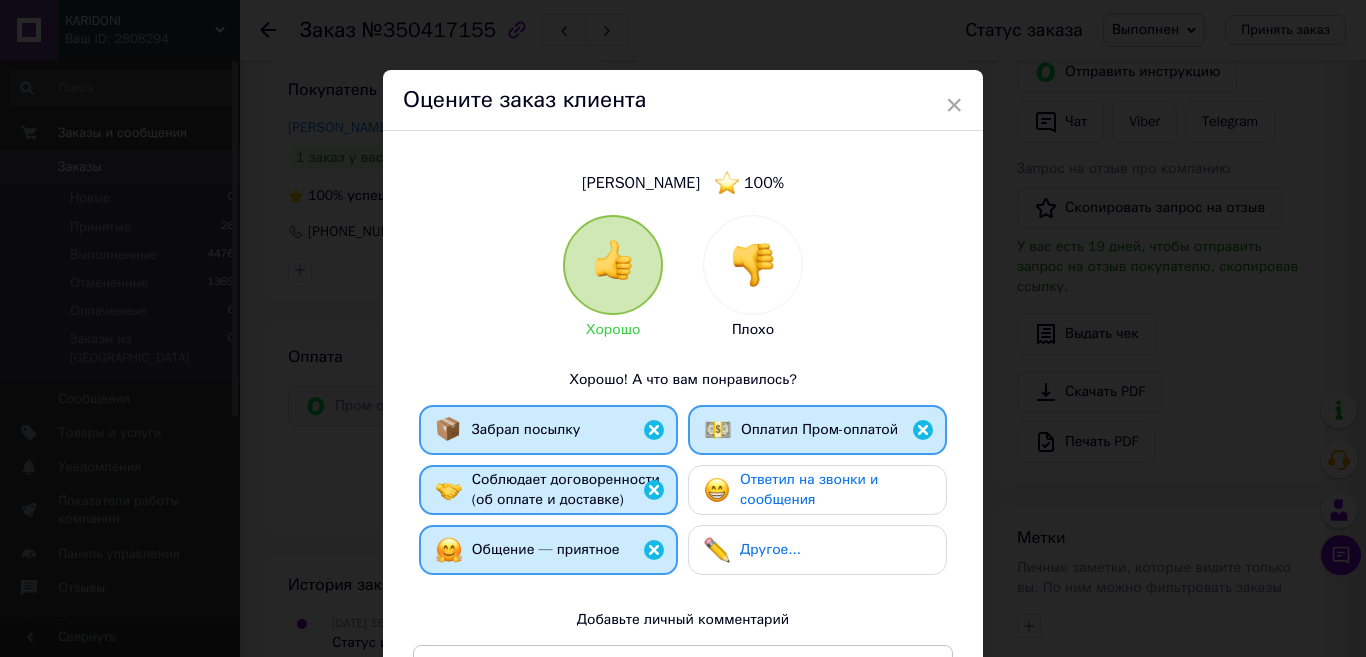 click on "Ответил на звонки и сообщения" at bounding box center (809, 489) 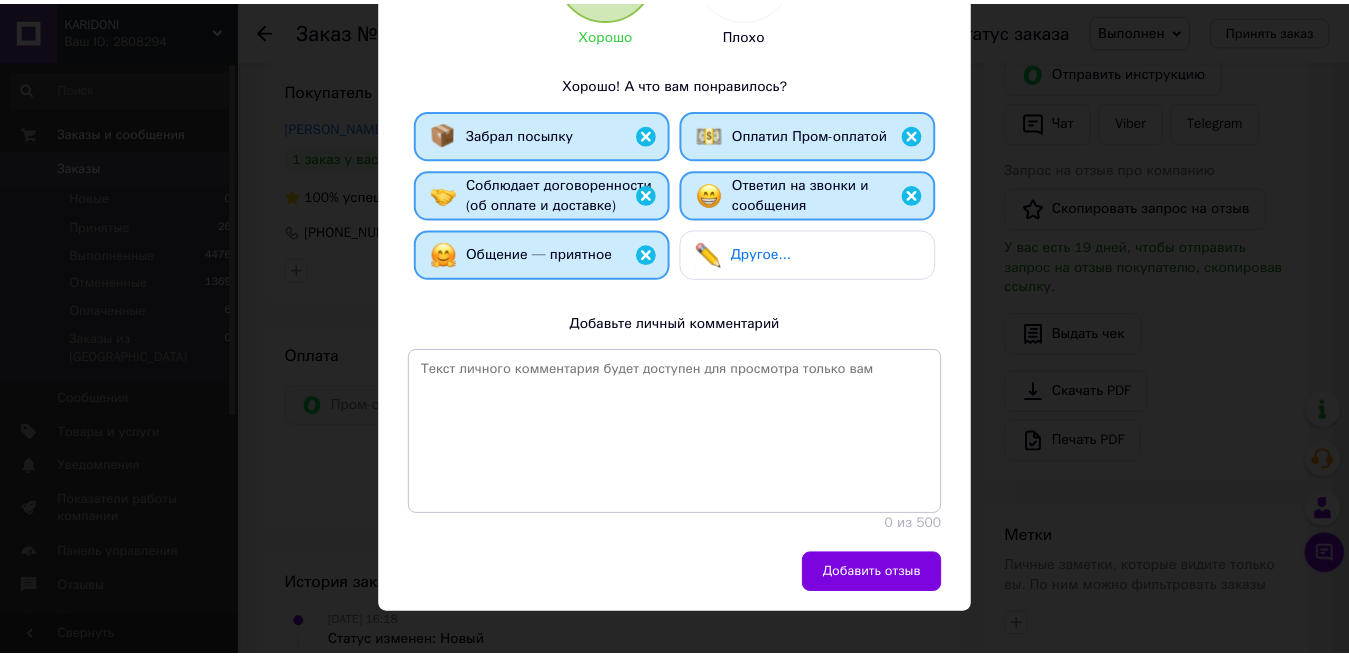 scroll, scrollTop: 315, scrollLeft: 0, axis: vertical 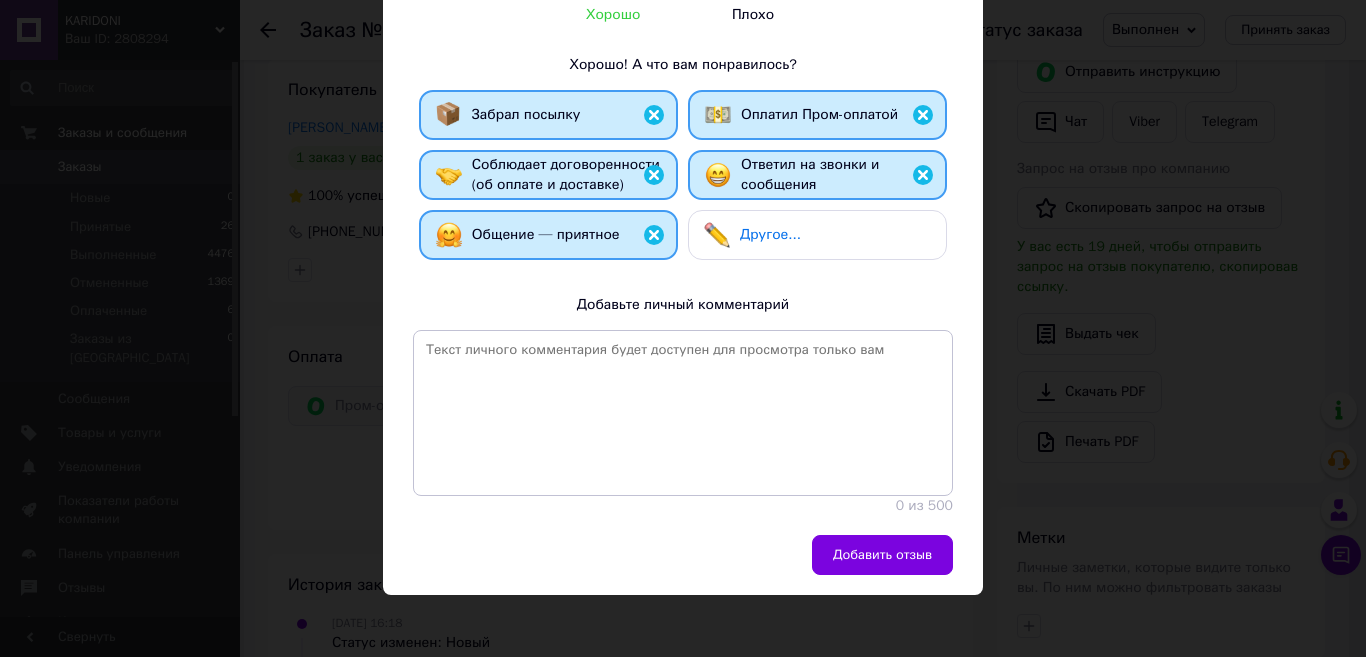 drag, startPoint x: 874, startPoint y: 541, endPoint x: 909, endPoint y: 316, distance: 227.70595 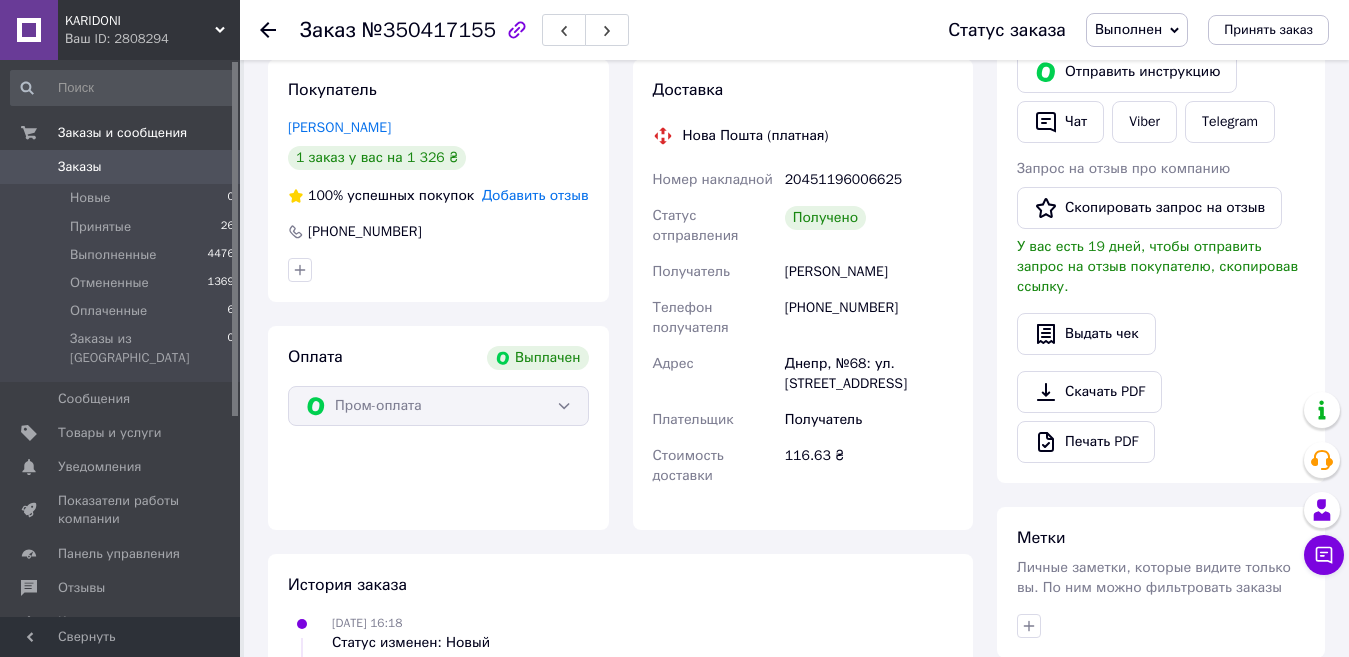scroll, scrollTop: 0, scrollLeft: 0, axis: both 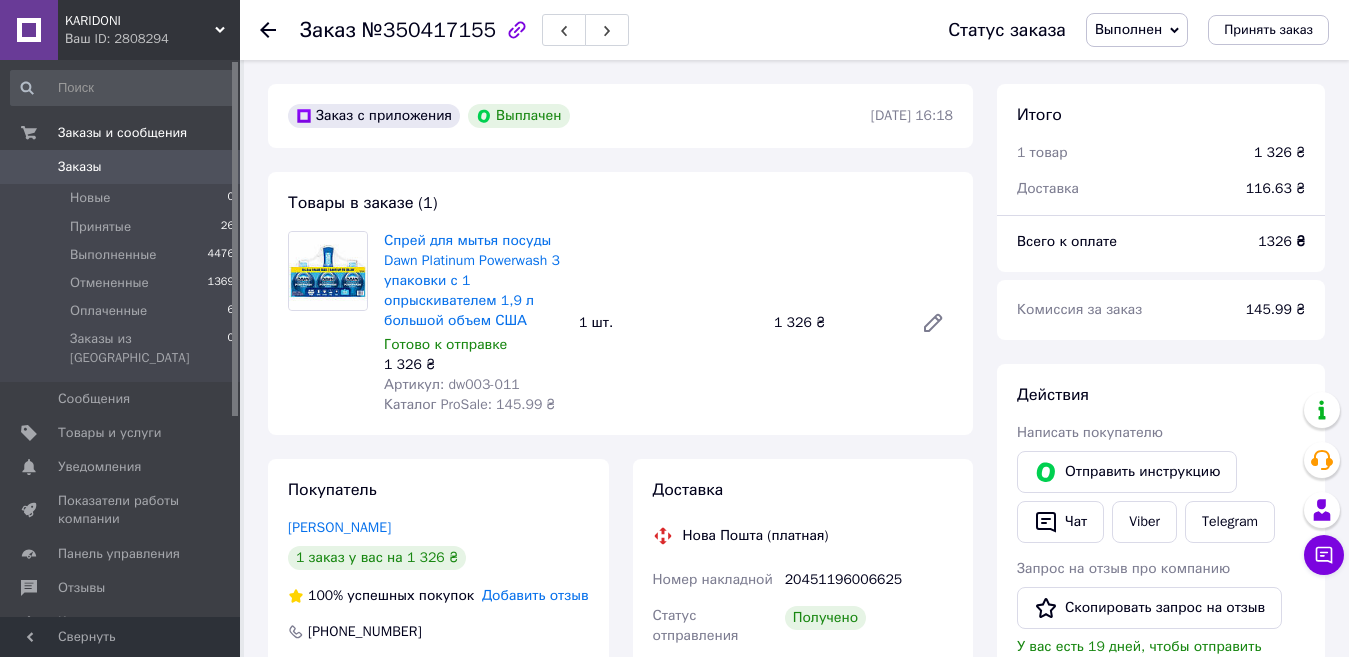 click on "Добавить отзыв" at bounding box center (535, 595) 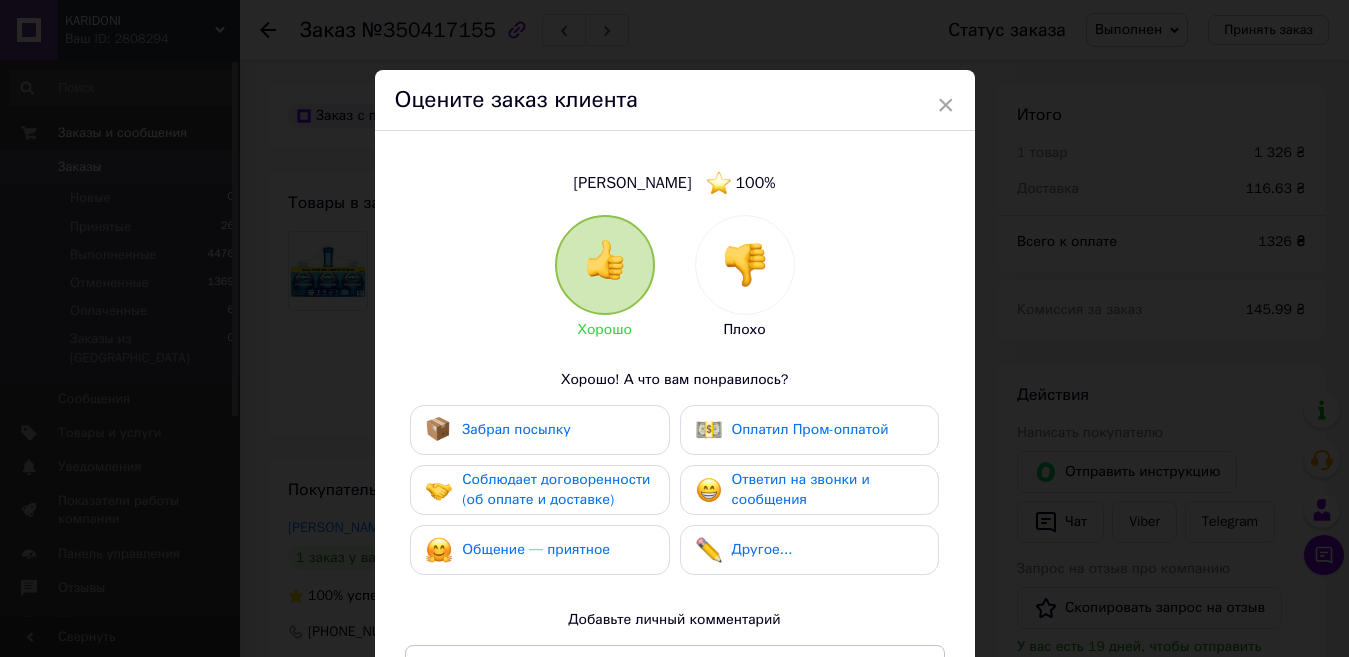 click on "Забрал посылку" at bounding box center [516, 430] 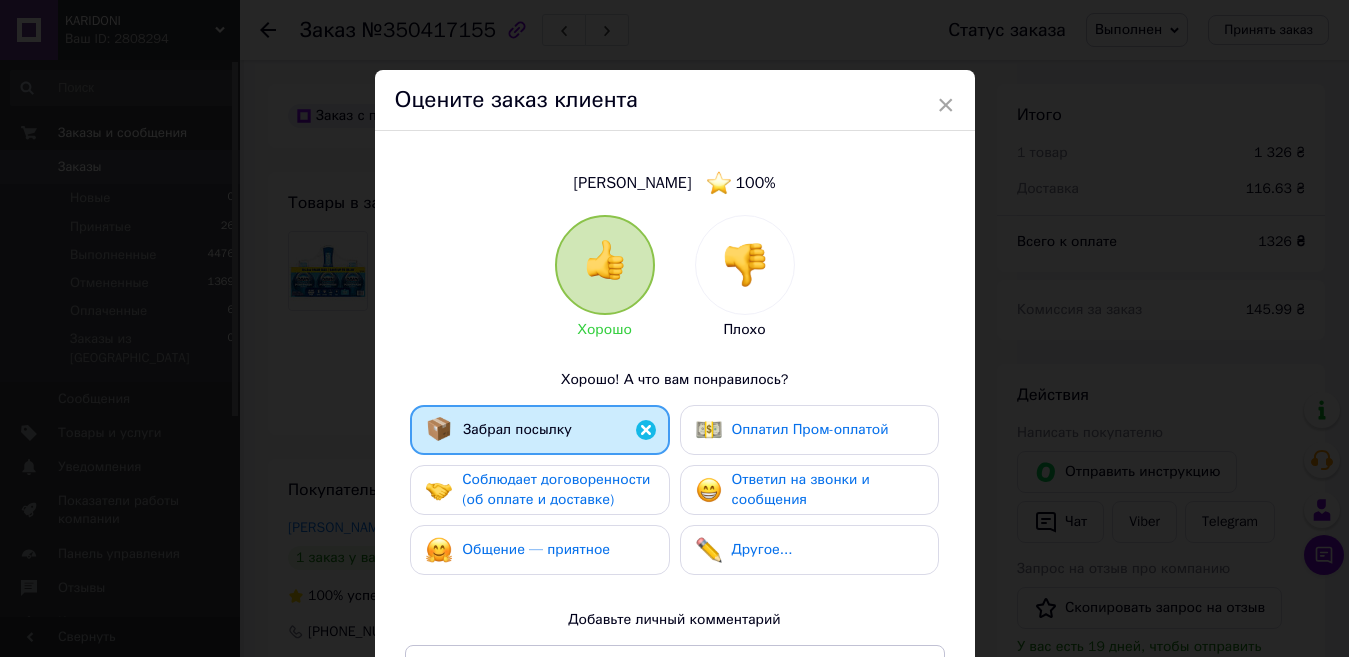 click on "Соблюдает договоренности (об оплате и доставке)" at bounding box center (556, 489) 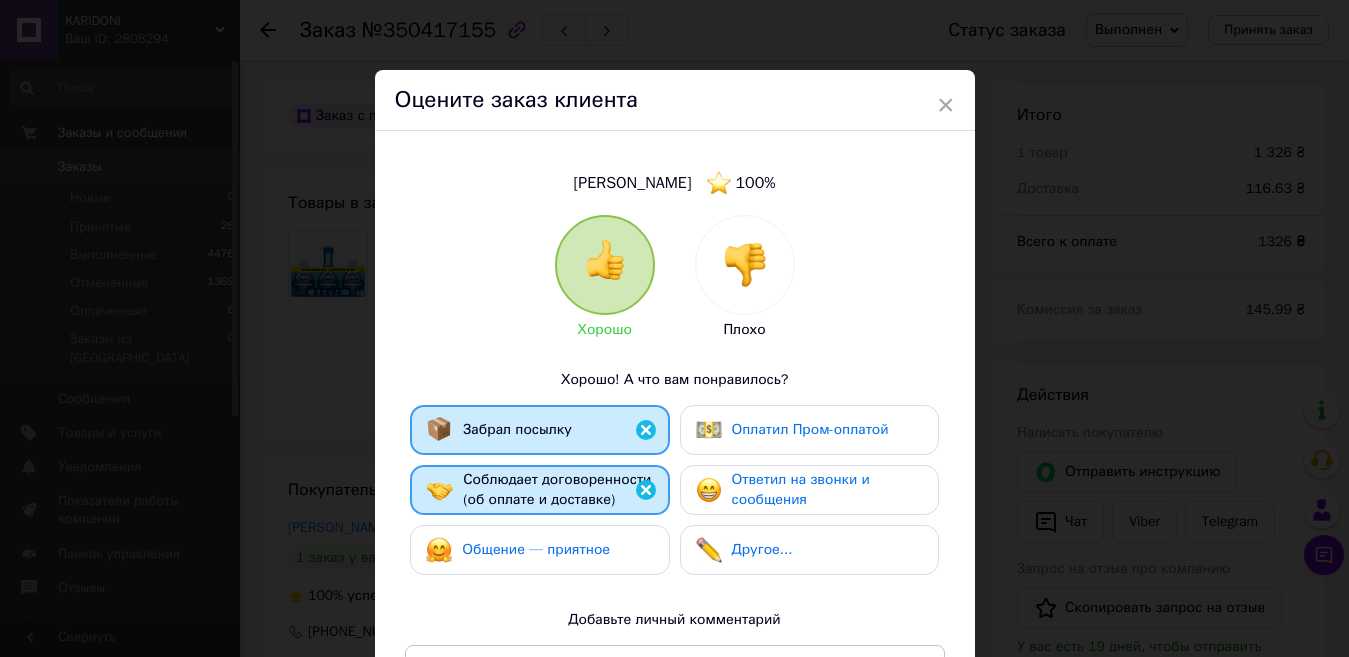 click on "Общение — приятное" at bounding box center [536, 549] 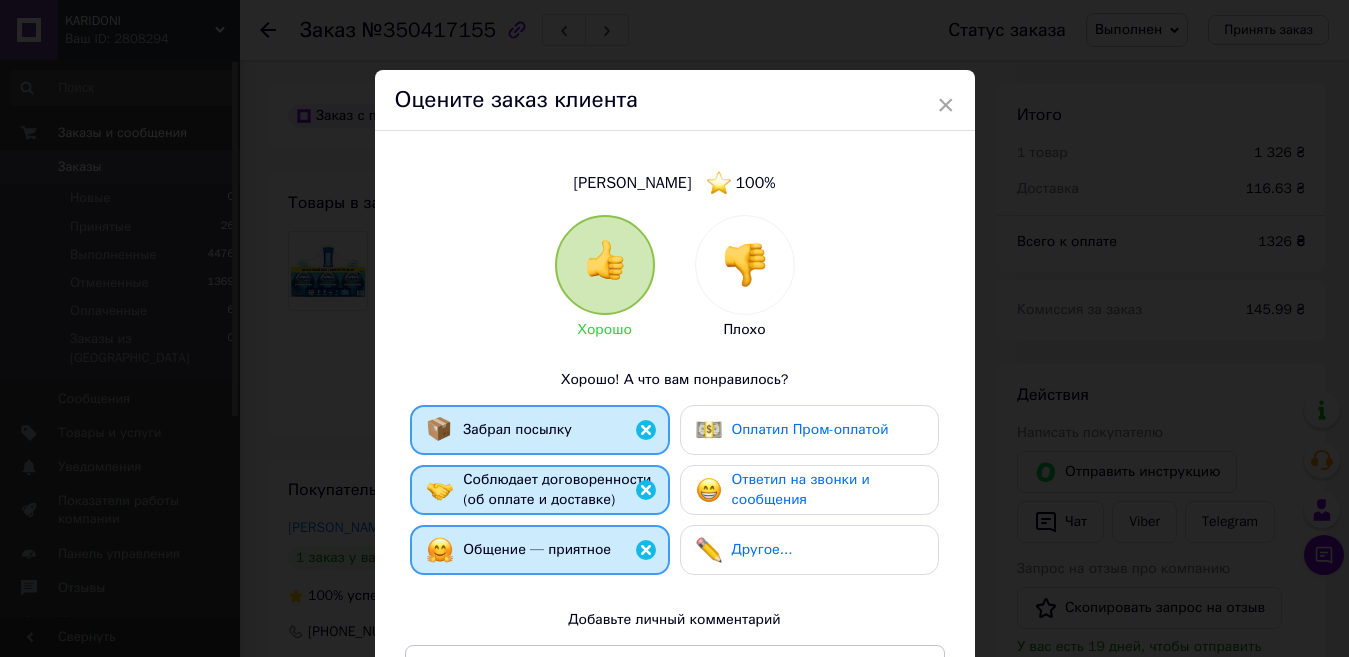 click on "Оплатил Пром-оплатой" at bounding box center [810, 429] 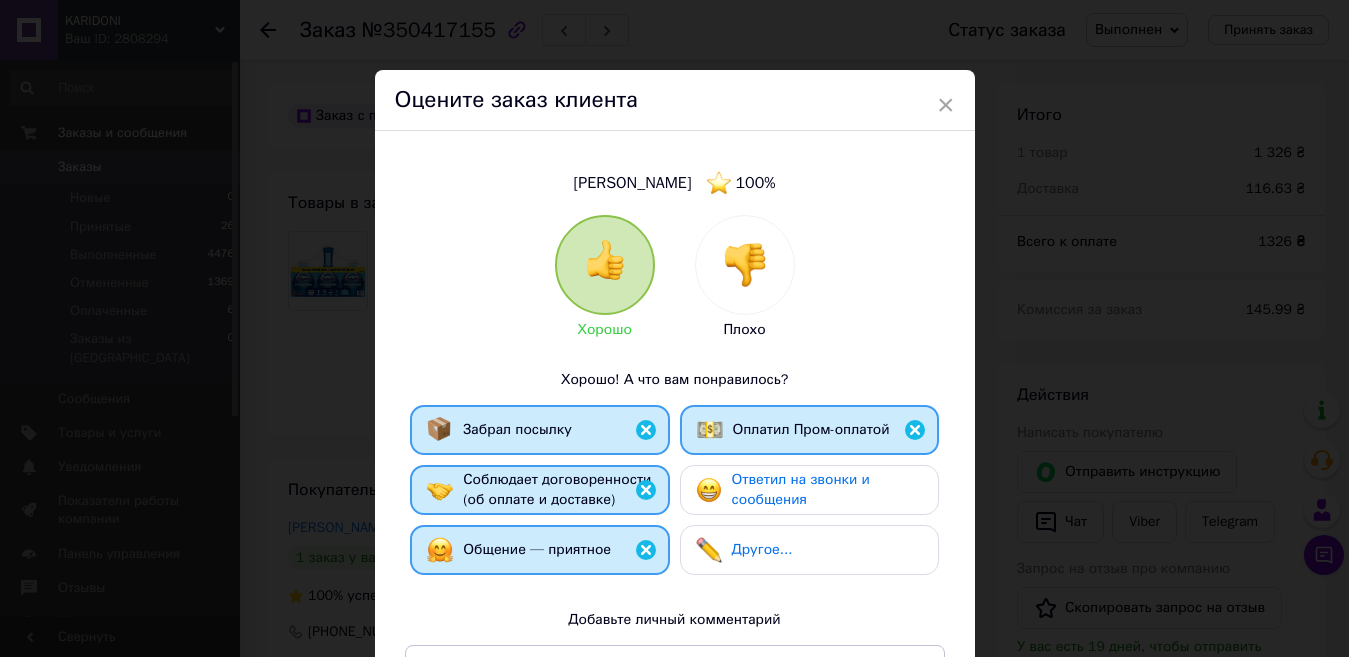 click on "Ответил на звонки и сообщения" at bounding box center (801, 489) 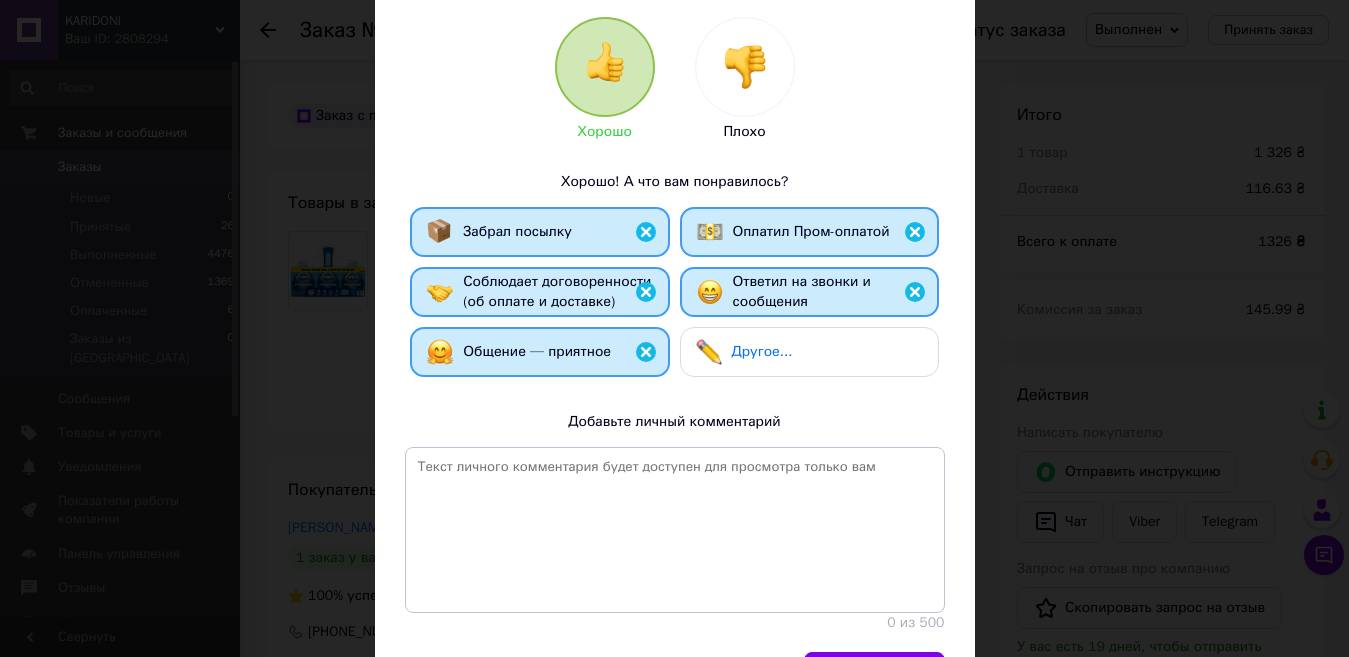scroll, scrollTop: 200, scrollLeft: 0, axis: vertical 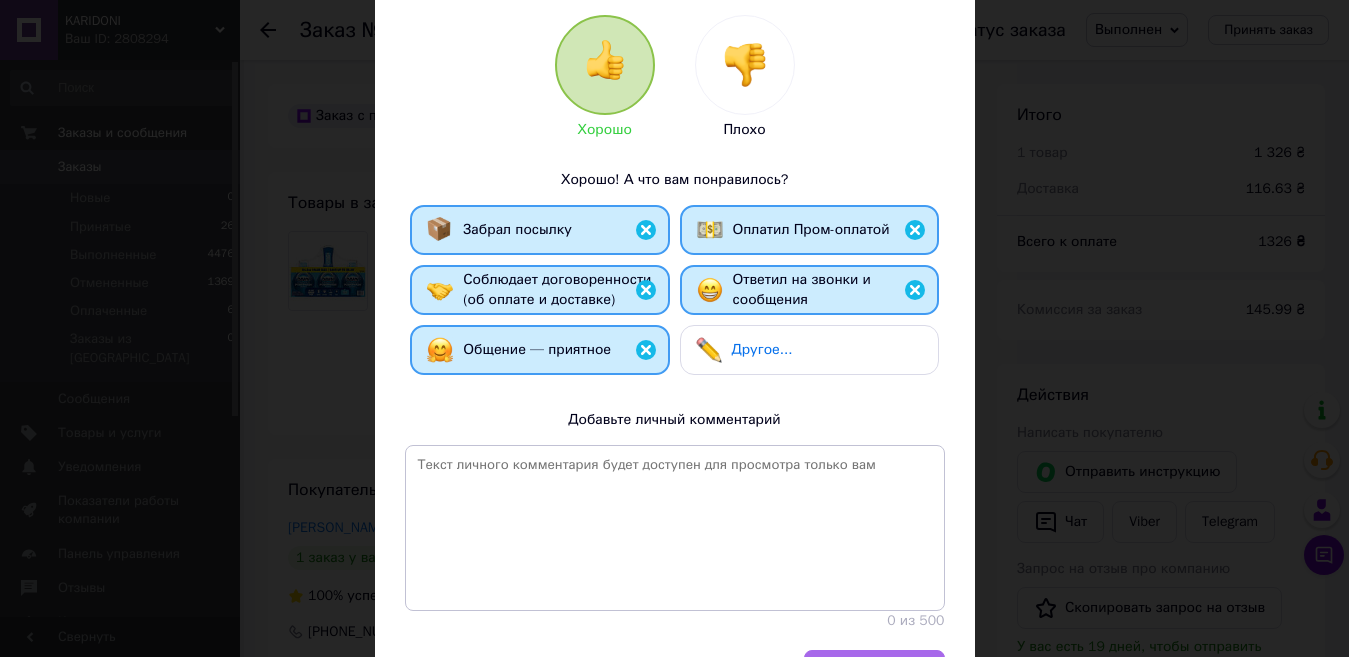 click on "Добавить отзыв" at bounding box center (874, 670) 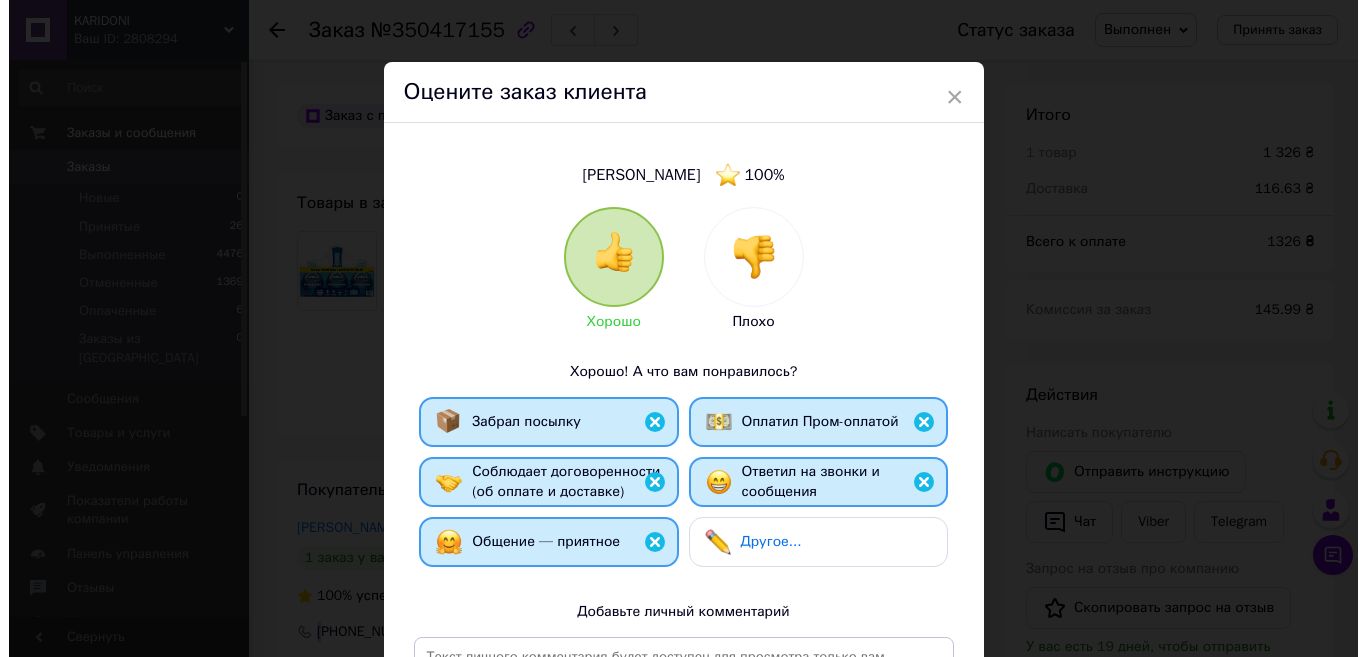 scroll, scrollTop: 0, scrollLeft: 0, axis: both 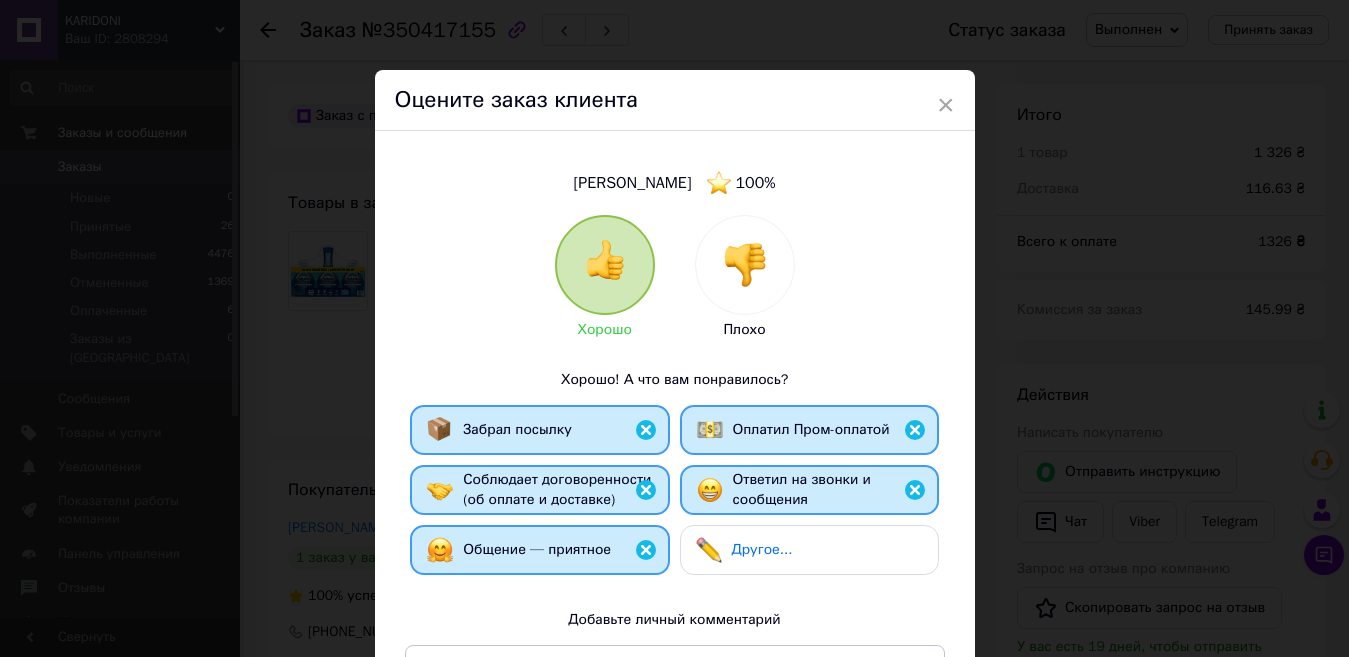 drag, startPoint x: 935, startPoint y: 102, endPoint x: 153, endPoint y: 97, distance: 782.016 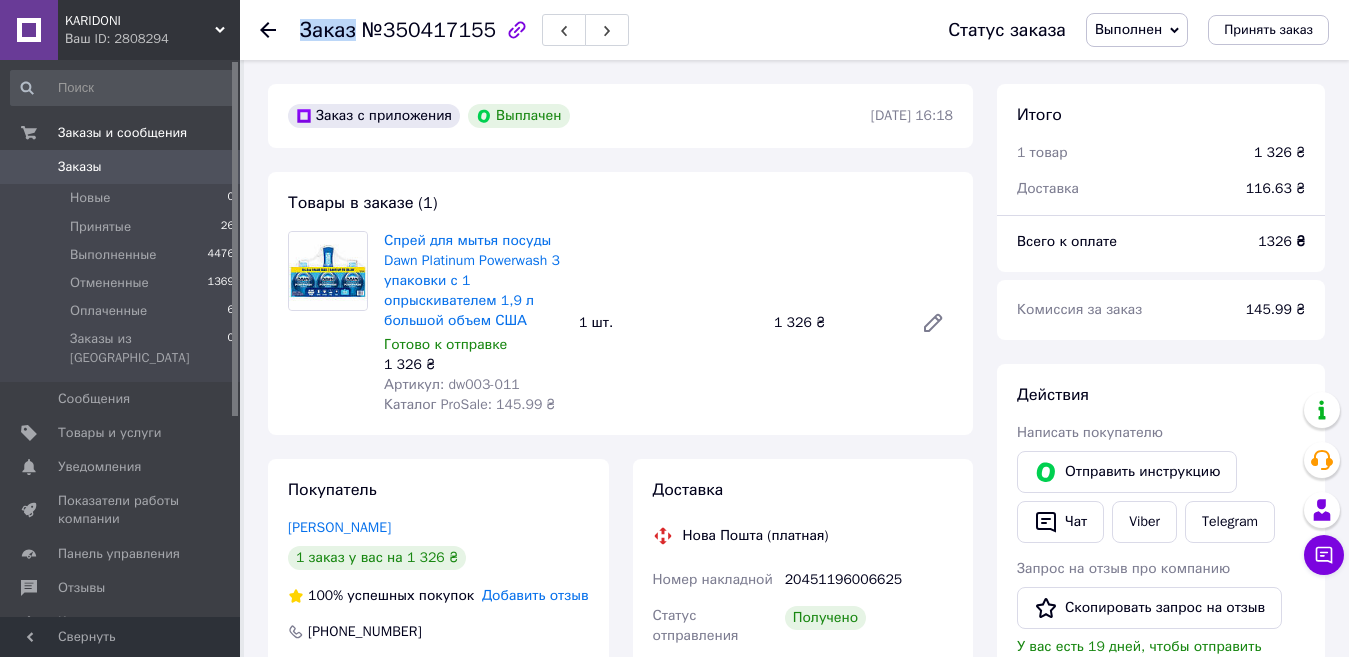 click 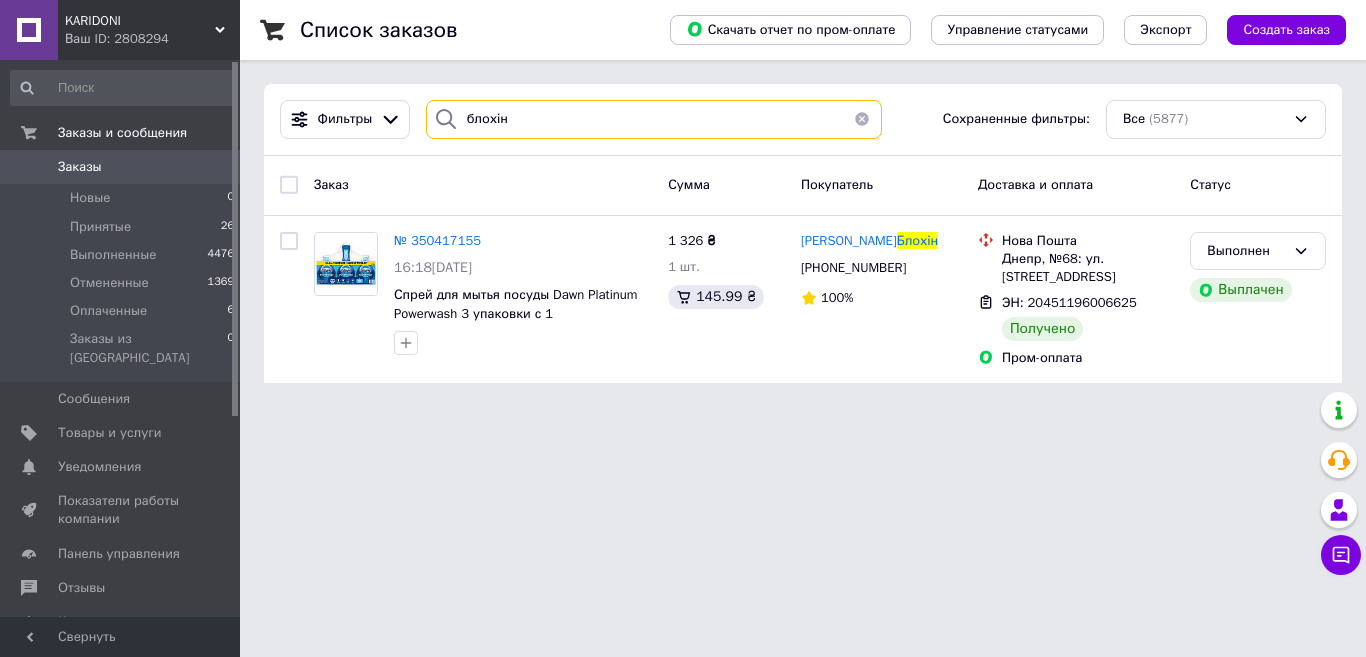 drag, startPoint x: 571, startPoint y: 109, endPoint x: 441, endPoint y: 125, distance: 130.98091 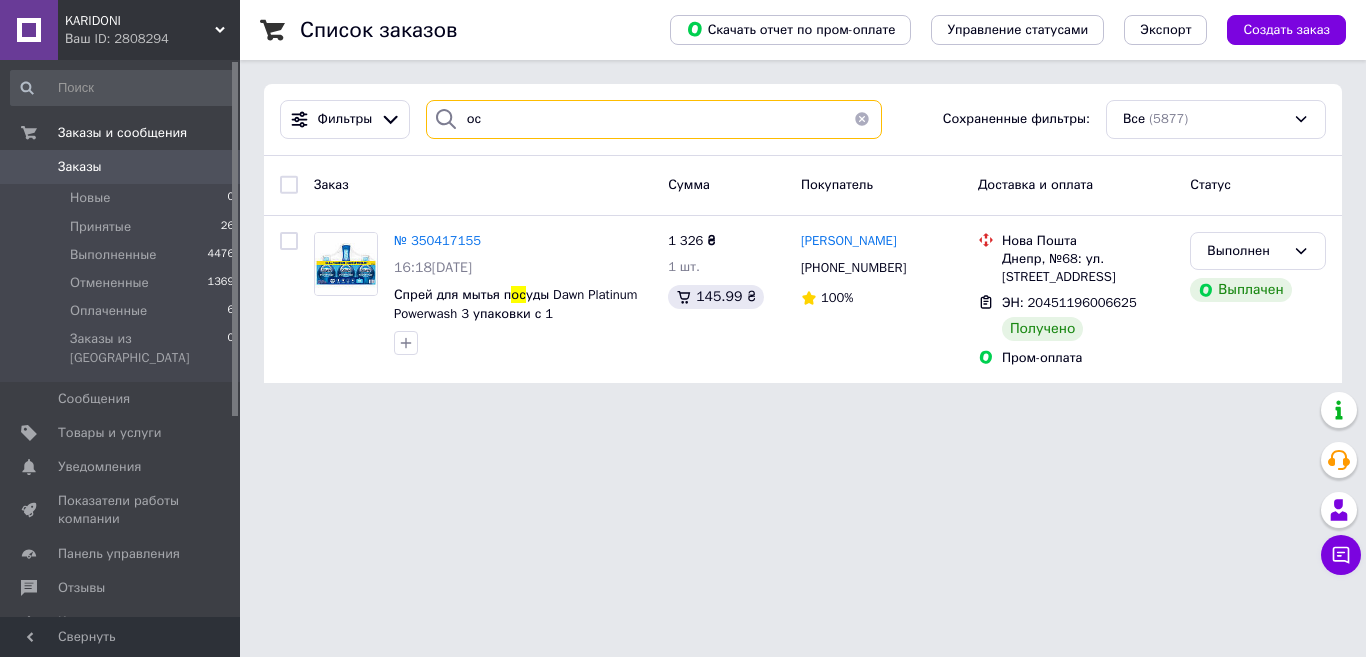 type on "ос" 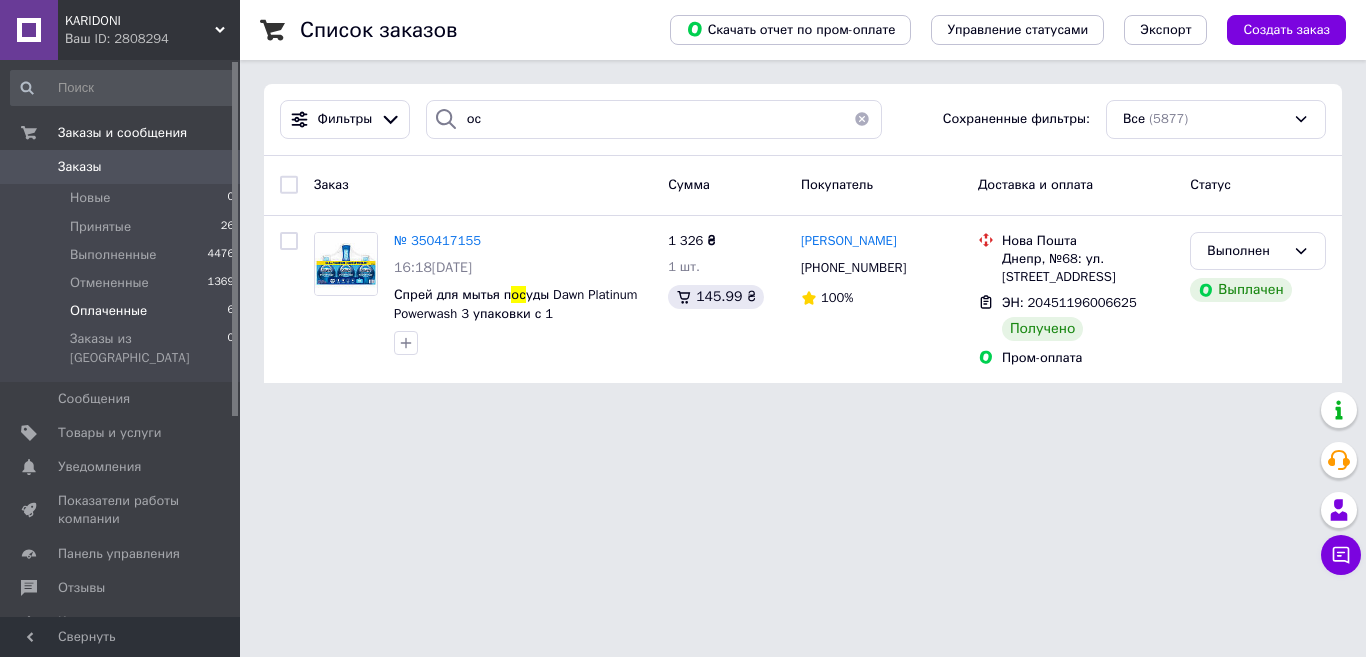 click on "Оплаченные 6" at bounding box center (123, 311) 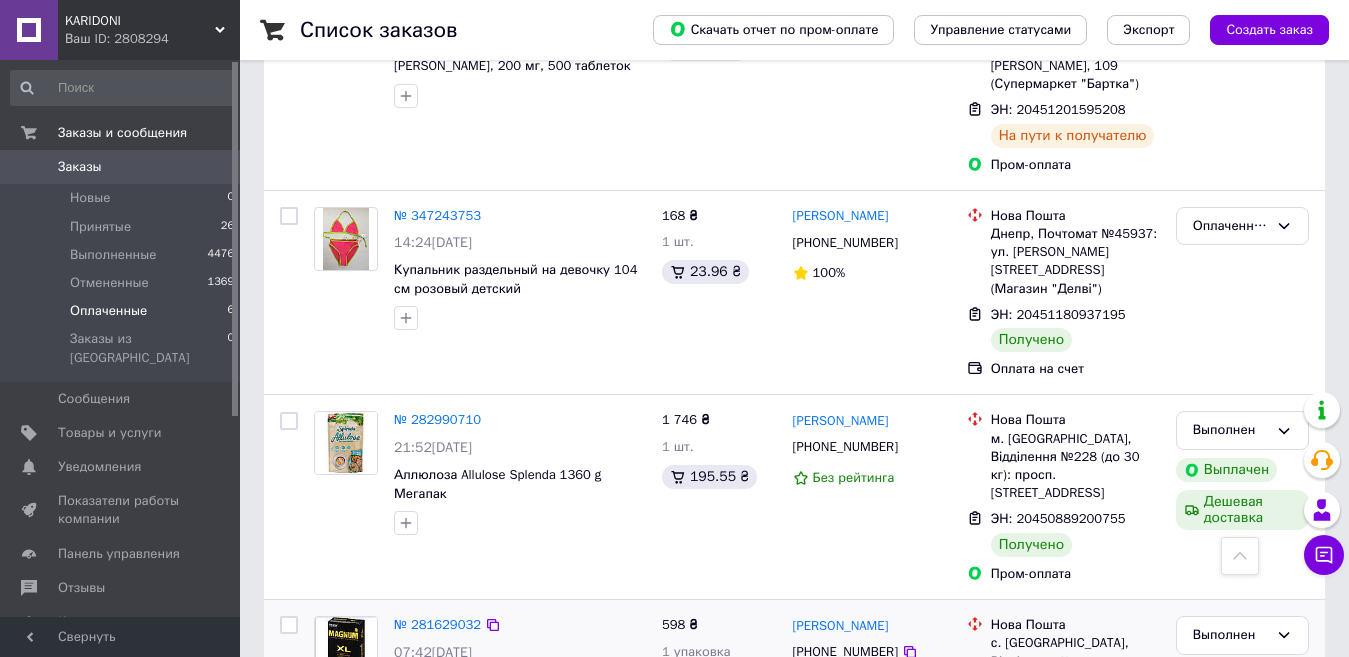 scroll, scrollTop: 513, scrollLeft: 0, axis: vertical 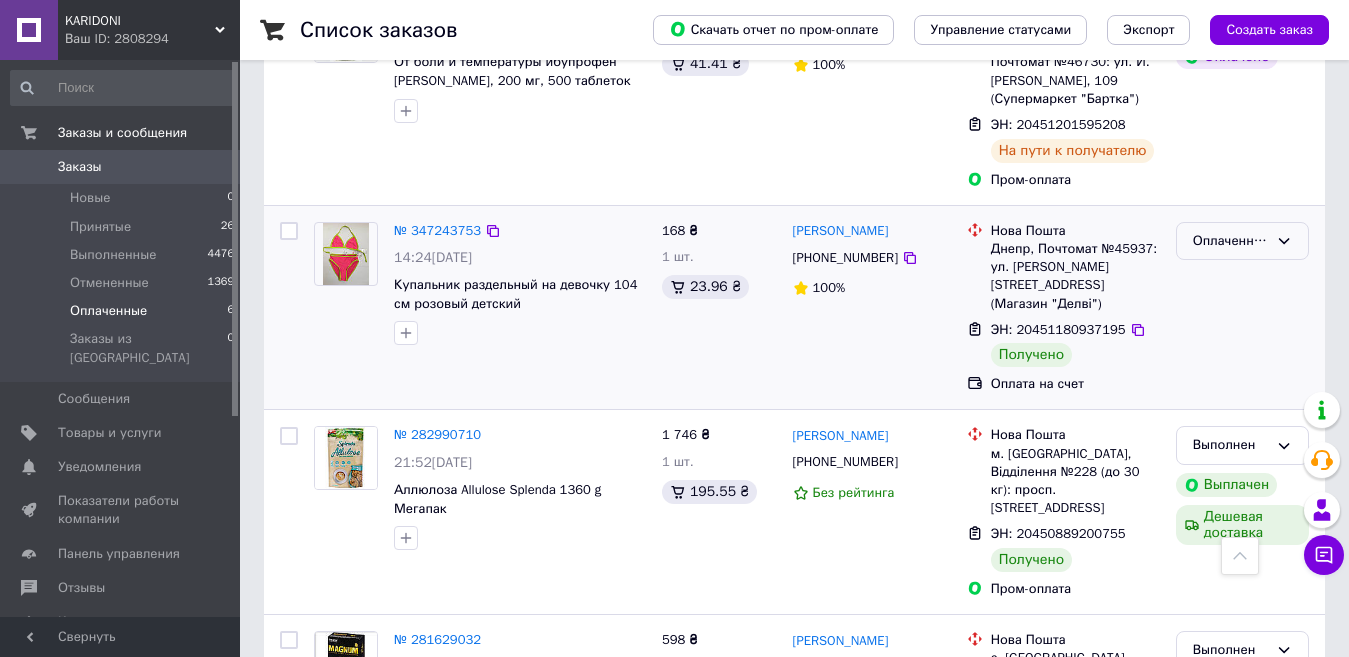 click on "Оплаченный" at bounding box center (1230, 241) 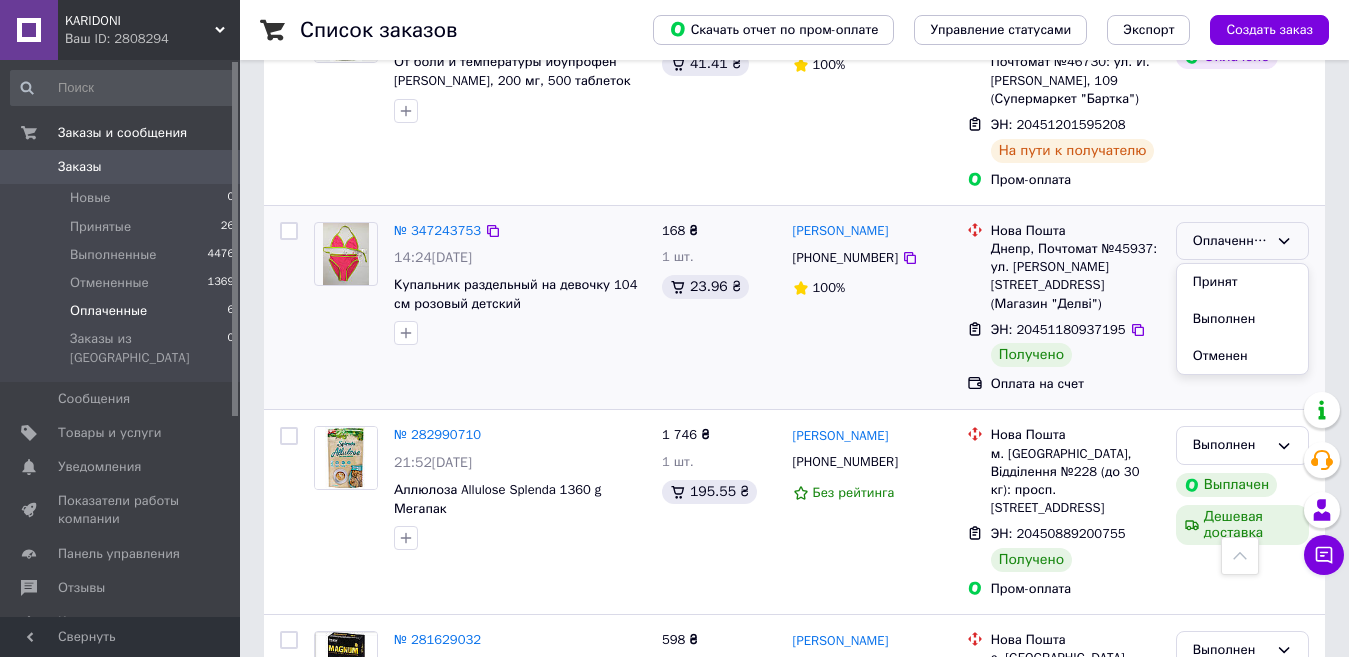 drag, startPoint x: 1245, startPoint y: 316, endPoint x: 728, endPoint y: 322, distance: 517.0348 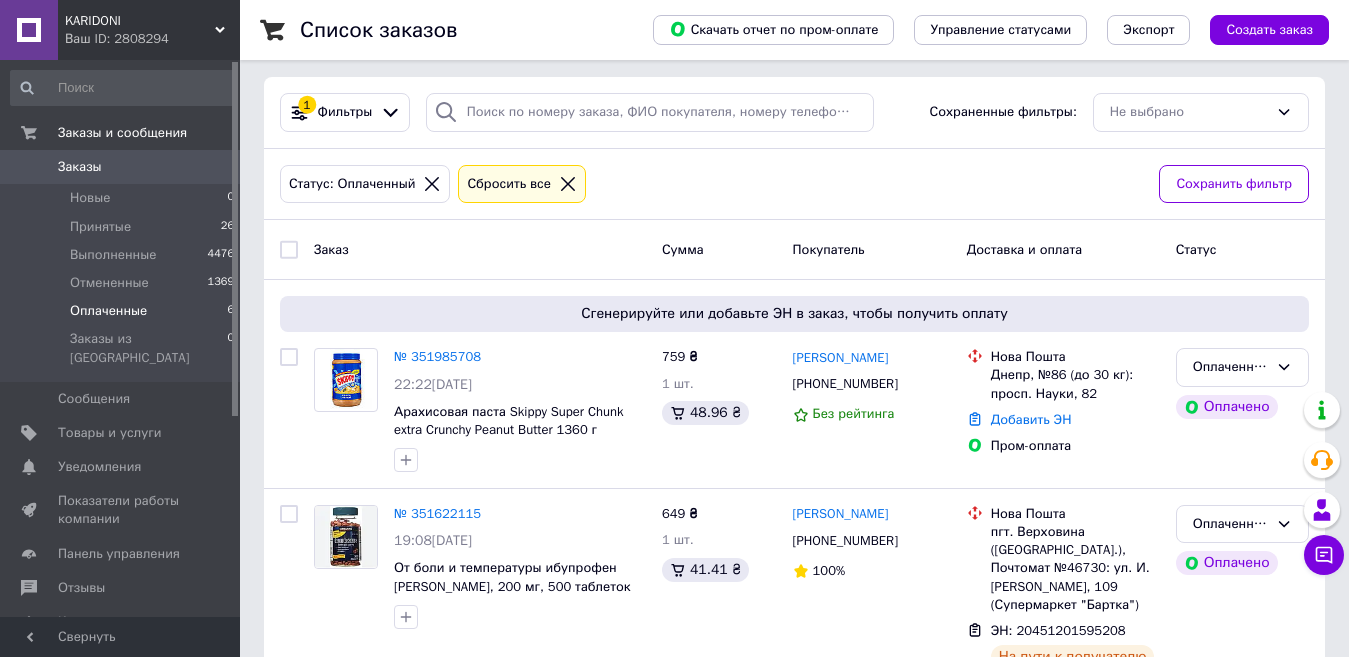 scroll, scrollTop: 0, scrollLeft: 0, axis: both 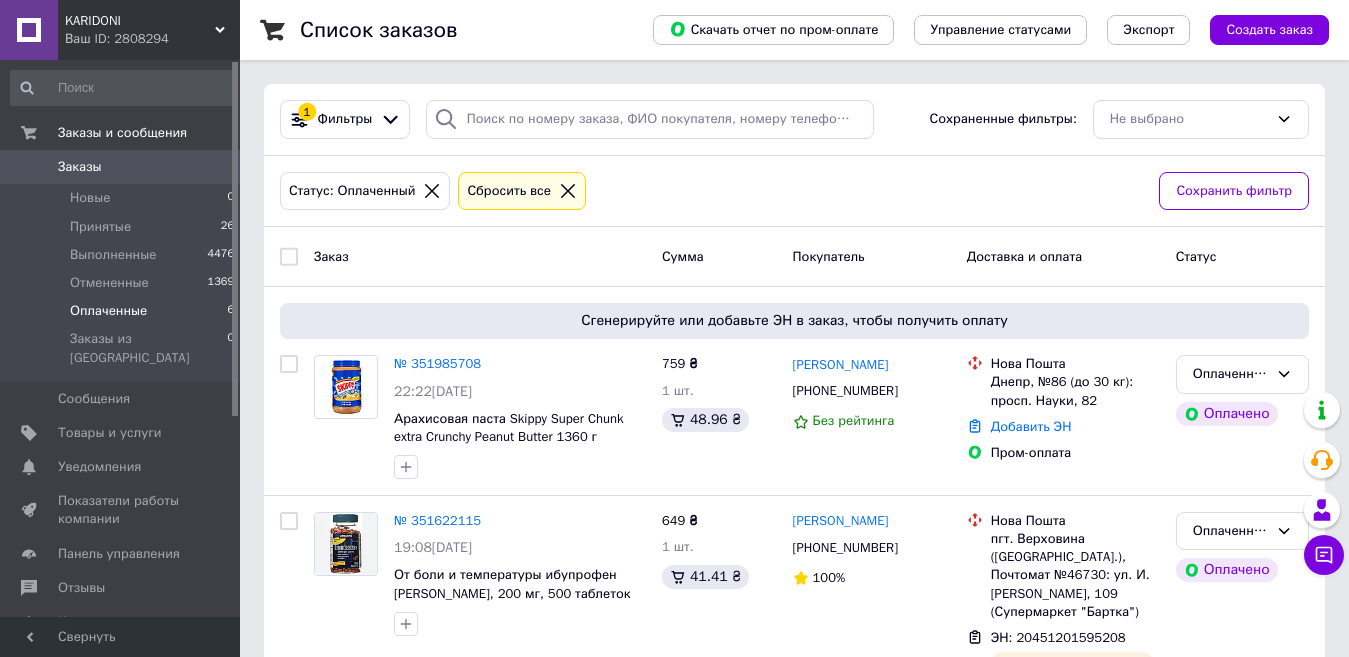 click on "Заказы" at bounding box center (80, 167) 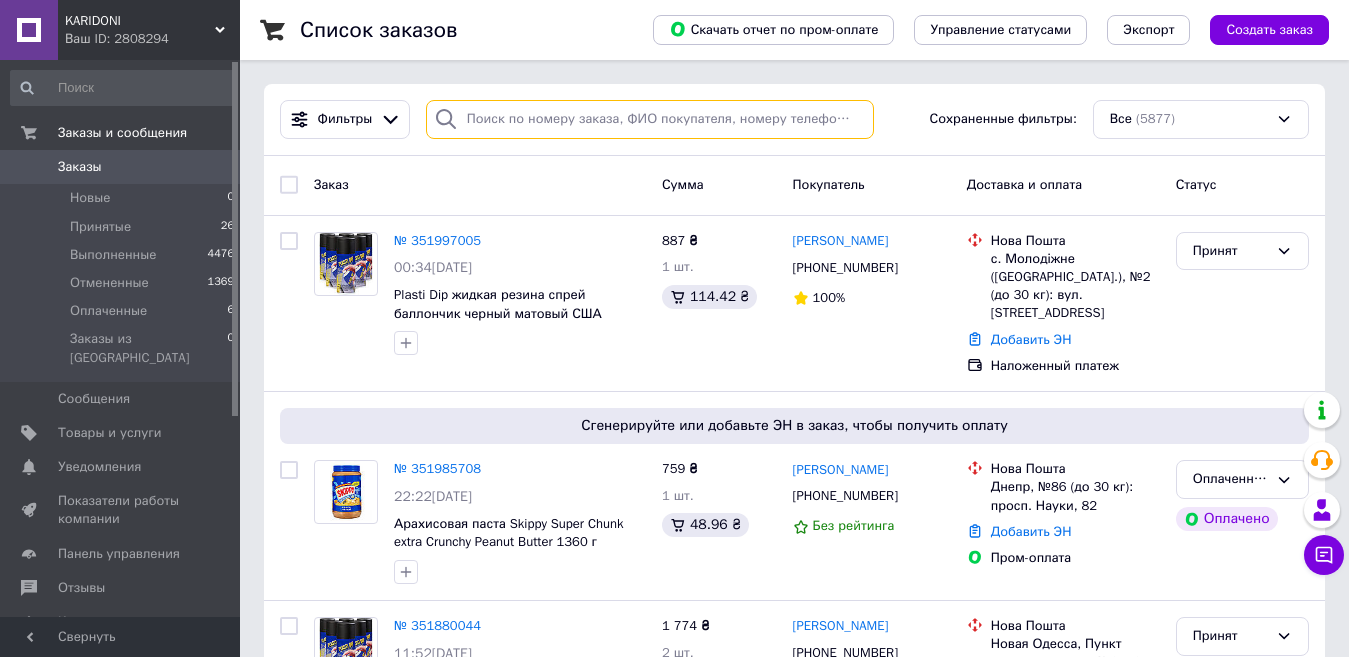 click at bounding box center (650, 119) 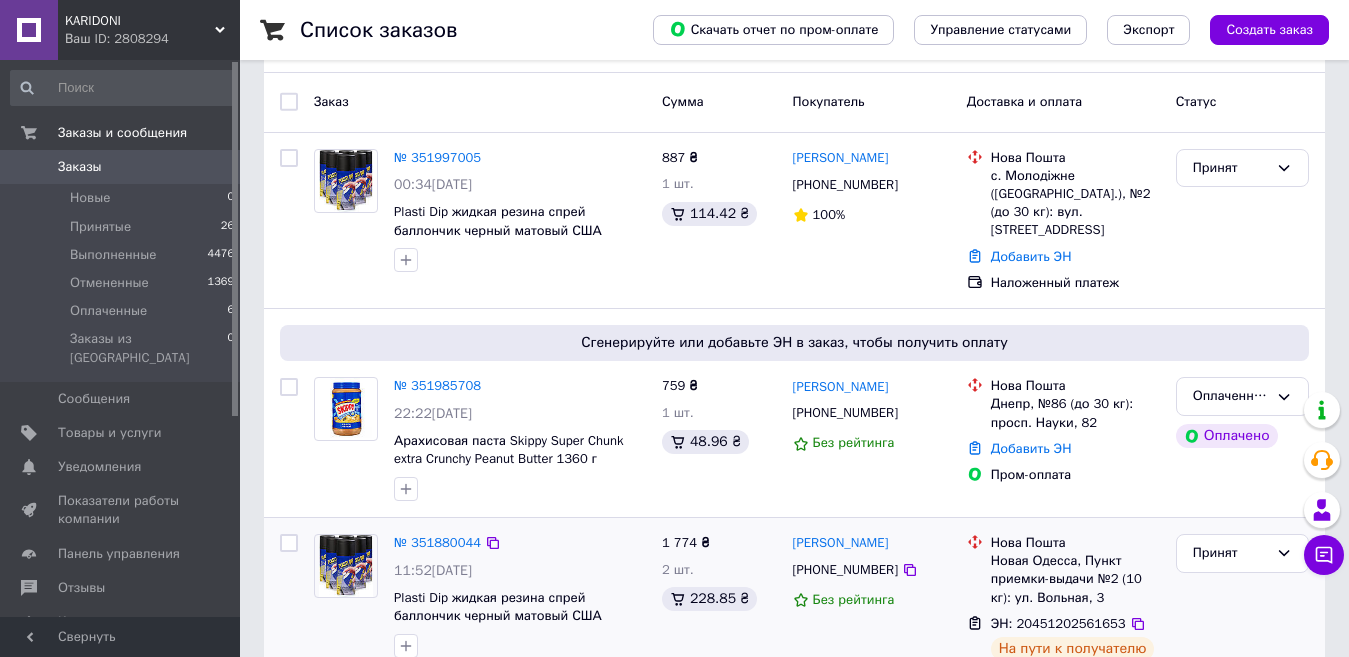 scroll, scrollTop: 300, scrollLeft: 0, axis: vertical 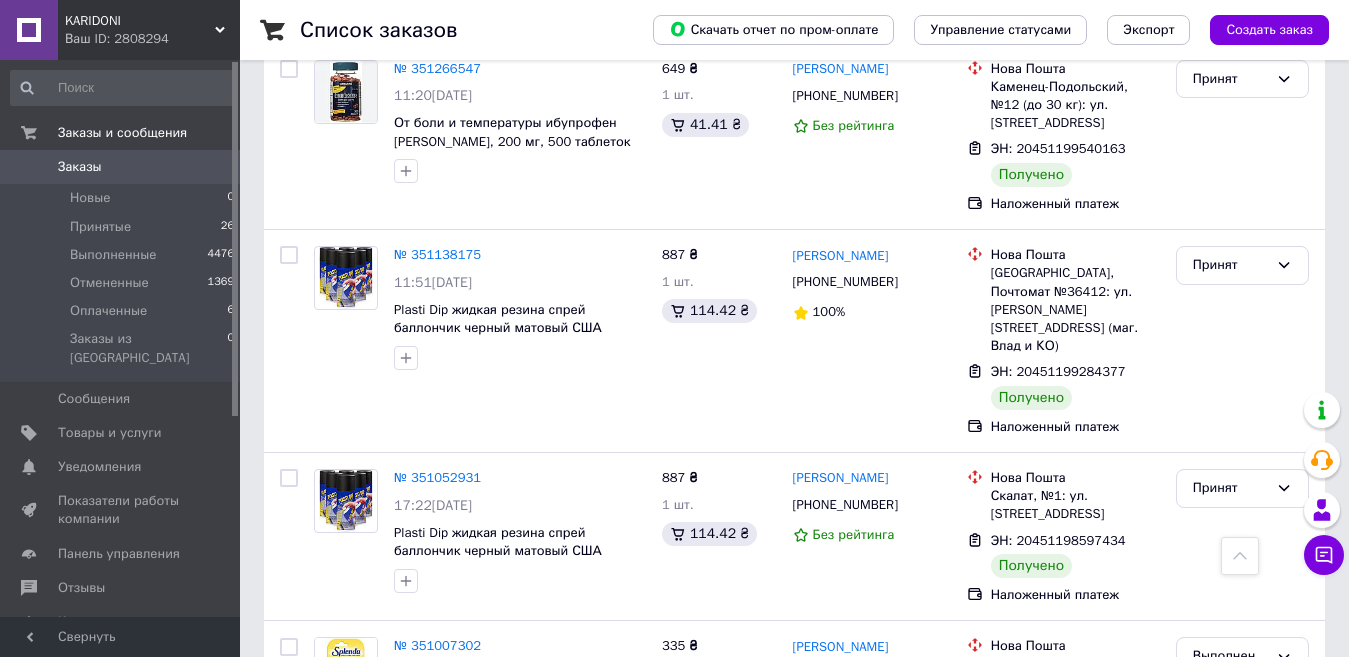 click on "2" at bounding box center (327, 888) 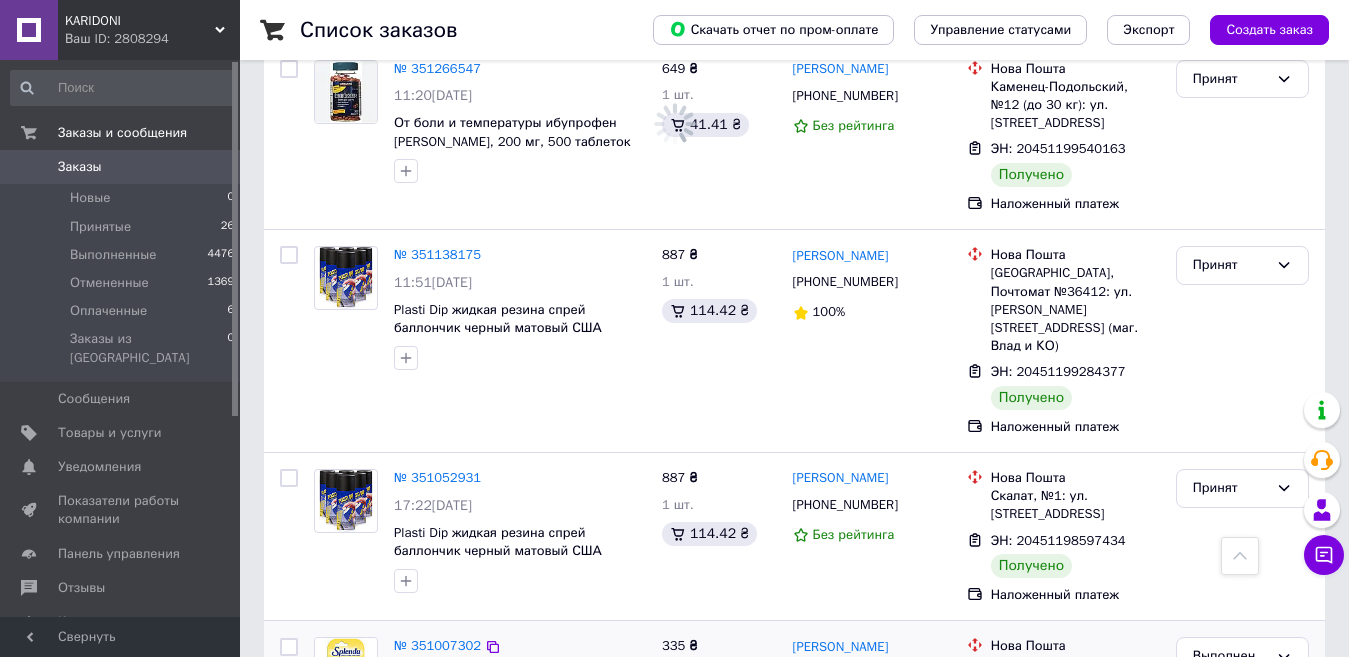 scroll, scrollTop: 0, scrollLeft: 0, axis: both 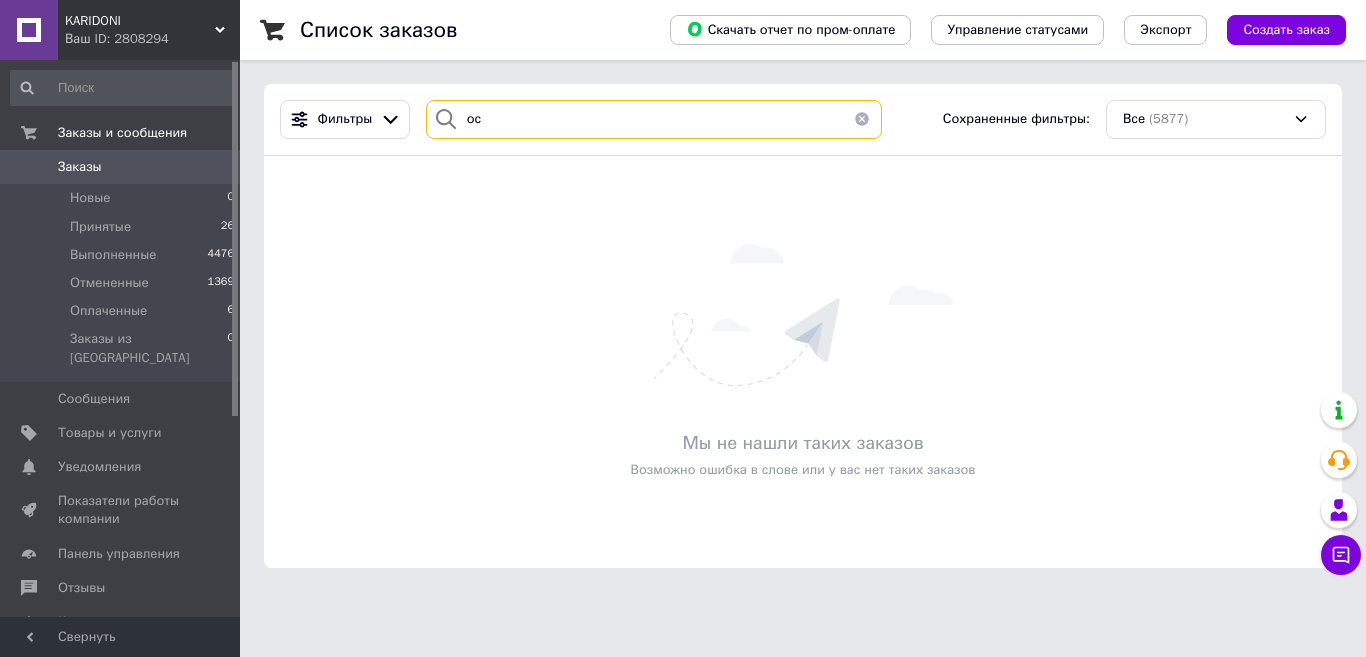 click on "ос" at bounding box center (654, 119) 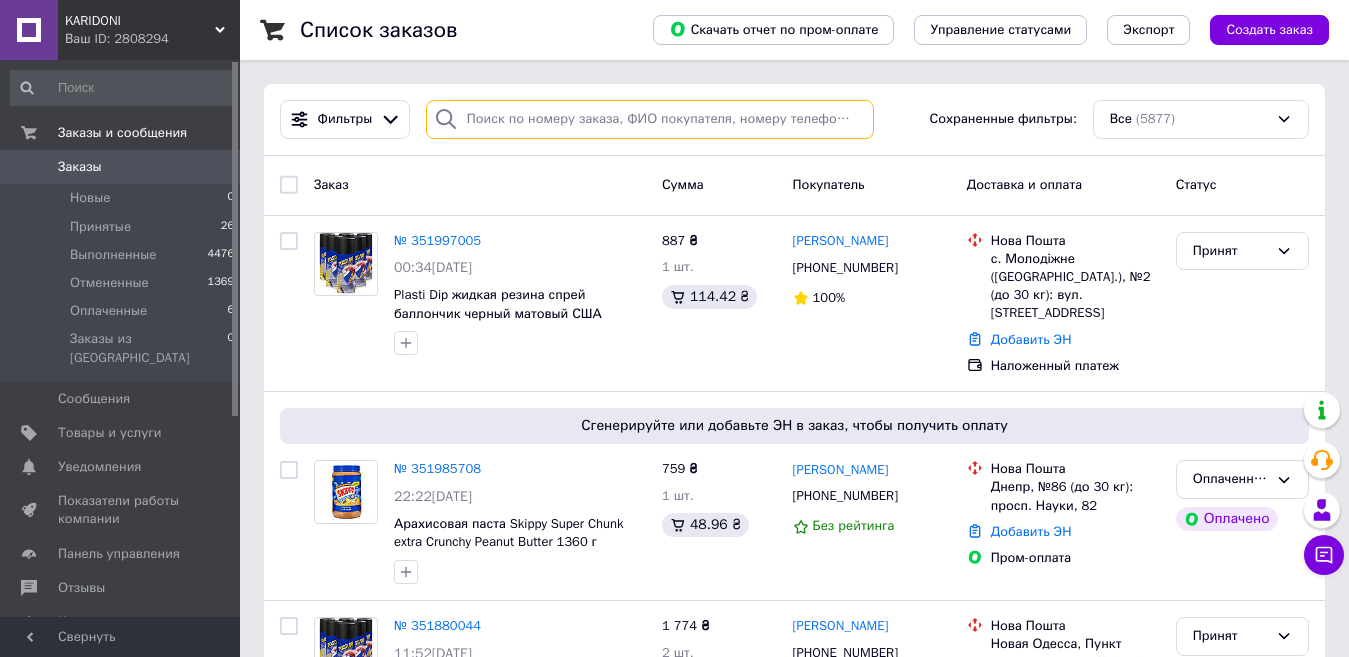scroll, scrollTop: 3448, scrollLeft: 0, axis: vertical 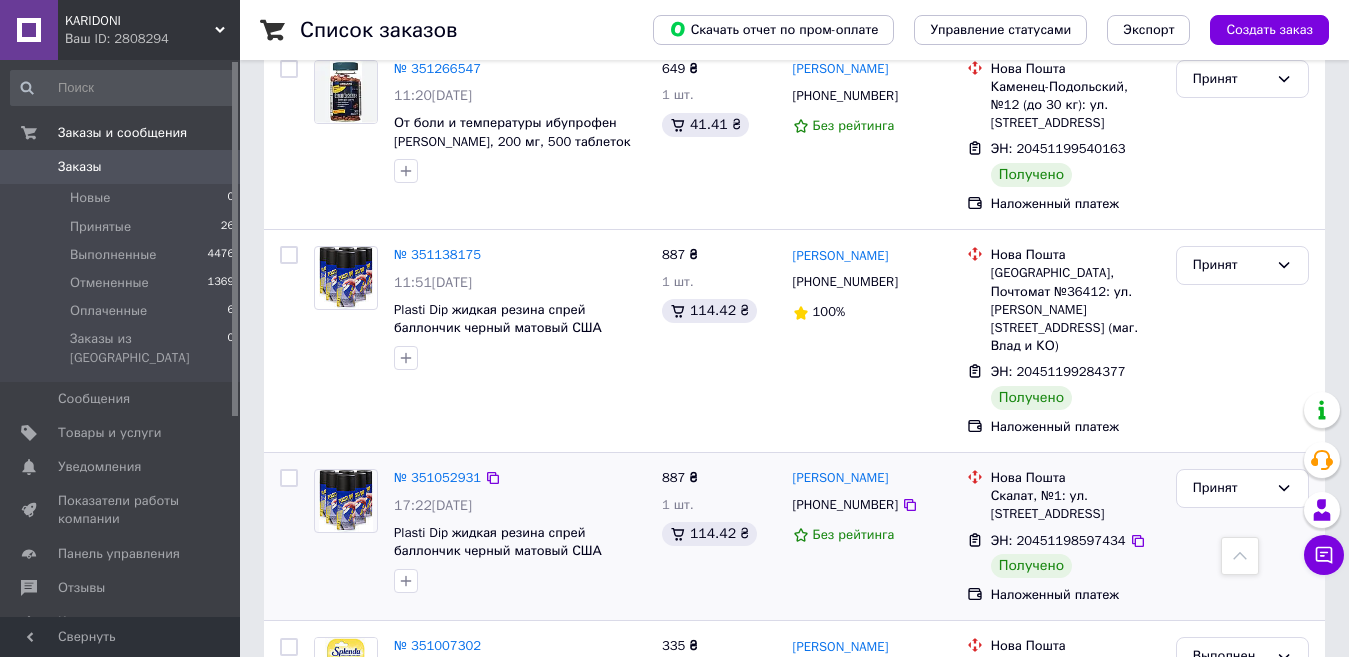 type 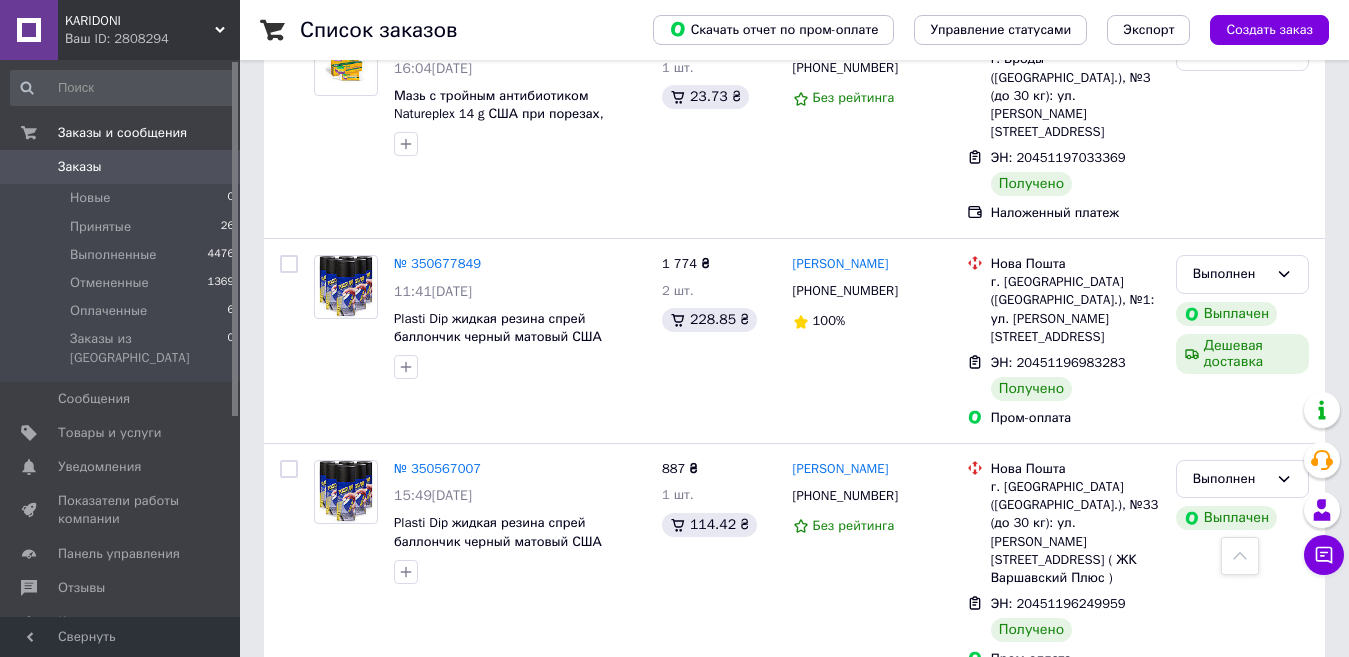 scroll, scrollTop: 1200, scrollLeft: 0, axis: vertical 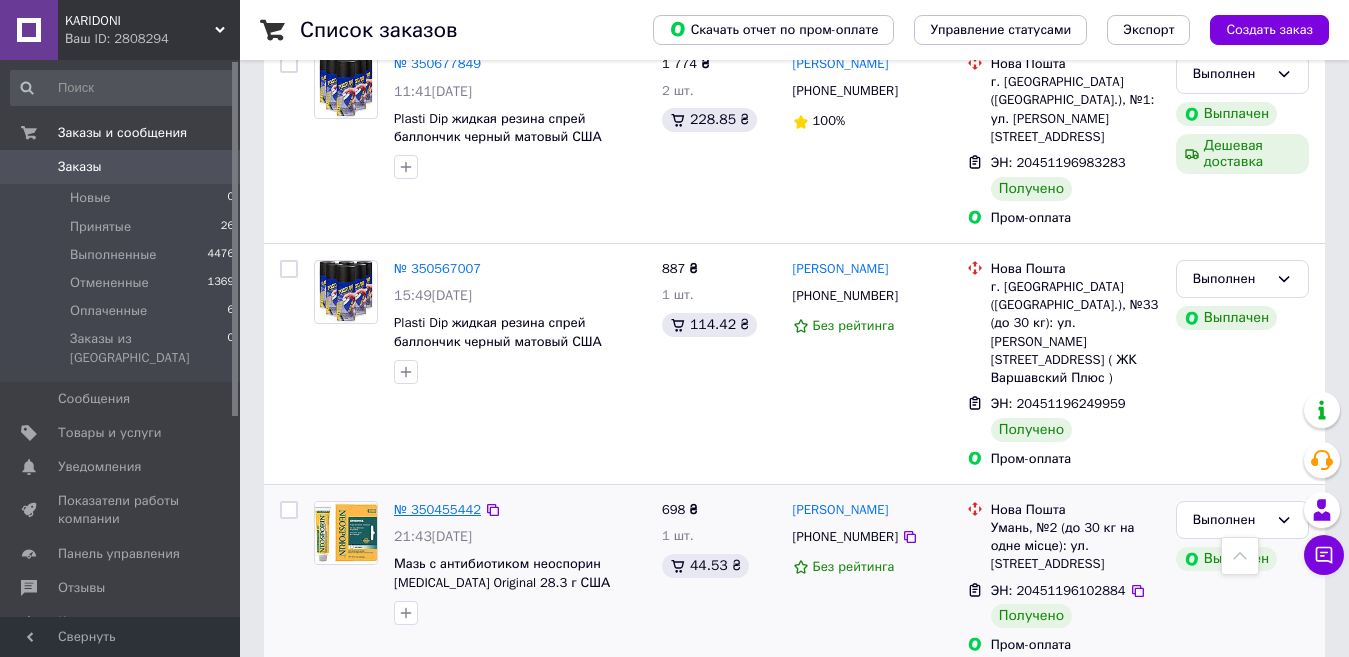 click on "№ 350455442" at bounding box center [437, 509] 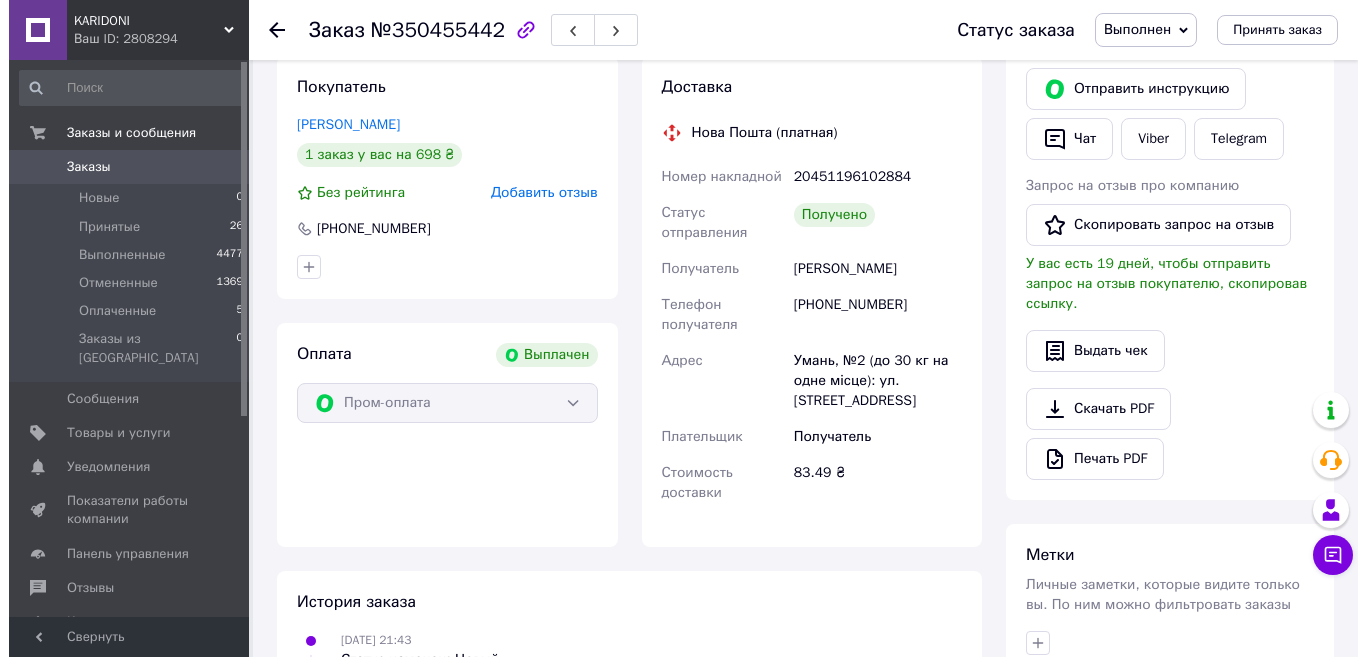 scroll, scrollTop: 300, scrollLeft: 0, axis: vertical 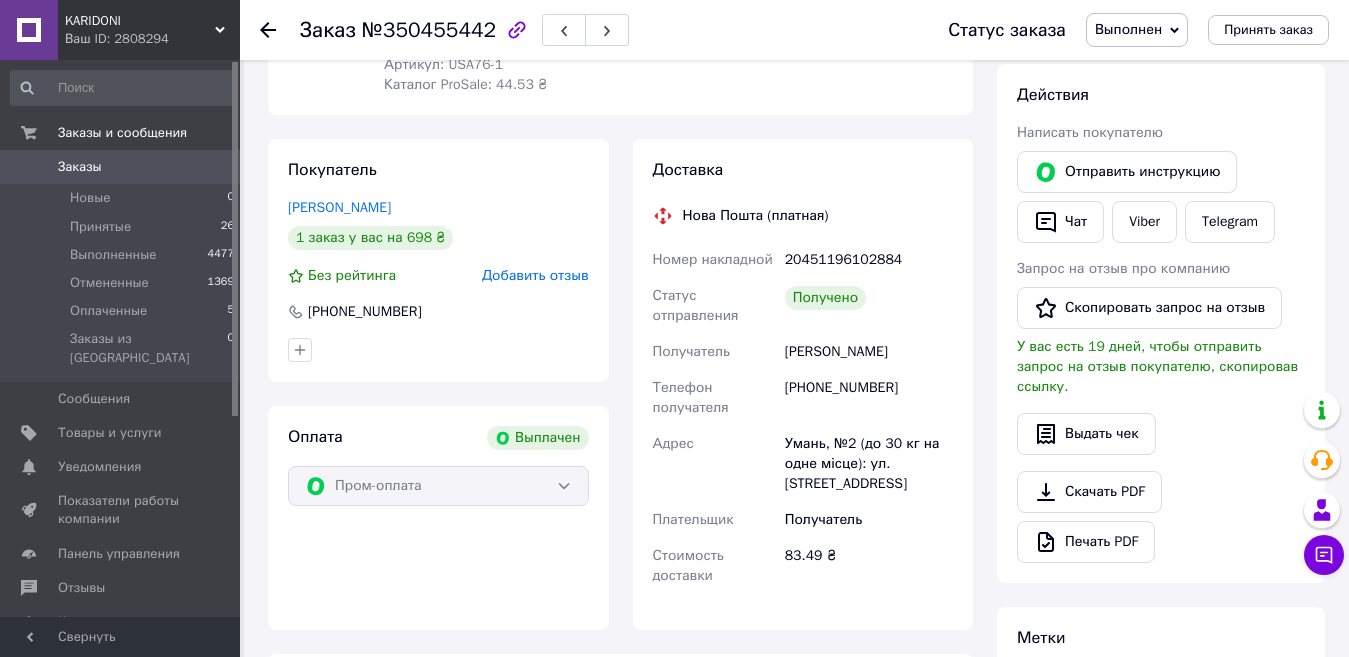 click on "Добавить отзыв" at bounding box center (535, 275) 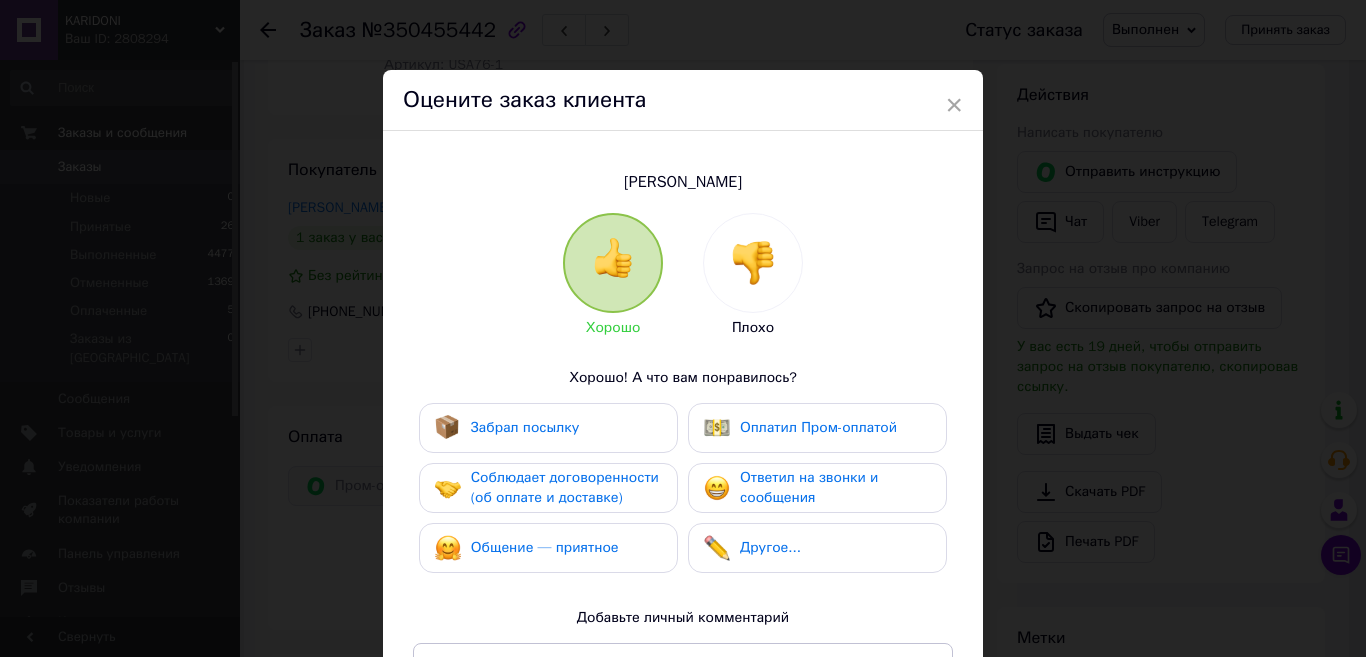 click on "Забрал посылку" at bounding box center (525, 427) 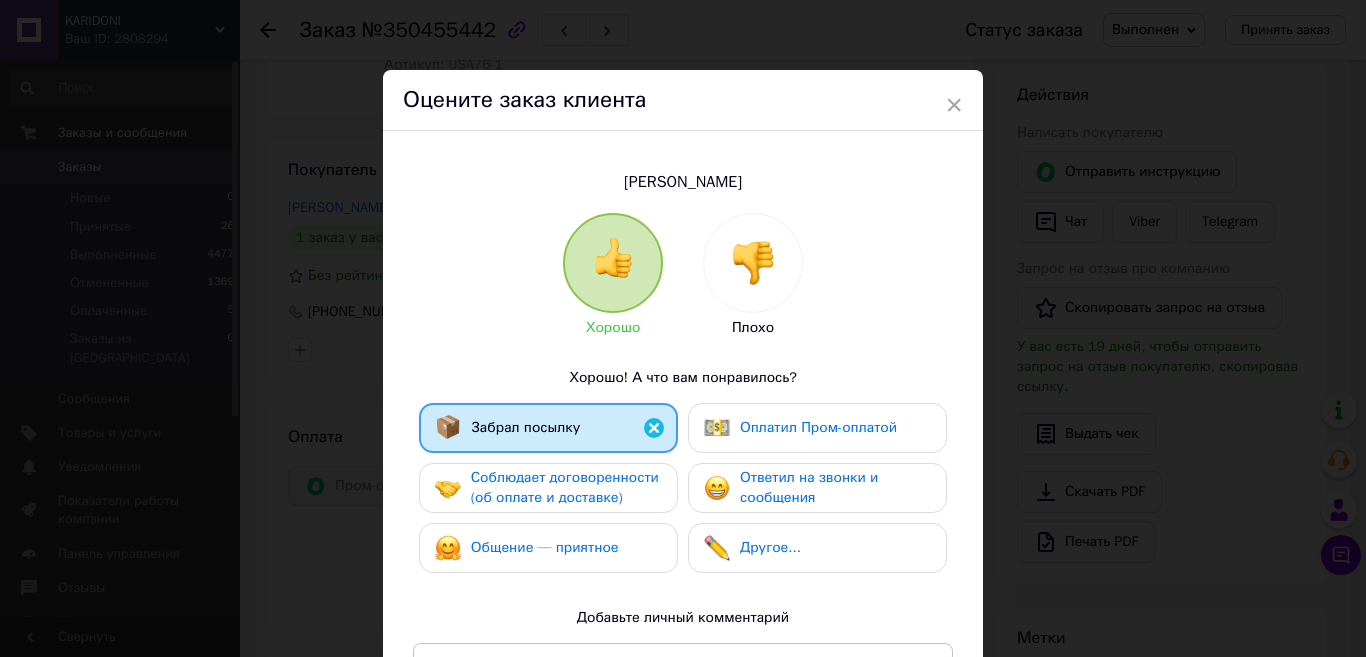 click on "Соблюдает договоренности (об оплате и доставке)" at bounding box center [565, 487] 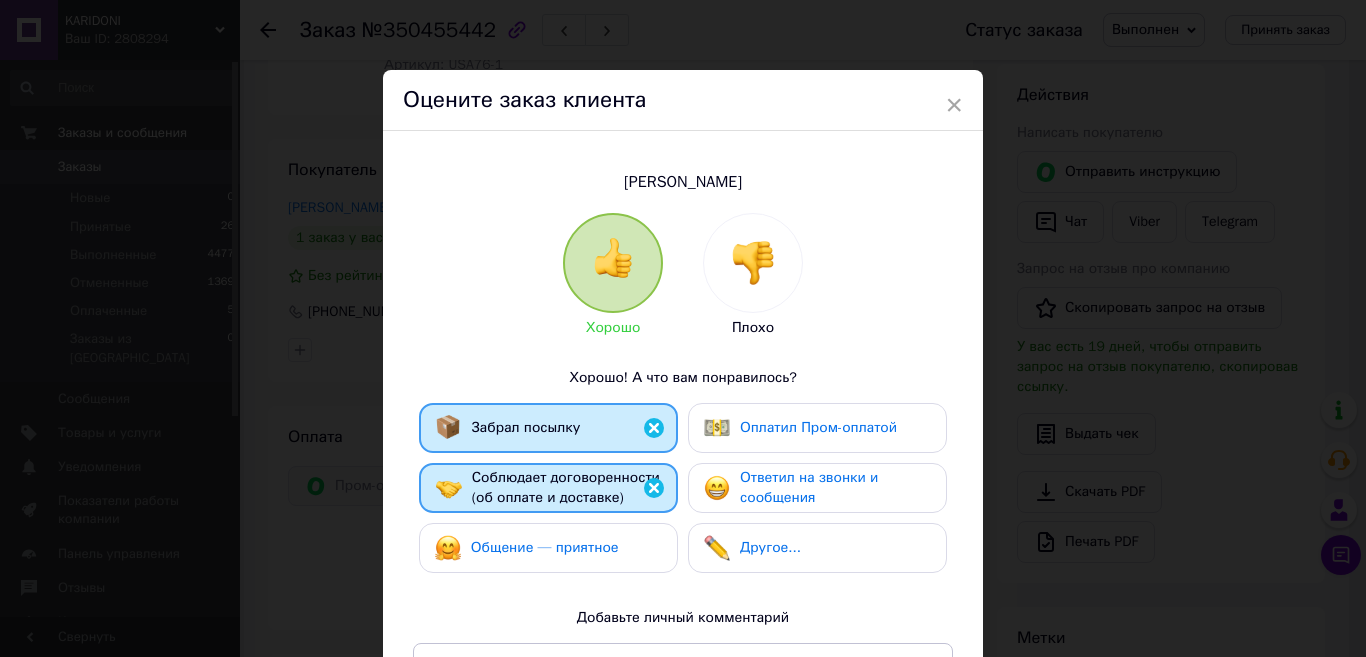click on "Общение — приятное" at bounding box center (545, 547) 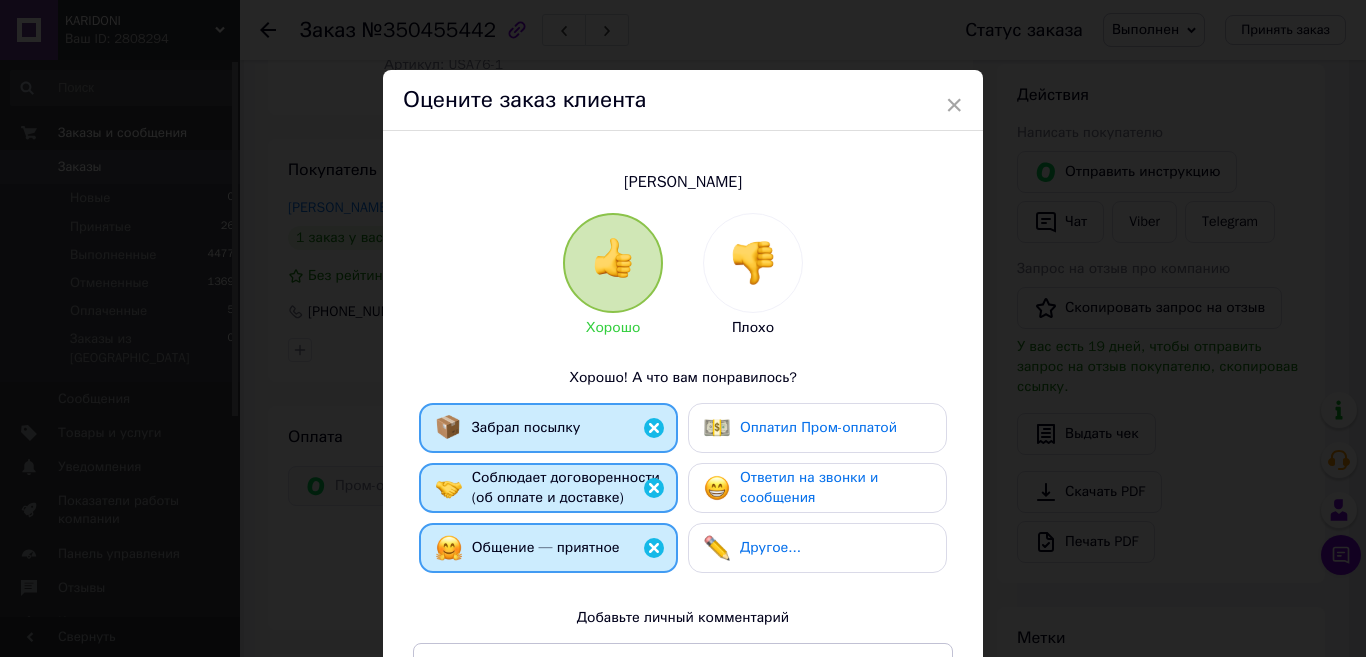 click on "Оплатил Пром-оплатой" at bounding box center [818, 427] 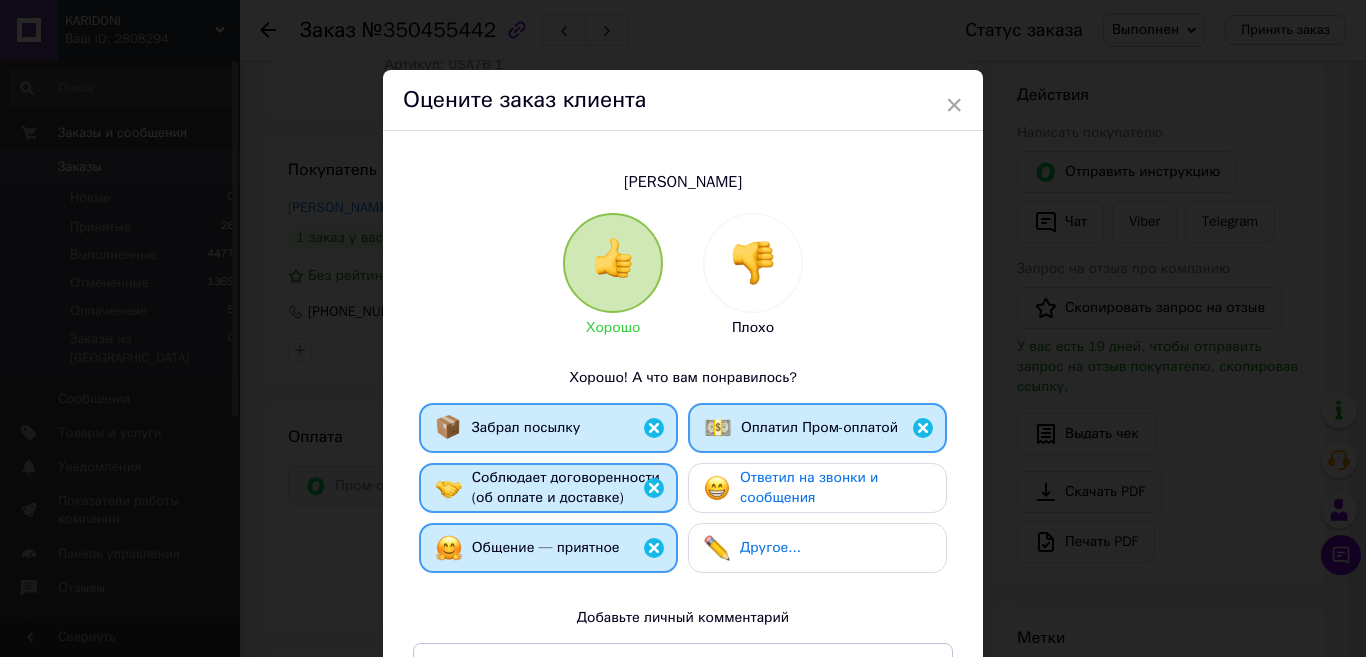 click on "Ответил на звонки и сообщения" at bounding box center [809, 487] 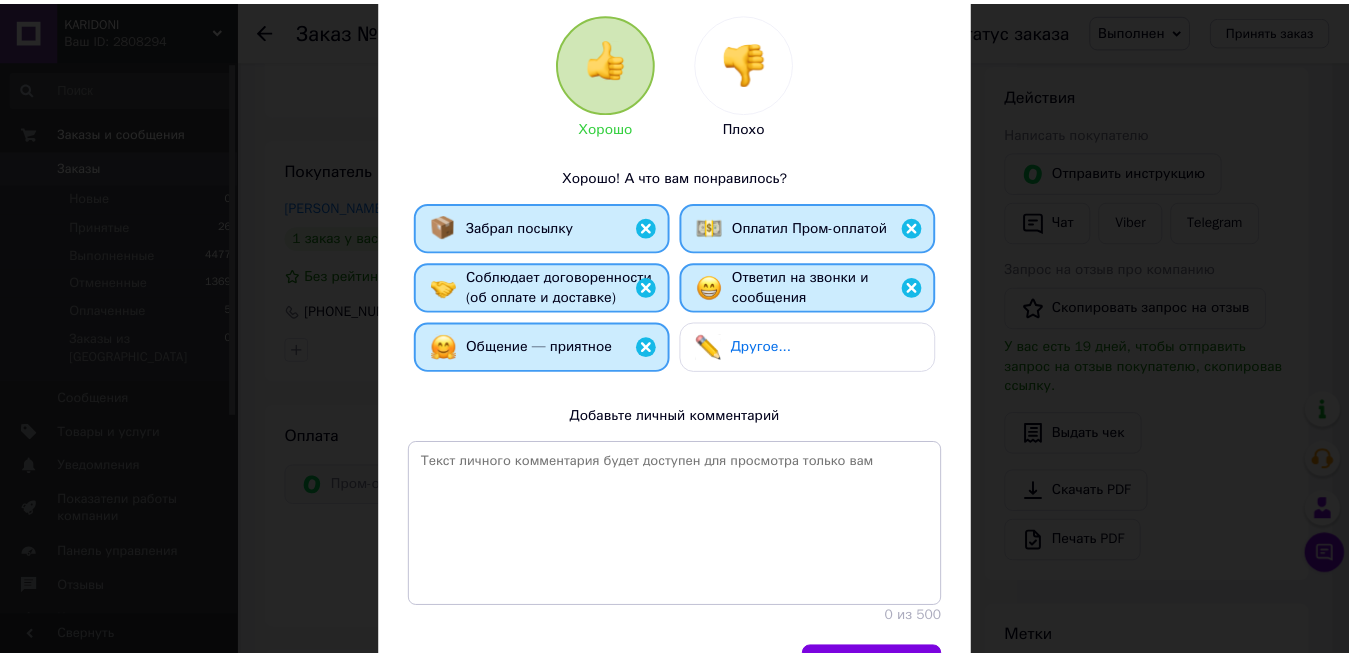 scroll, scrollTop: 314, scrollLeft: 0, axis: vertical 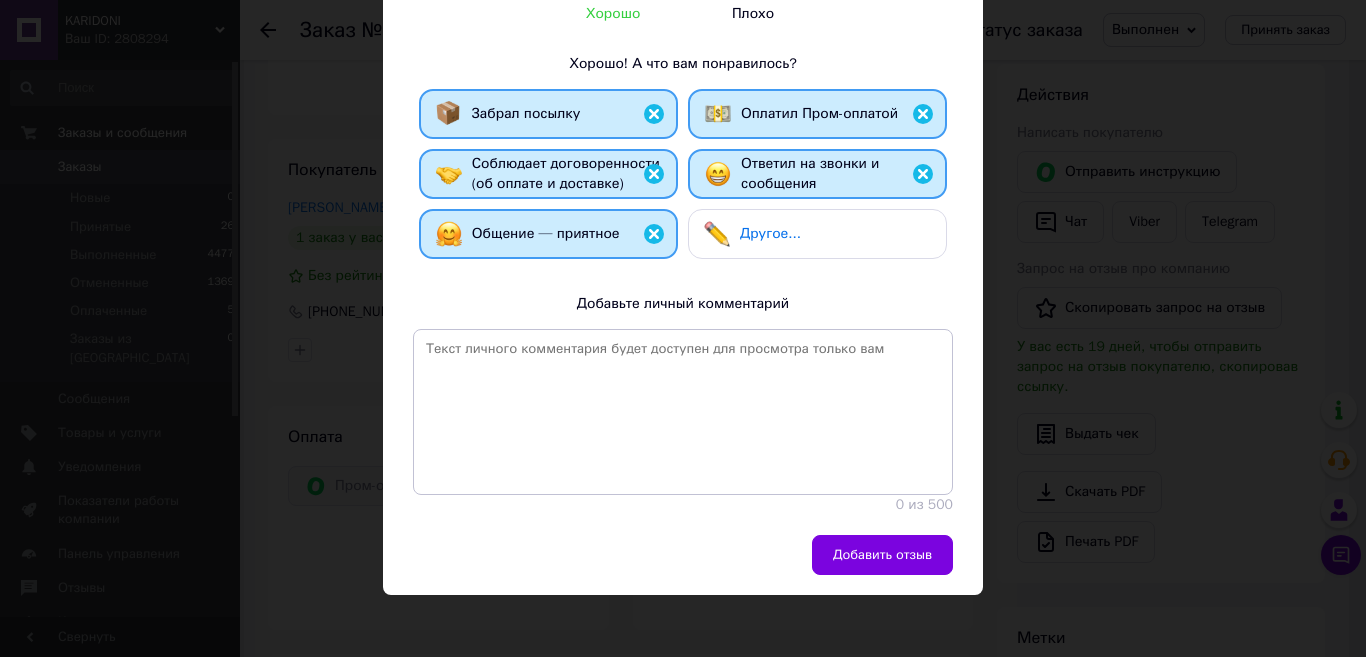 drag, startPoint x: 877, startPoint y: 560, endPoint x: 880, endPoint y: 495, distance: 65.06919 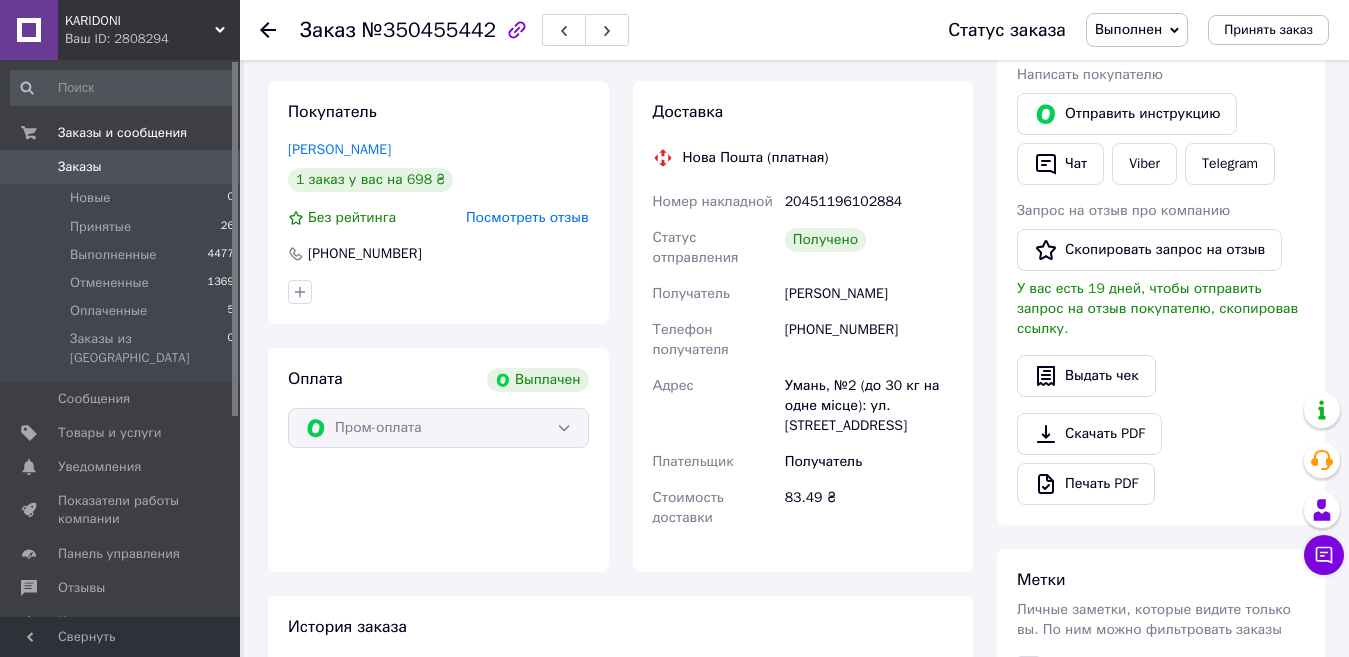 scroll, scrollTop: 100, scrollLeft: 0, axis: vertical 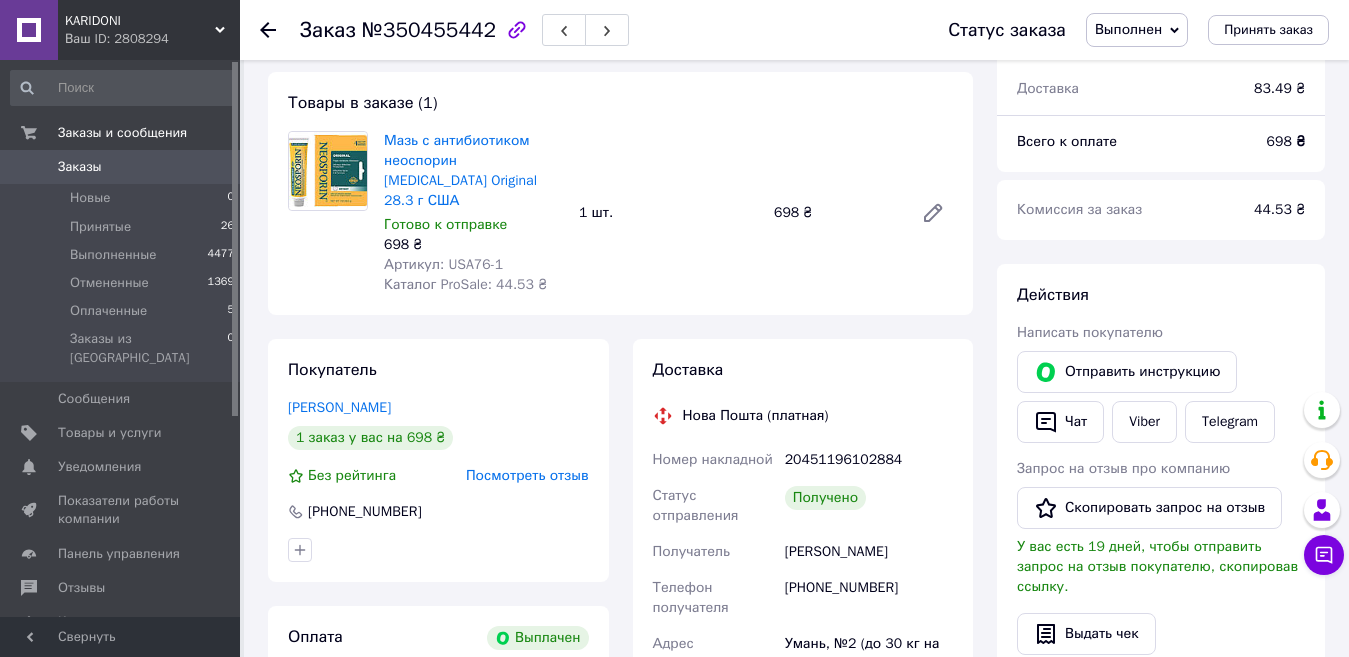 click 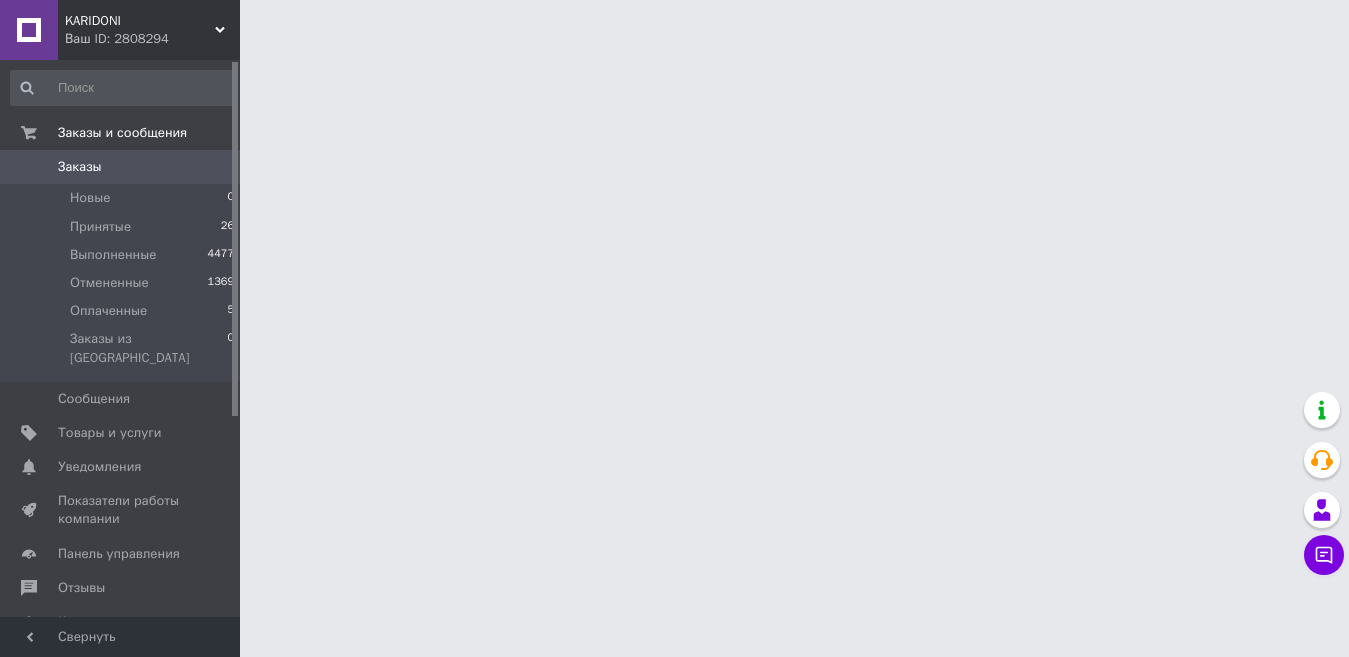 scroll, scrollTop: 0, scrollLeft: 0, axis: both 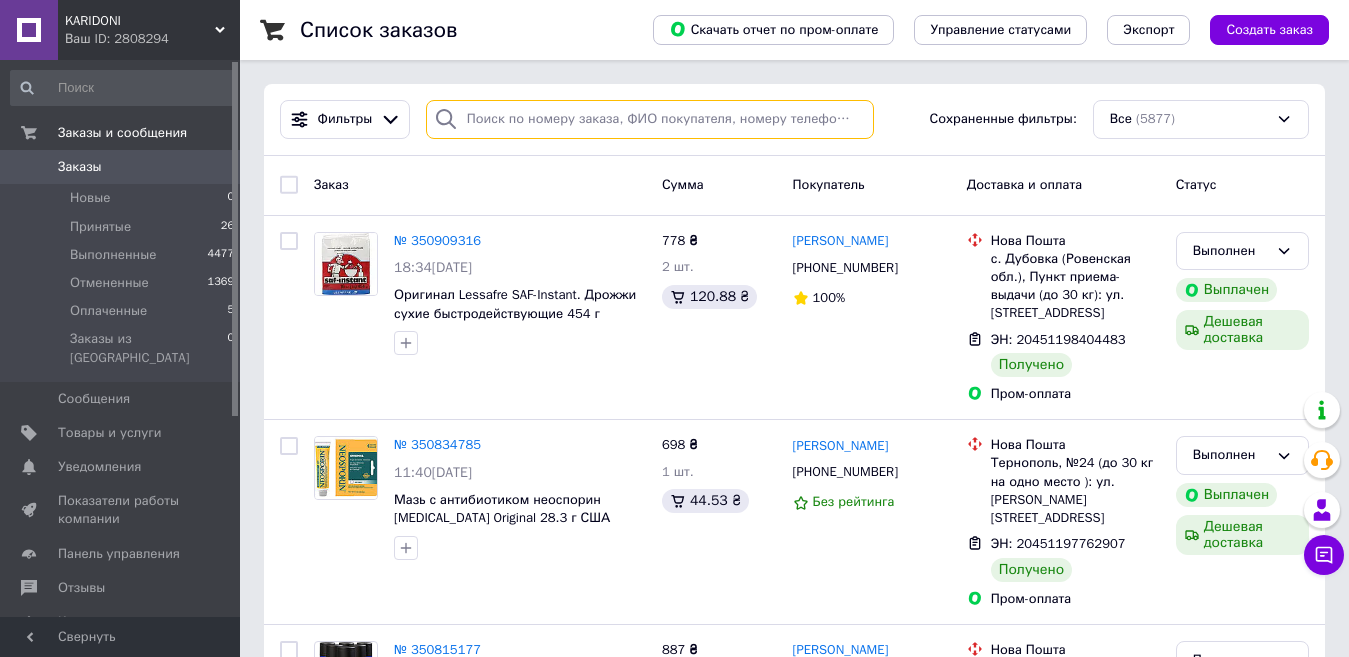 click at bounding box center [650, 119] 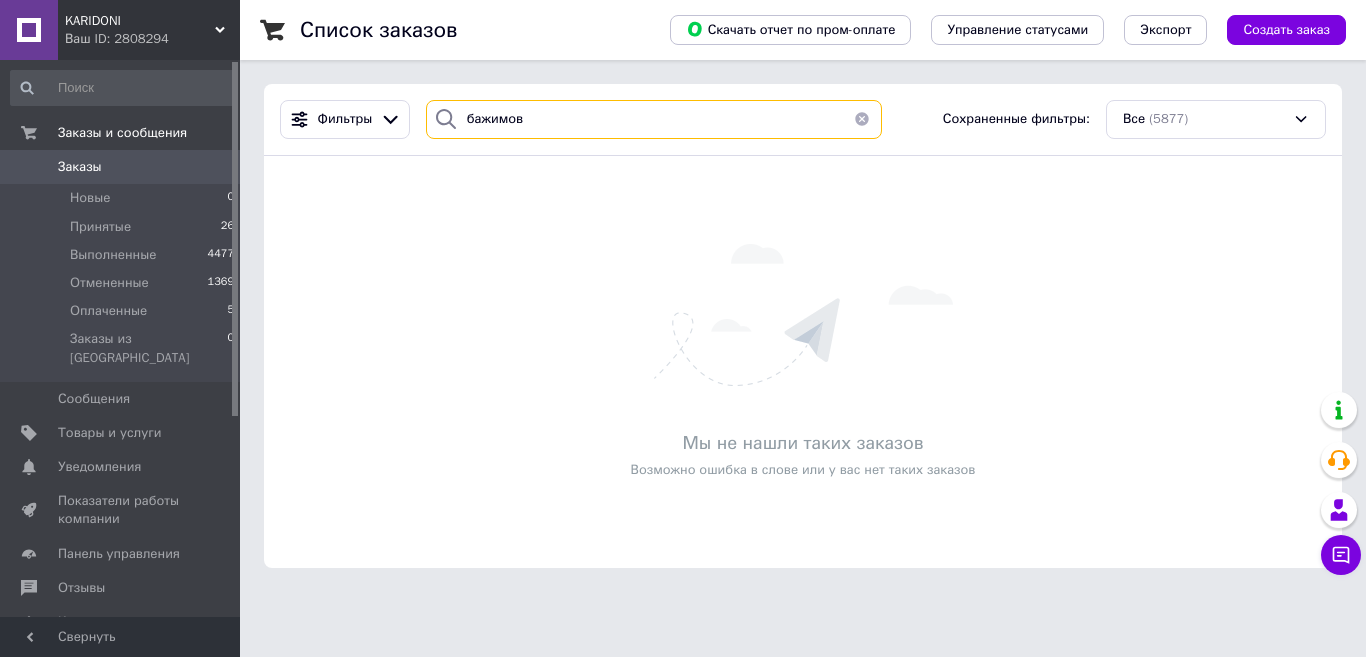 type on "бажимов" 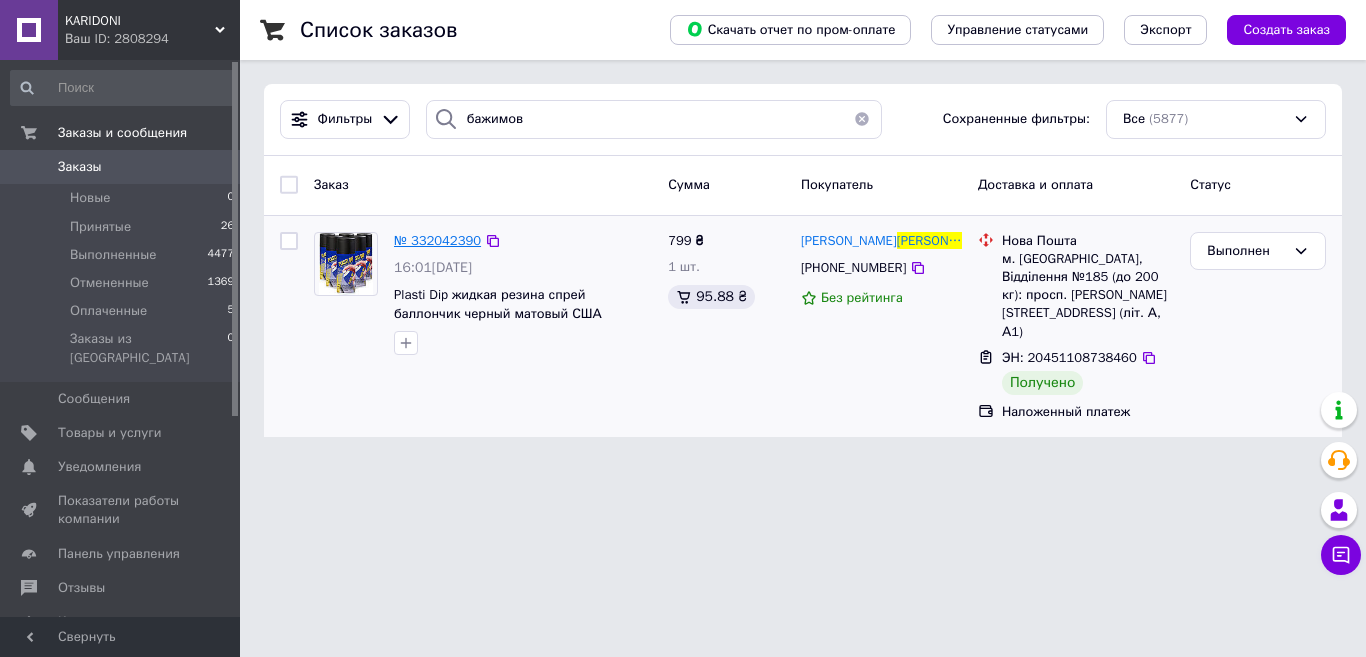 click on "№ 332042390" at bounding box center (437, 240) 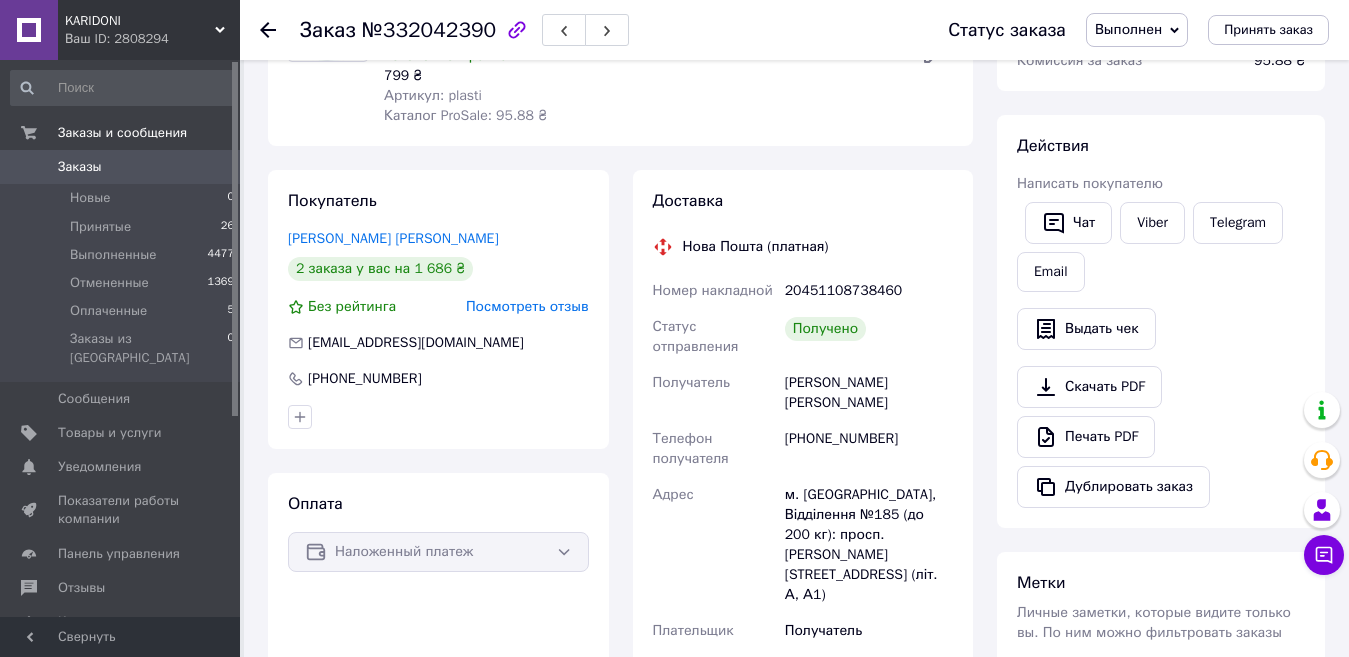 scroll, scrollTop: 0, scrollLeft: 0, axis: both 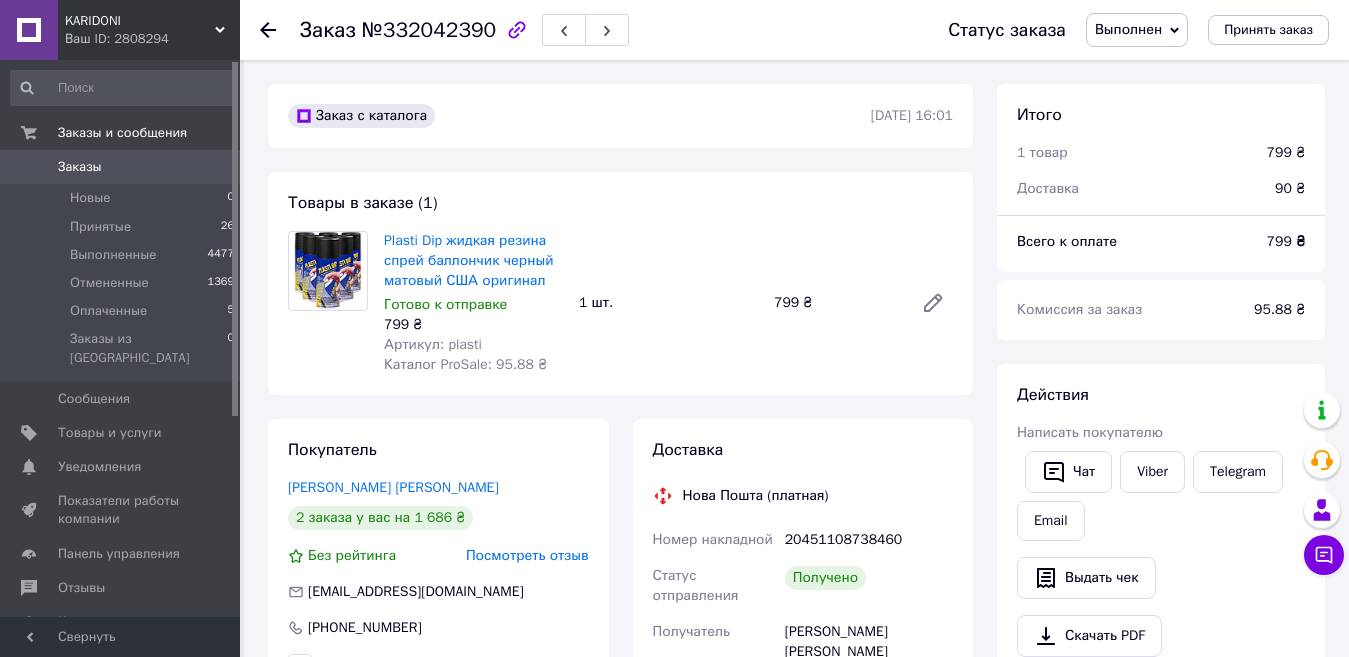 click 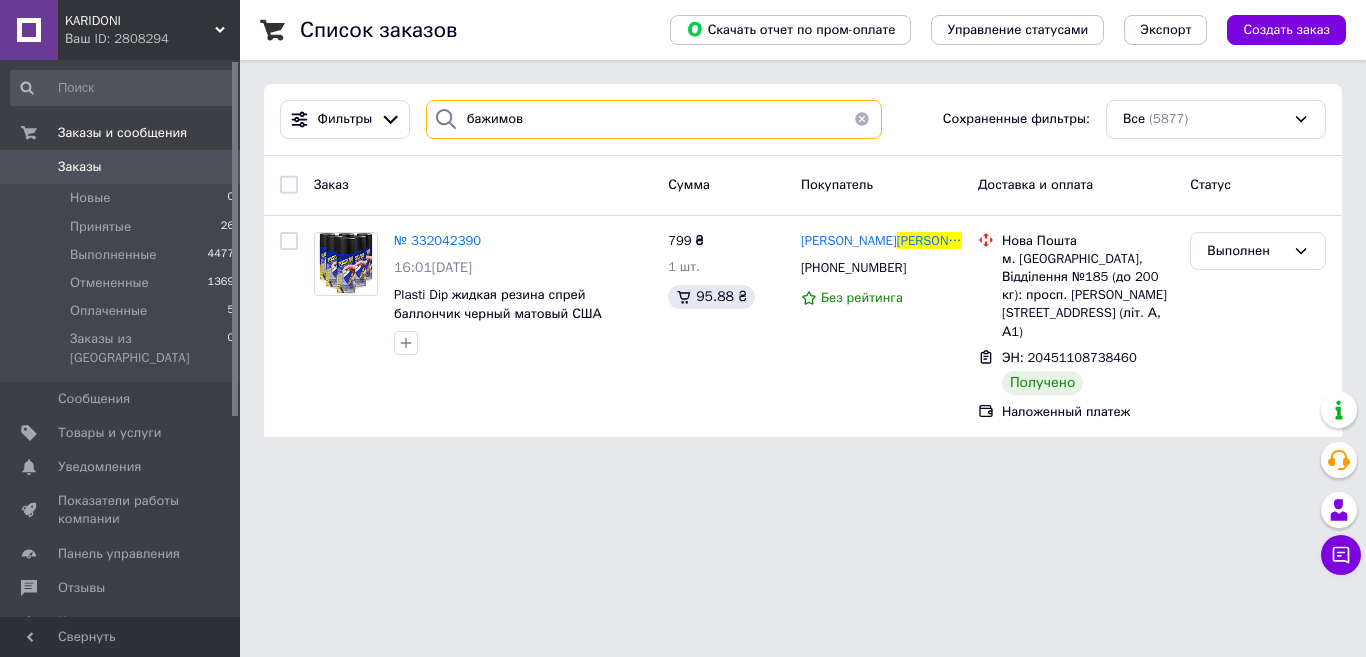 click on "бажимов" at bounding box center (654, 119) 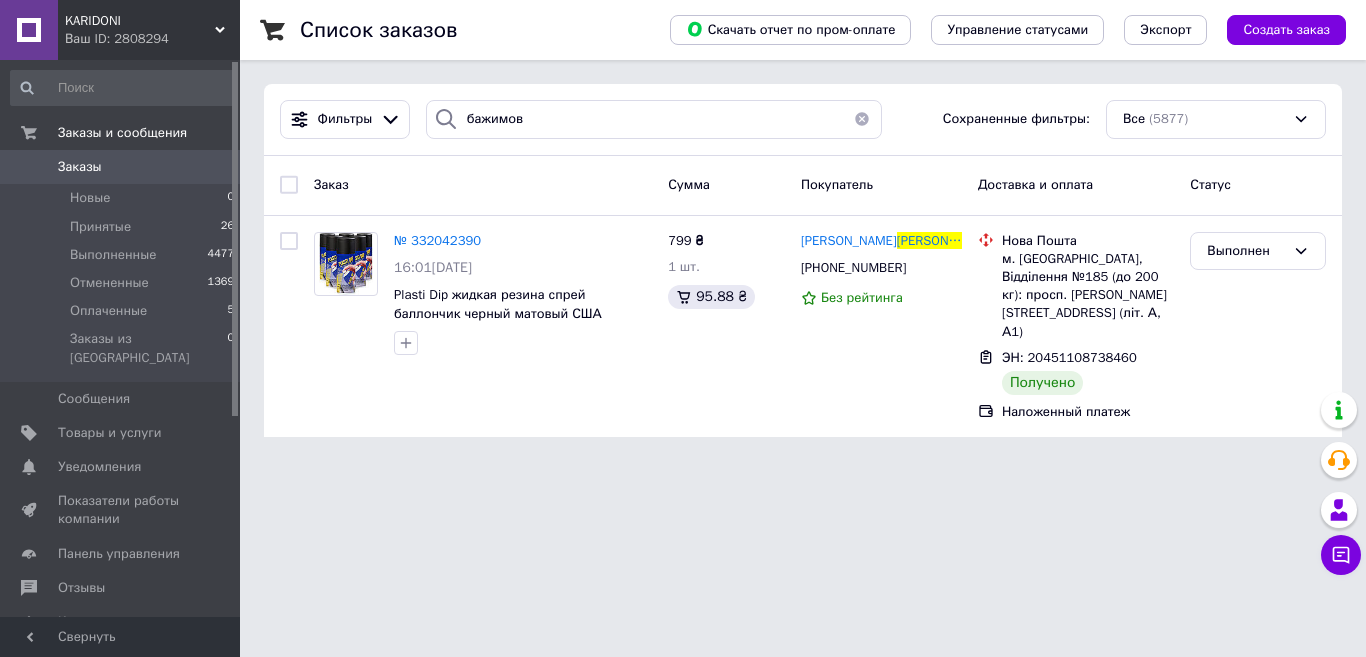 click on "Заказы 0" at bounding box center [123, 167] 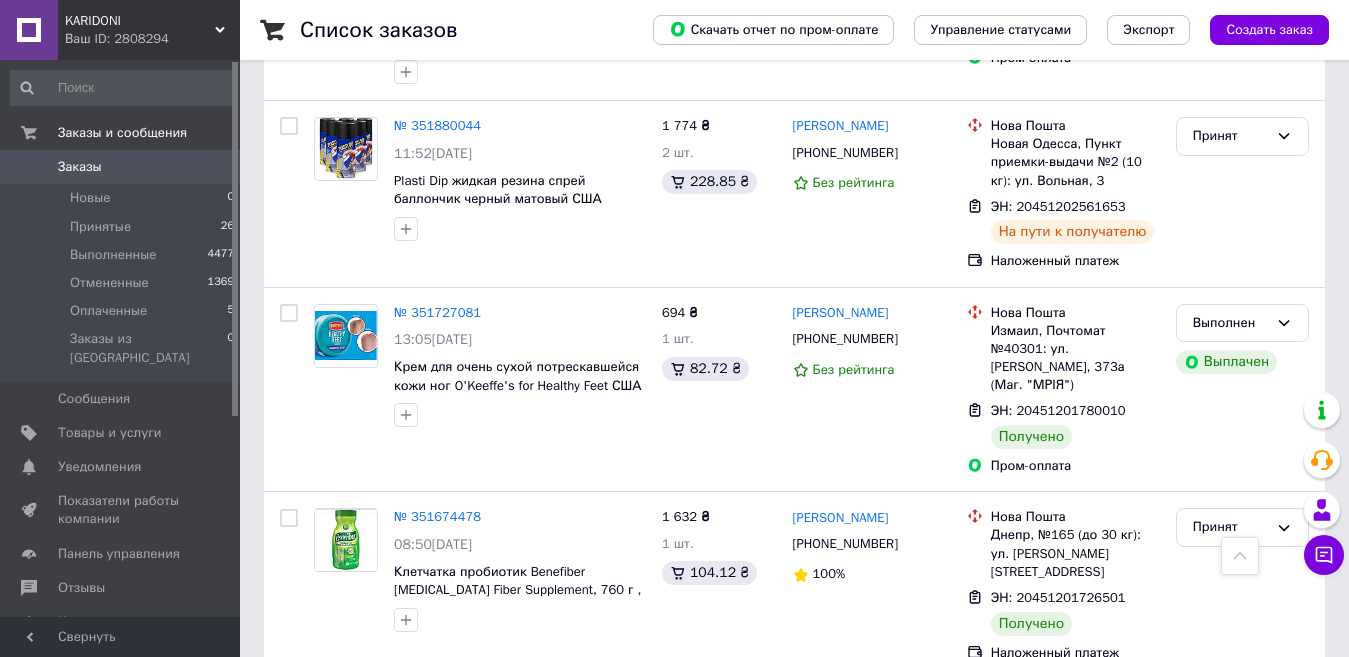 scroll, scrollTop: 3448, scrollLeft: 0, axis: vertical 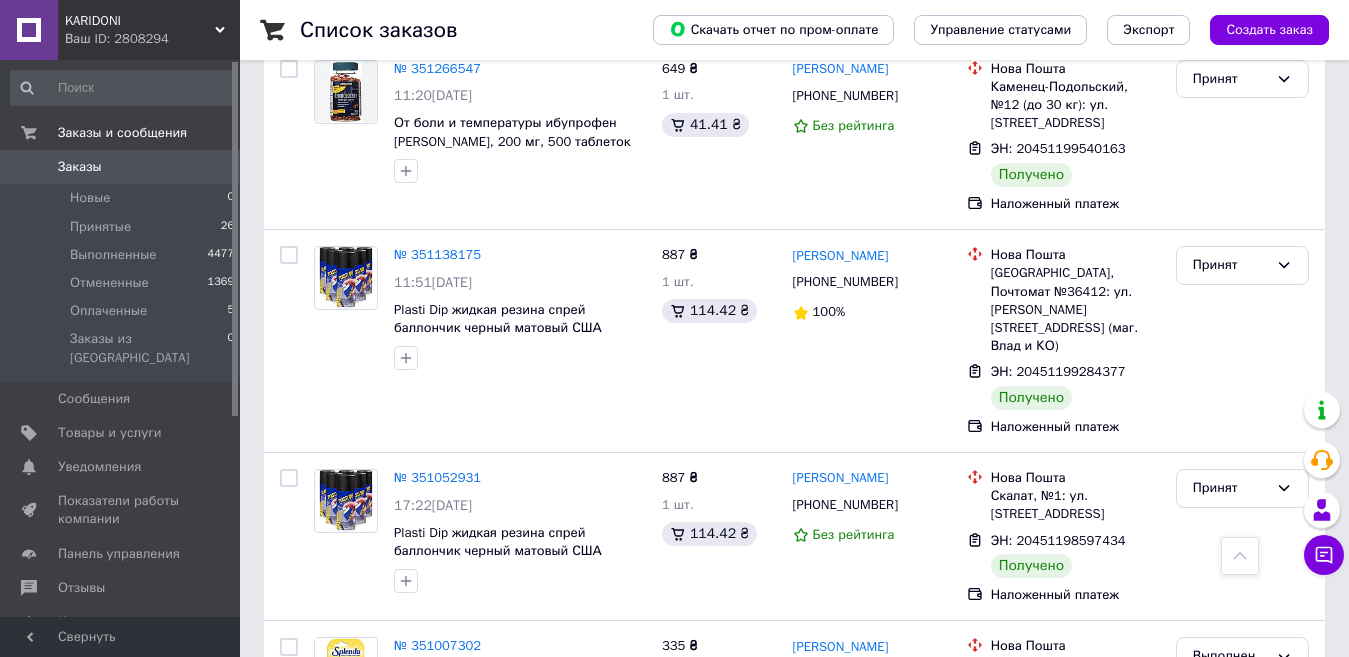 click on "2" at bounding box center [327, 888] 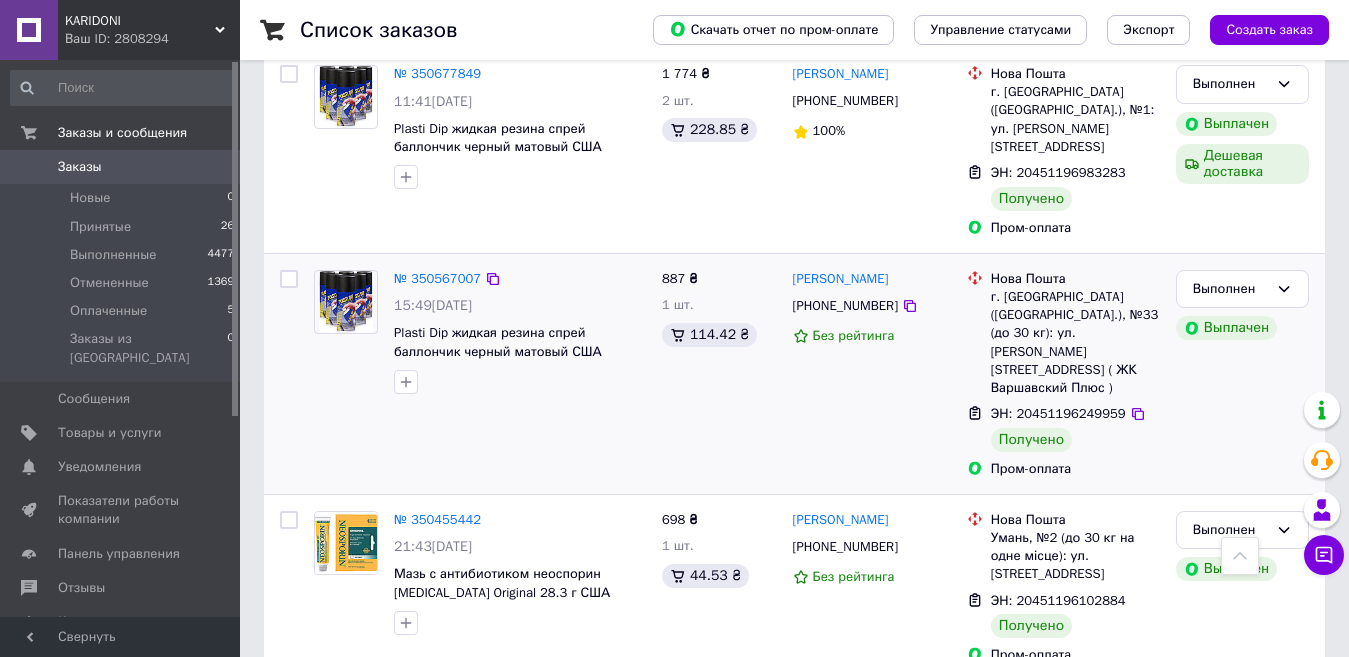 scroll, scrollTop: 1100, scrollLeft: 0, axis: vertical 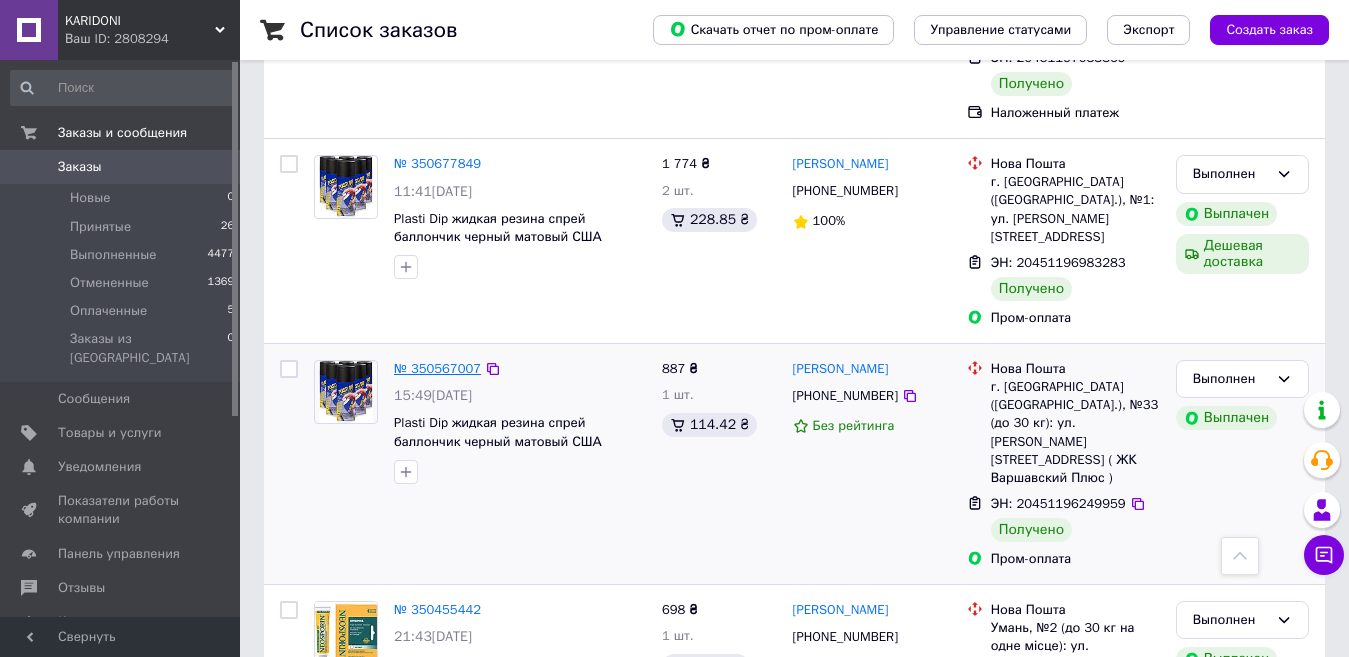 click on "№ 350567007" at bounding box center [437, 368] 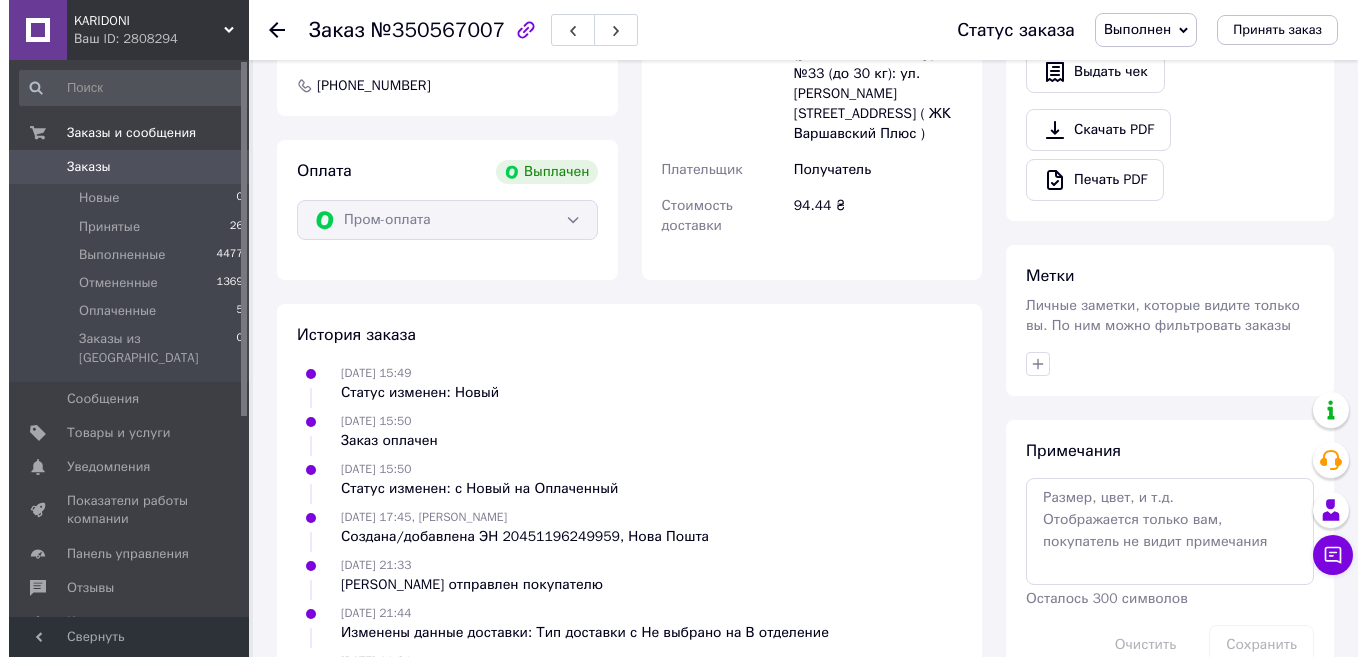 scroll, scrollTop: 411, scrollLeft: 0, axis: vertical 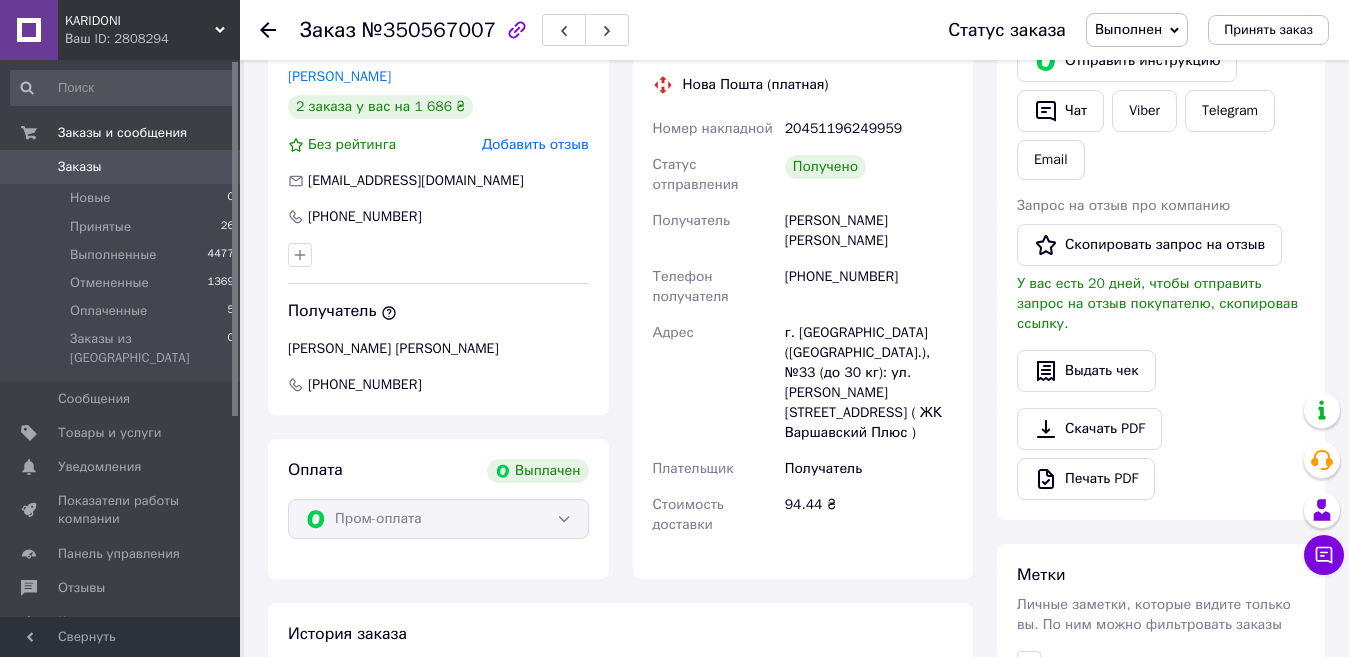 click on "Добавить отзыв" at bounding box center [535, 144] 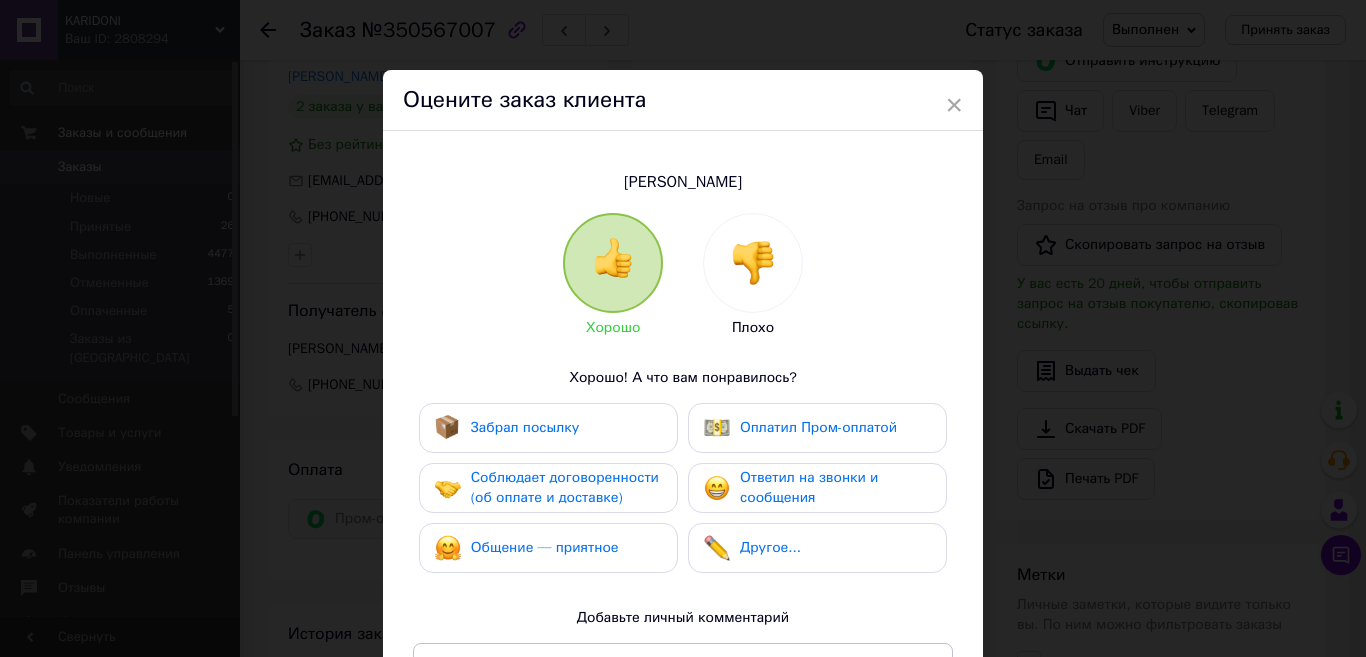 click on "Забрал посылку" at bounding box center [525, 427] 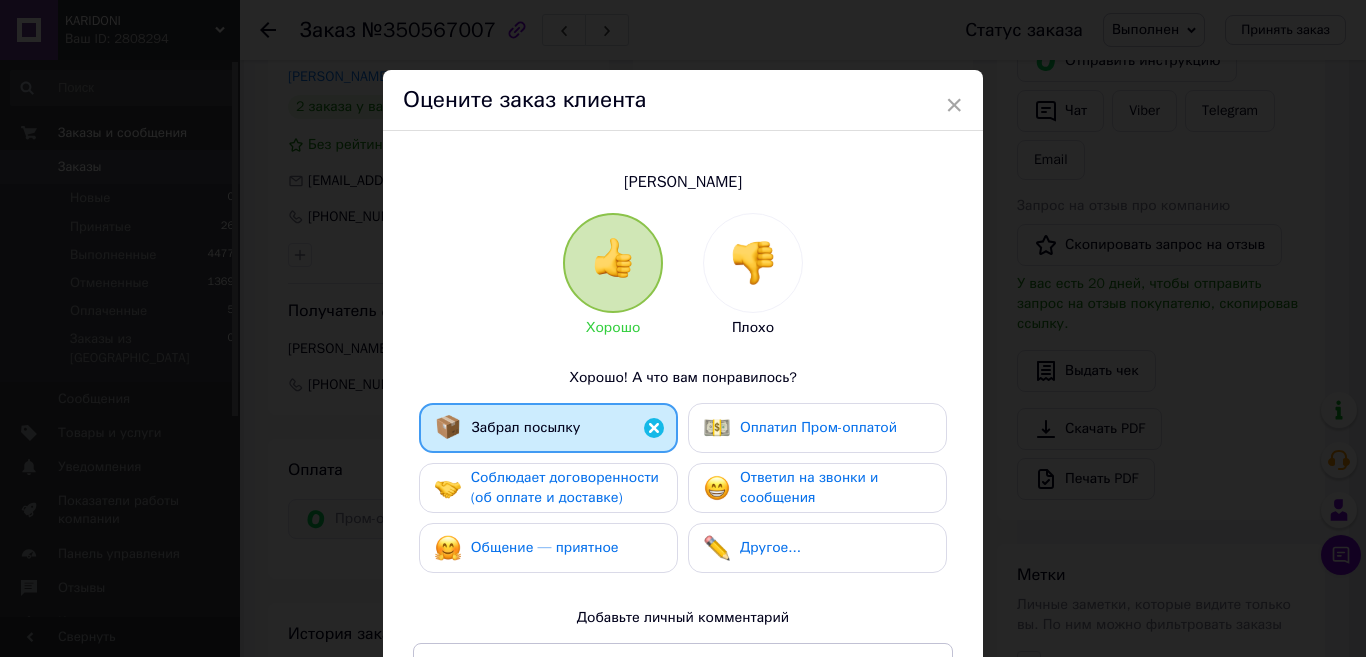 click on "Соблюдает договоренности (об оплате и доставке)" at bounding box center [565, 487] 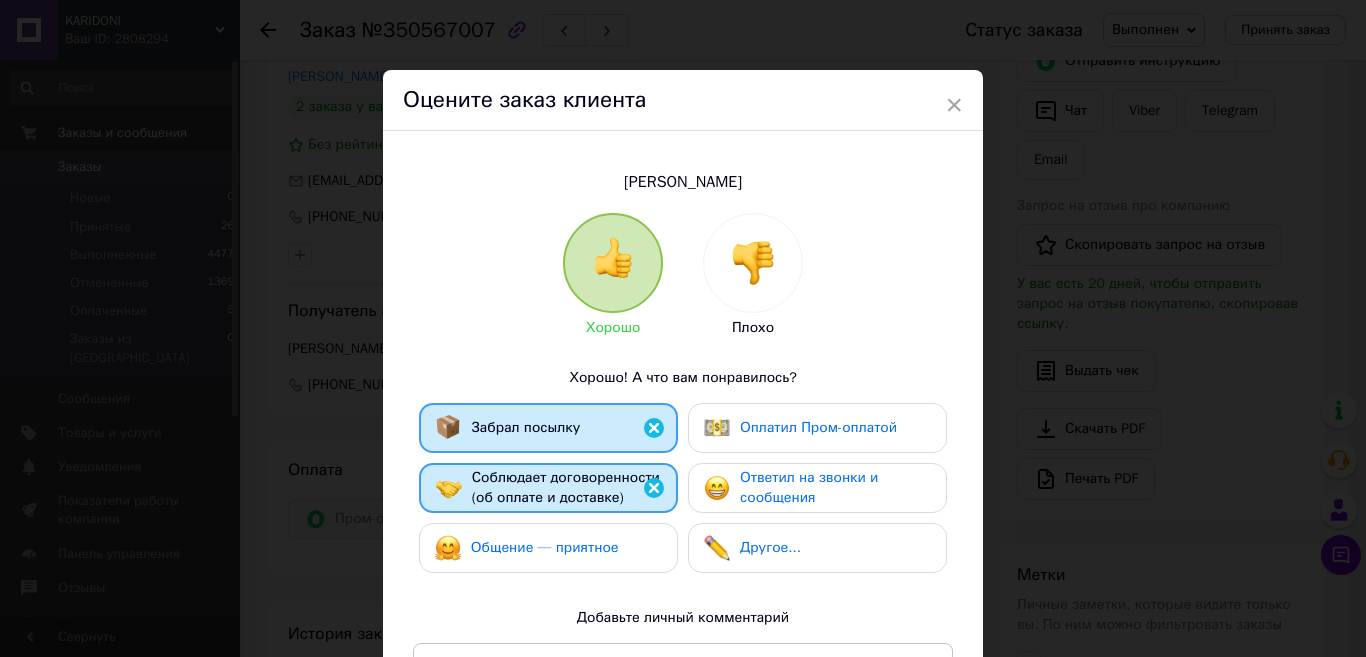 click on "Общение — приятное" at bounding box center [545, 547] 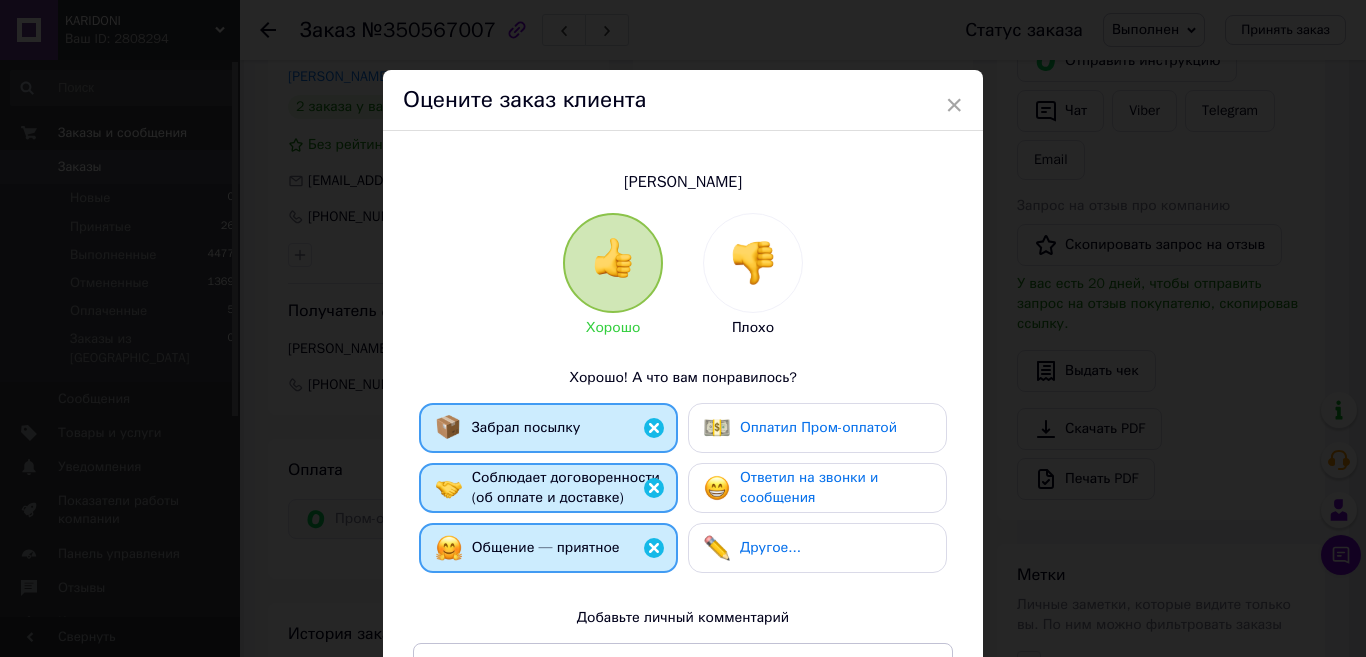 click on "Оплатил Пром-оплатой" at bounding box center [818, 427] 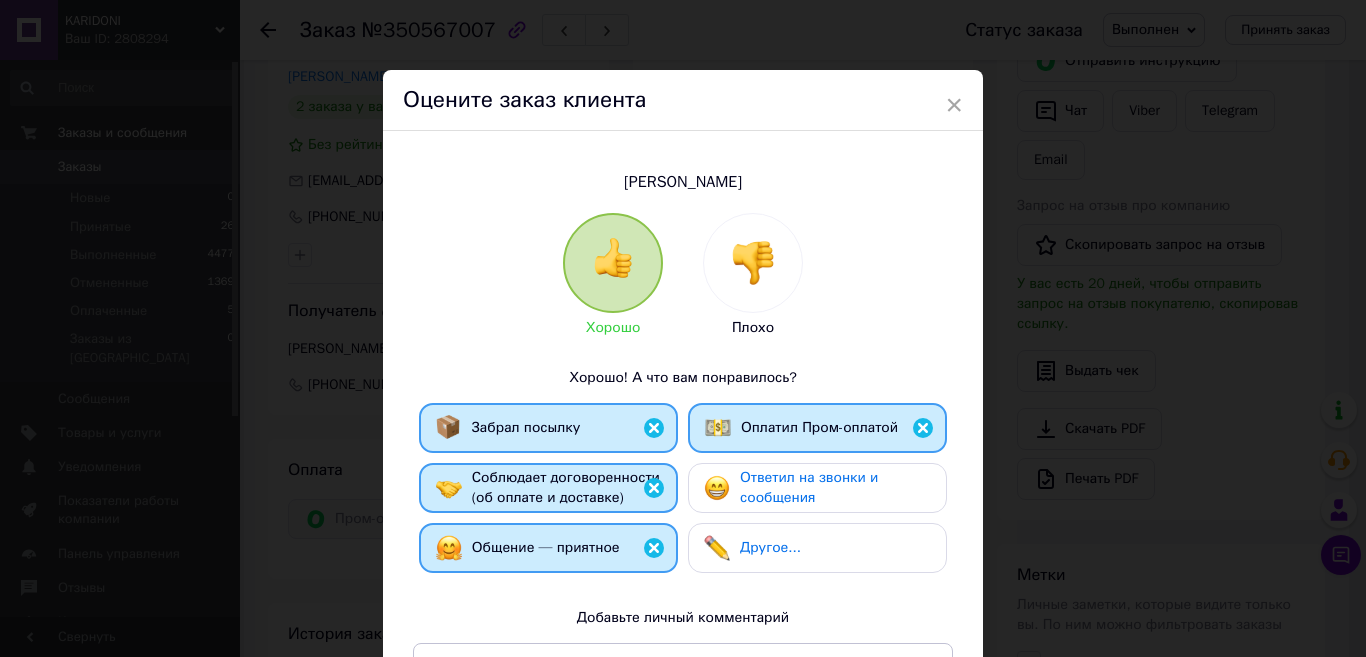 click on "Ответил на звонки и сообщения" at bounding box center [809, 487] 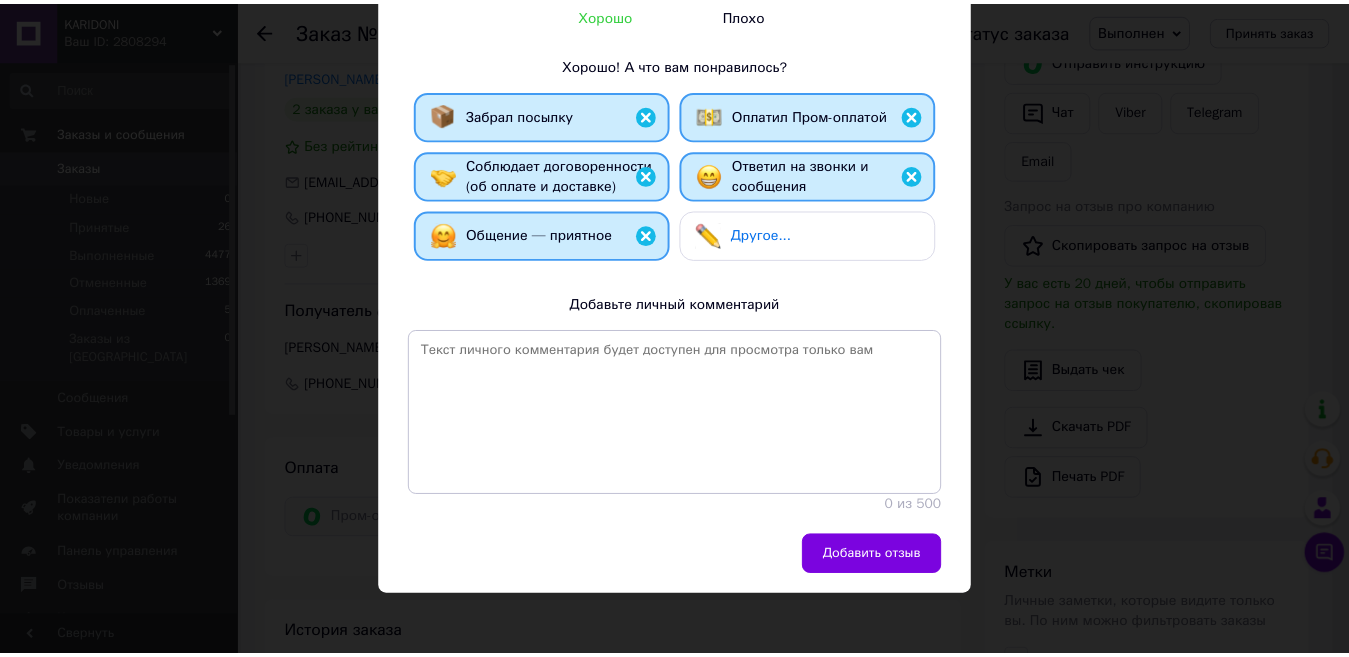scroll, scrollTop: 314, scrollLeft: 0, axis: vertical 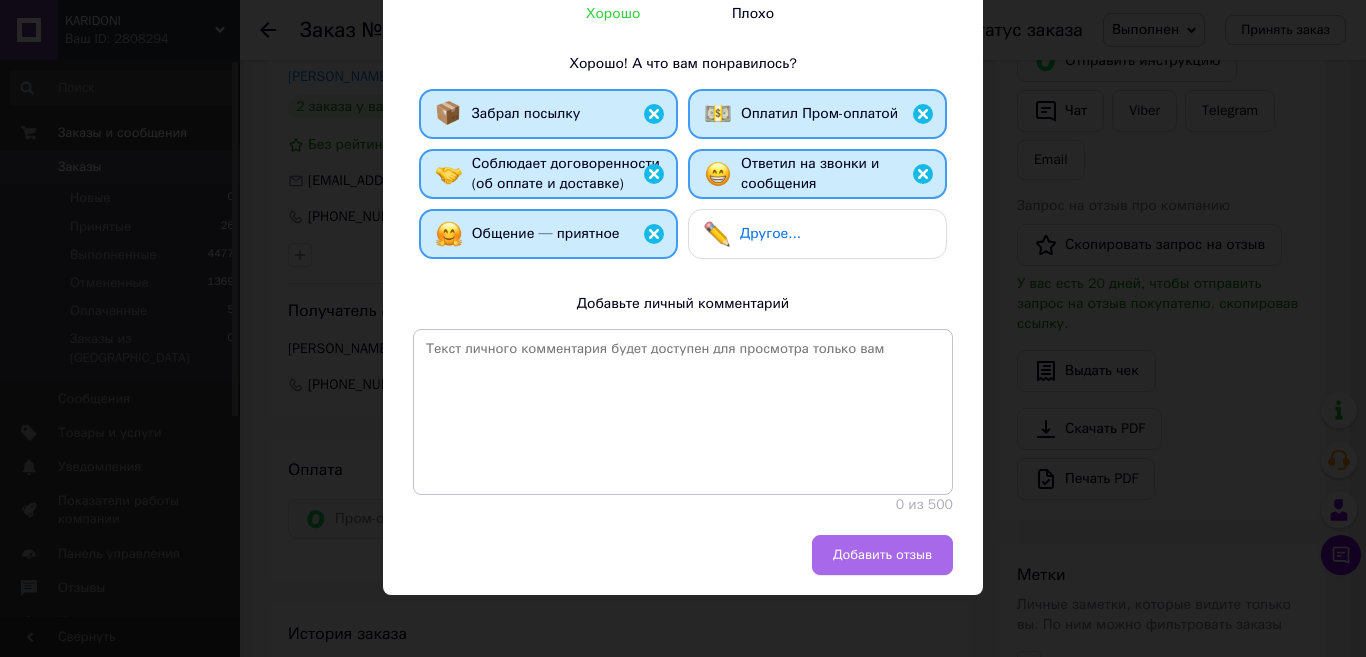 click on "Добавить отзыв" at bounding box center (882, 555) 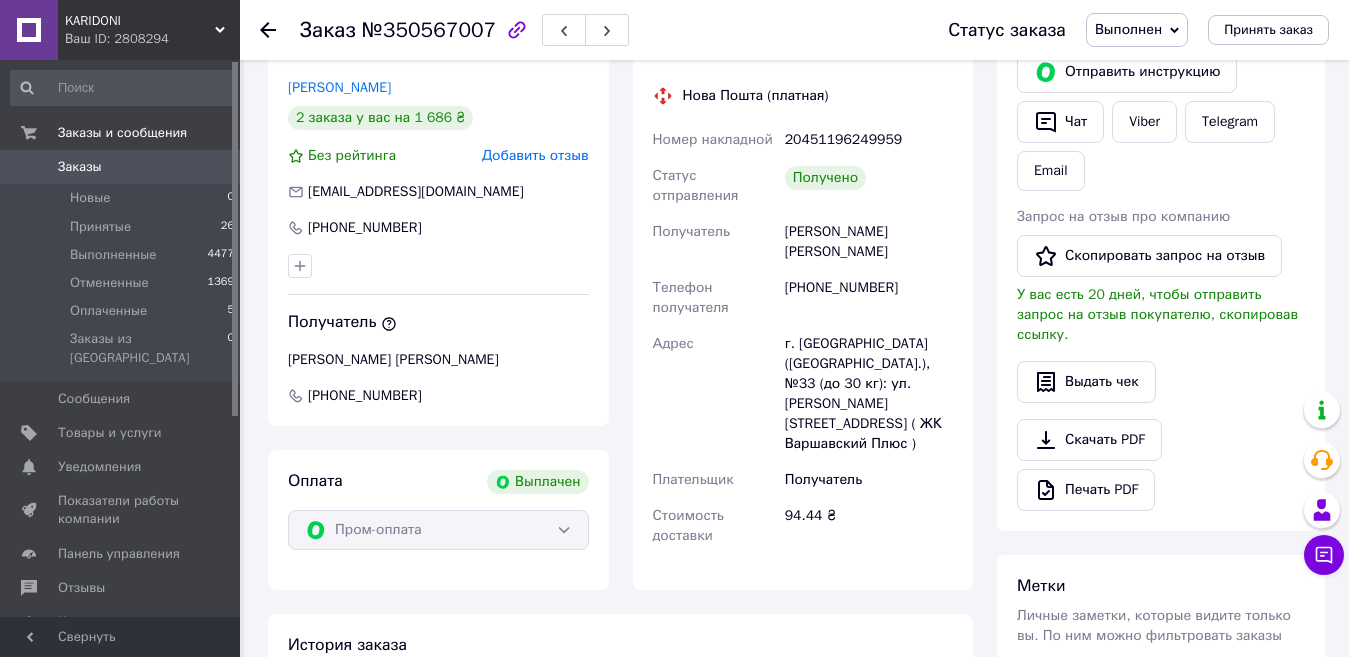 scroll, scrollTop: 0, scrollLeft: 0, axis: both 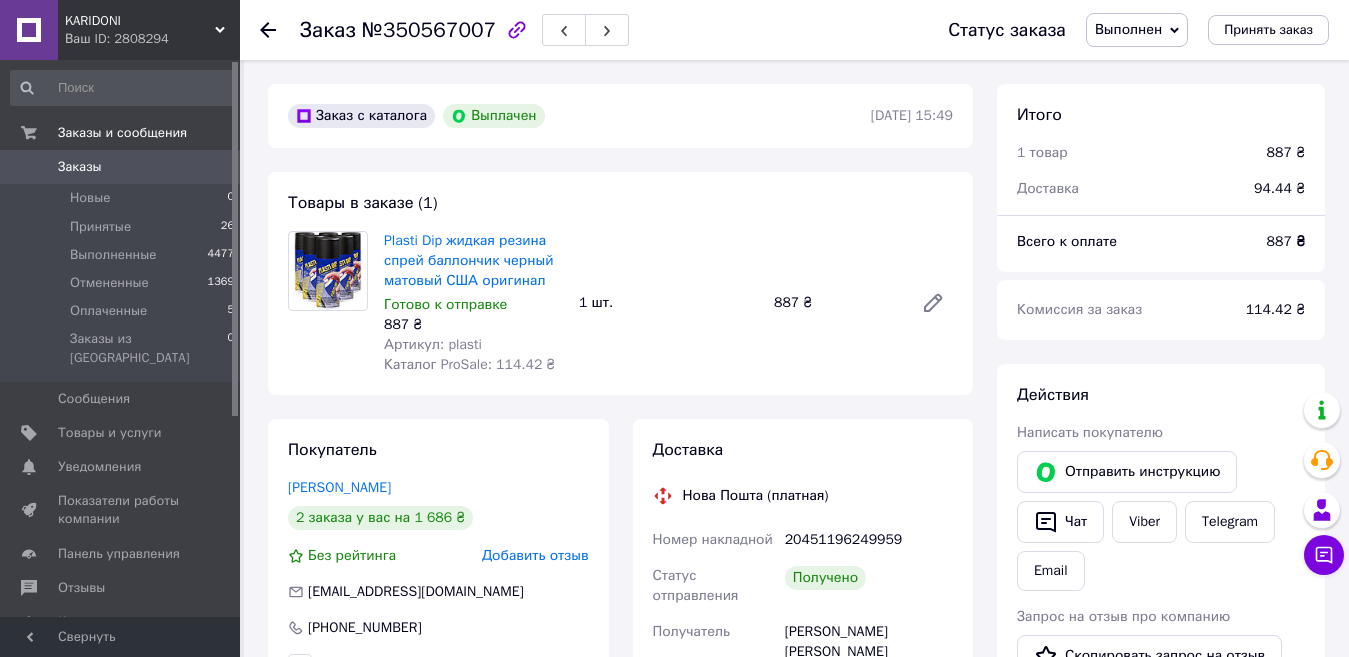 click on "KARIDONI" at bounding box center (140, 21) 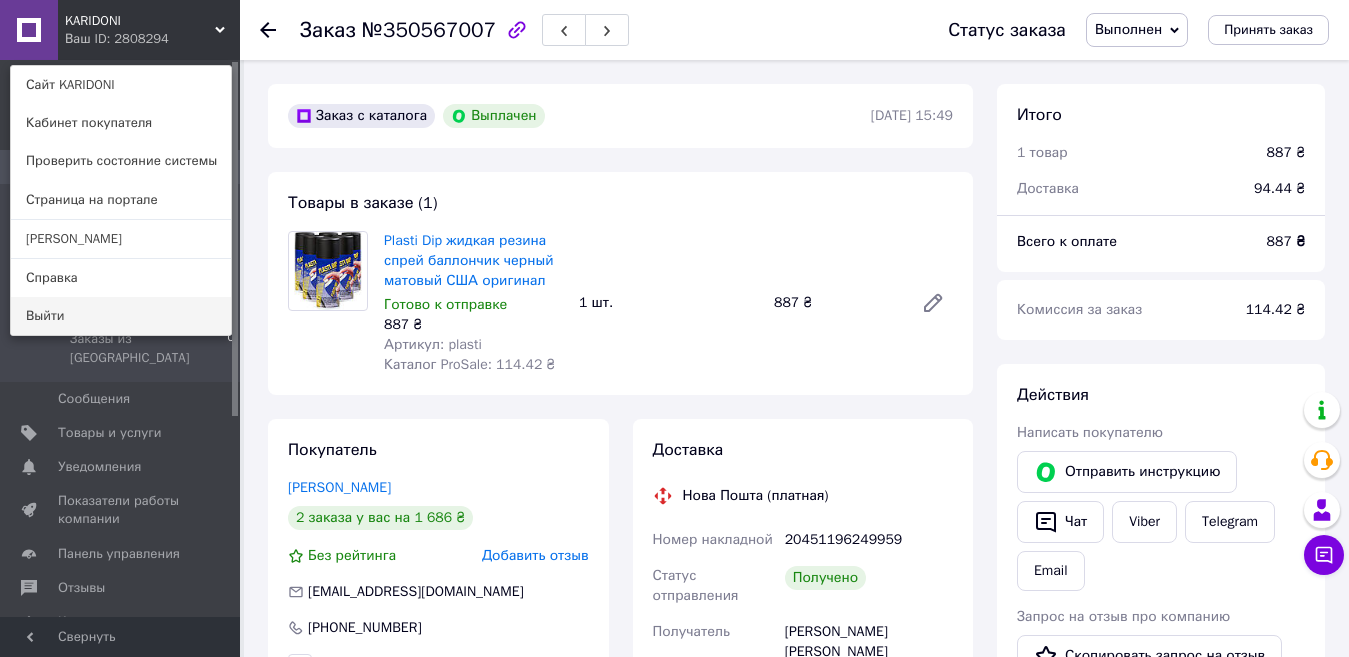click on "Выйти" at bounding box center (121, 316) 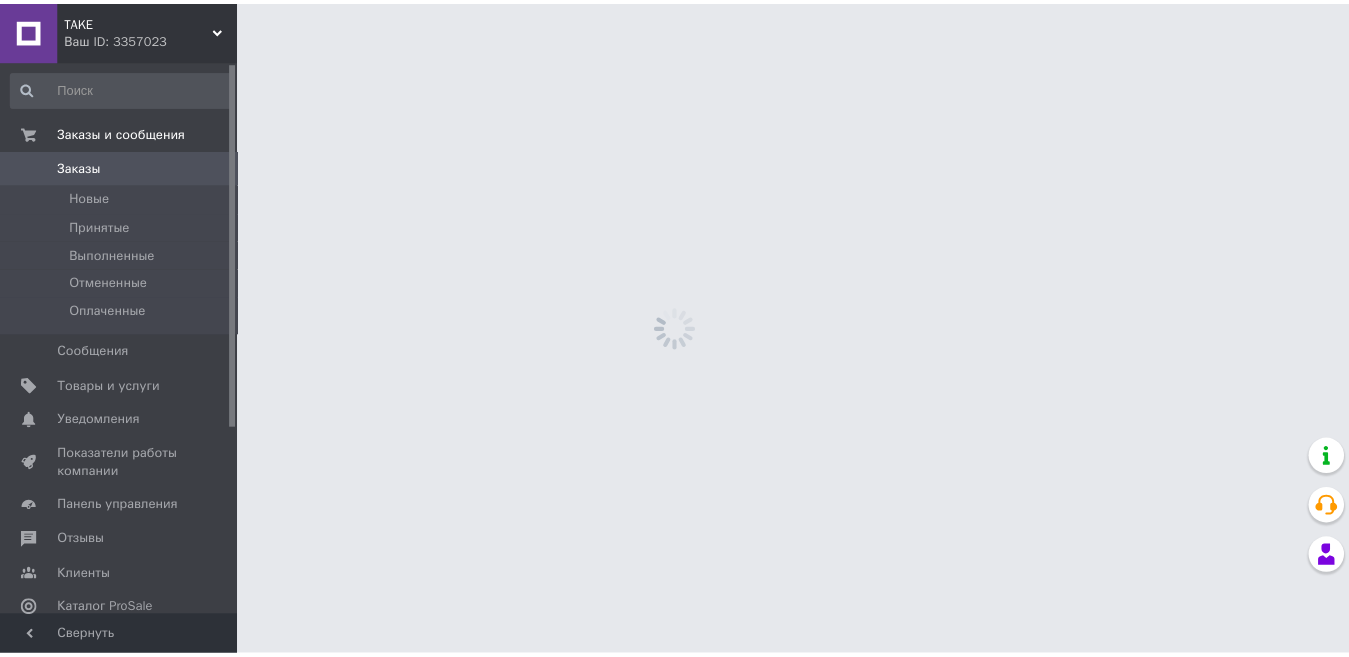 scroll, scrollTop: 0, scrollLeft: 0, axis: both 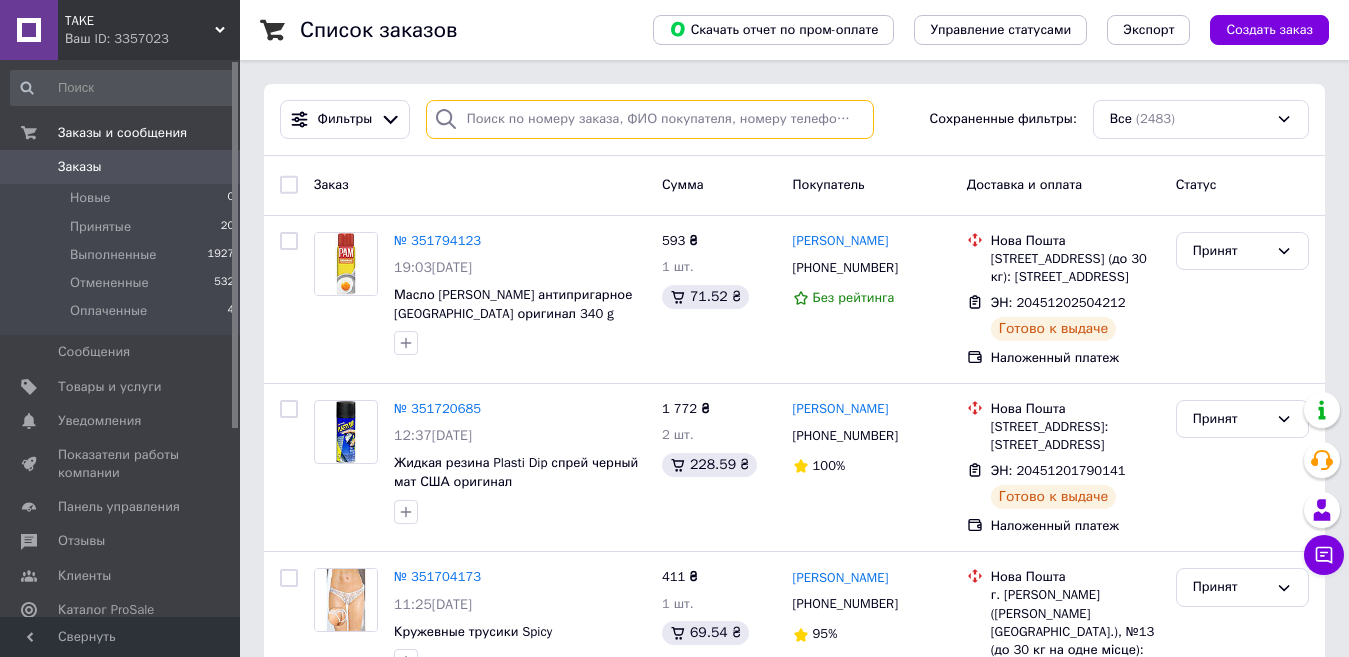 click at bounding box center (650, 119) 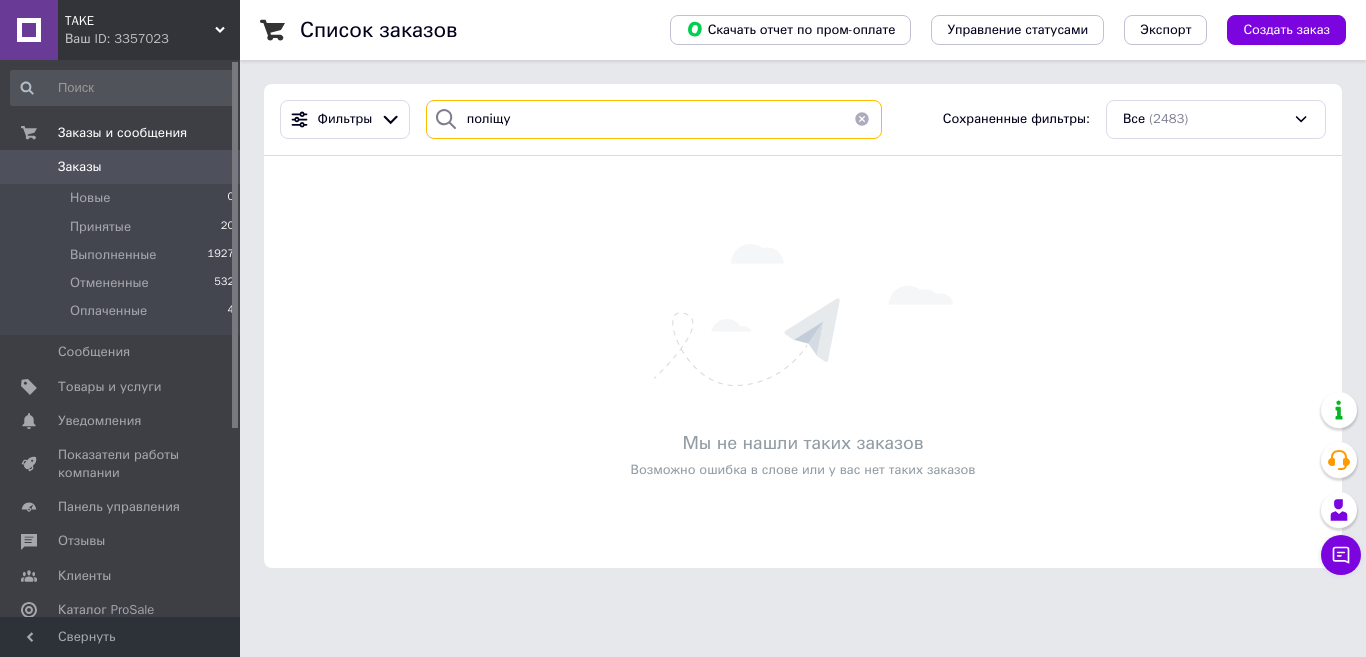 type on "поліщук" 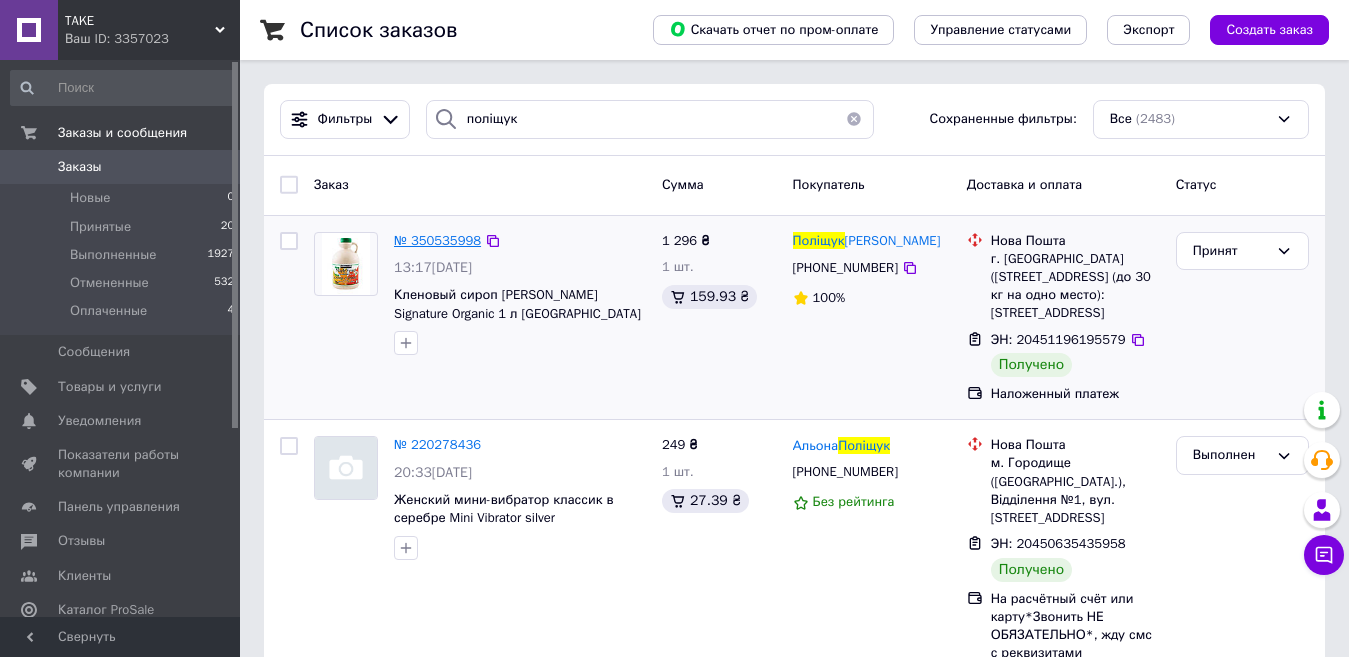 click on "№ 350535998" at bounding box center (437, 240) 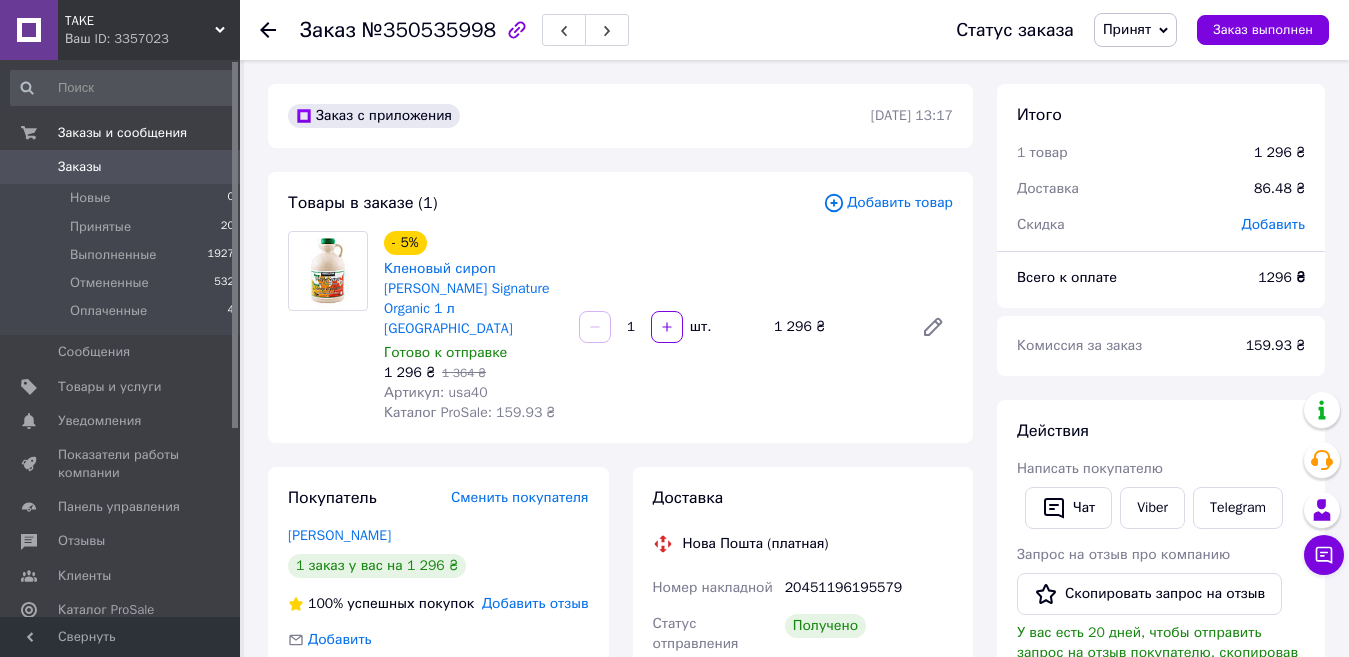 click on "TAKE" at bounding box center [140, 21] 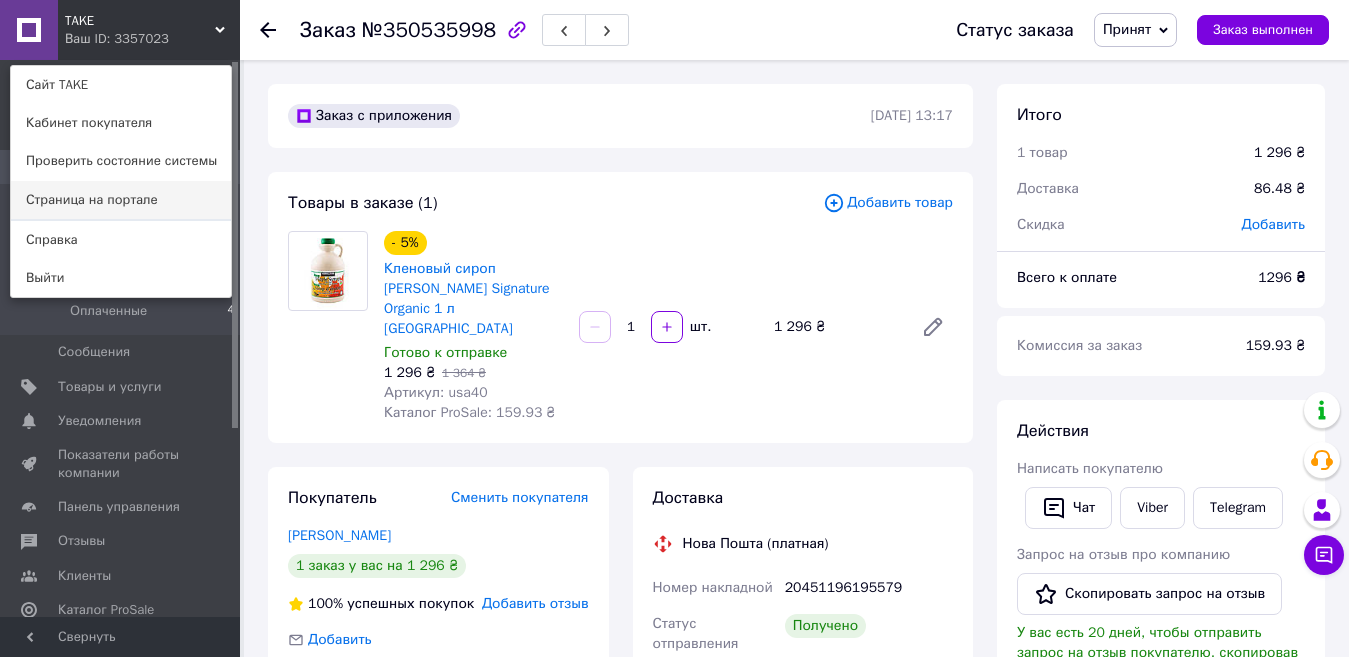 click on "Страница на портале" at bounding box center (121, 200) 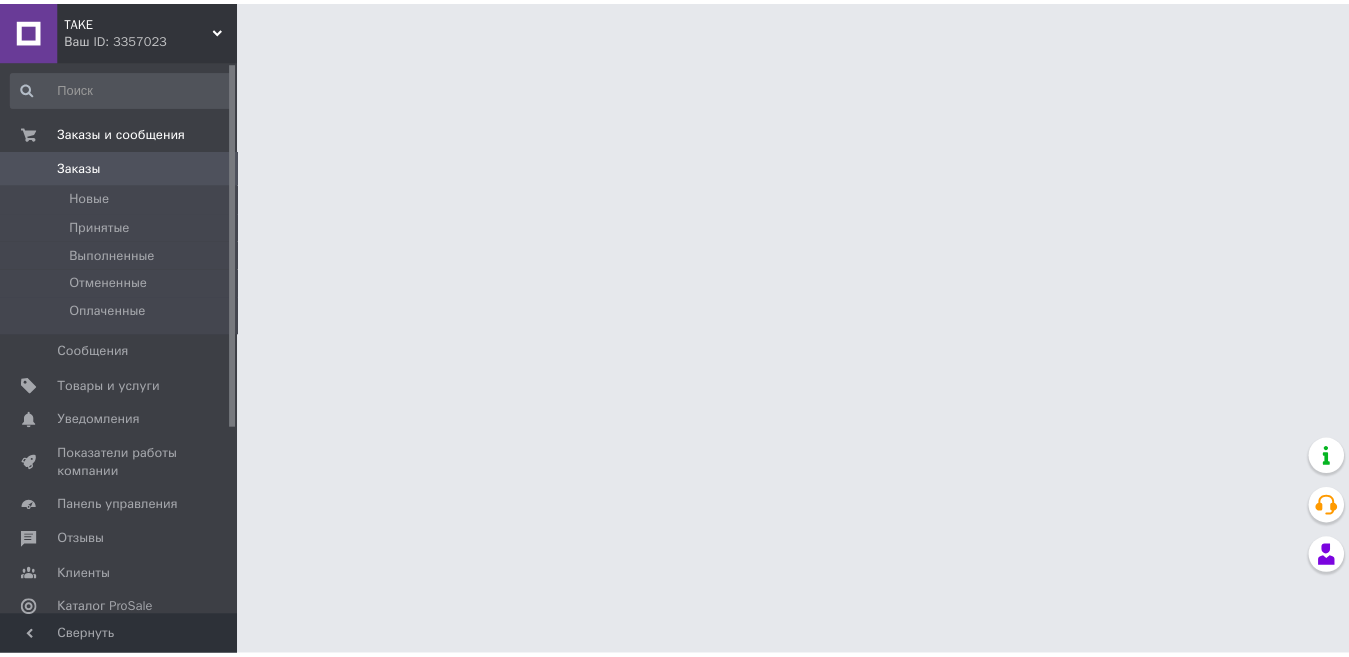 scroll, scrollTop: 0, scrollLeft: 0, axis: both 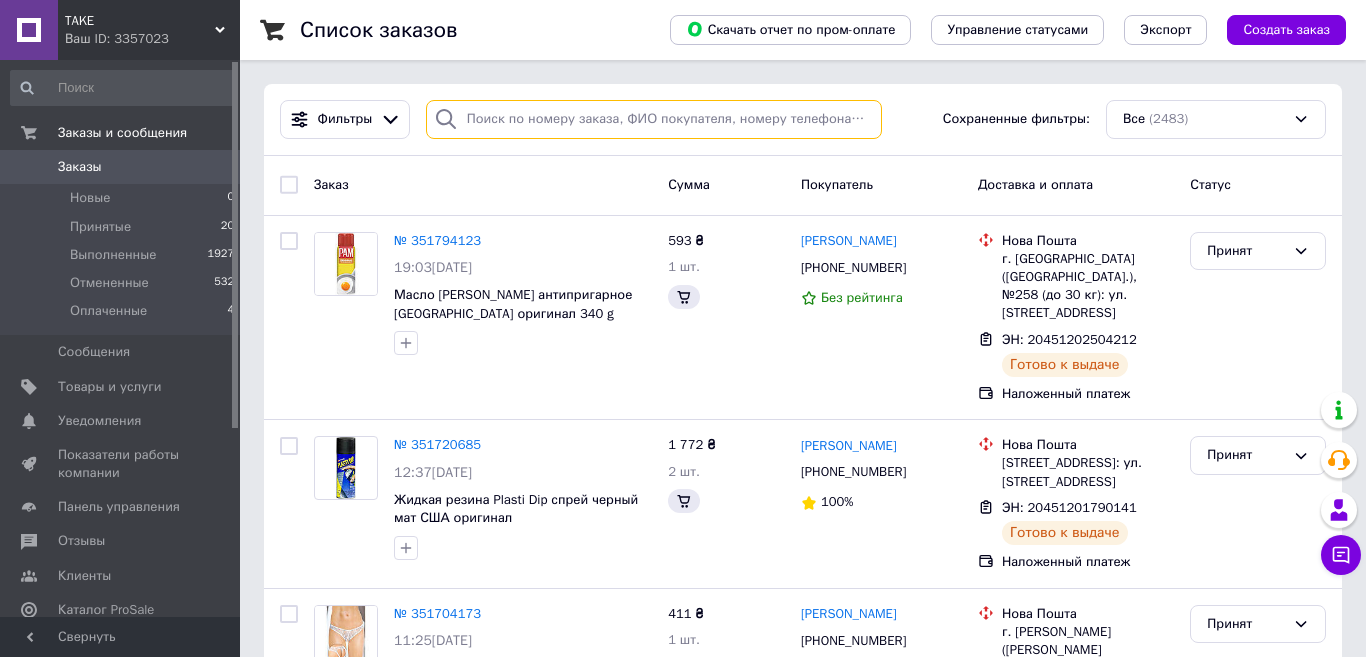 click at bounding box center [654, 119] 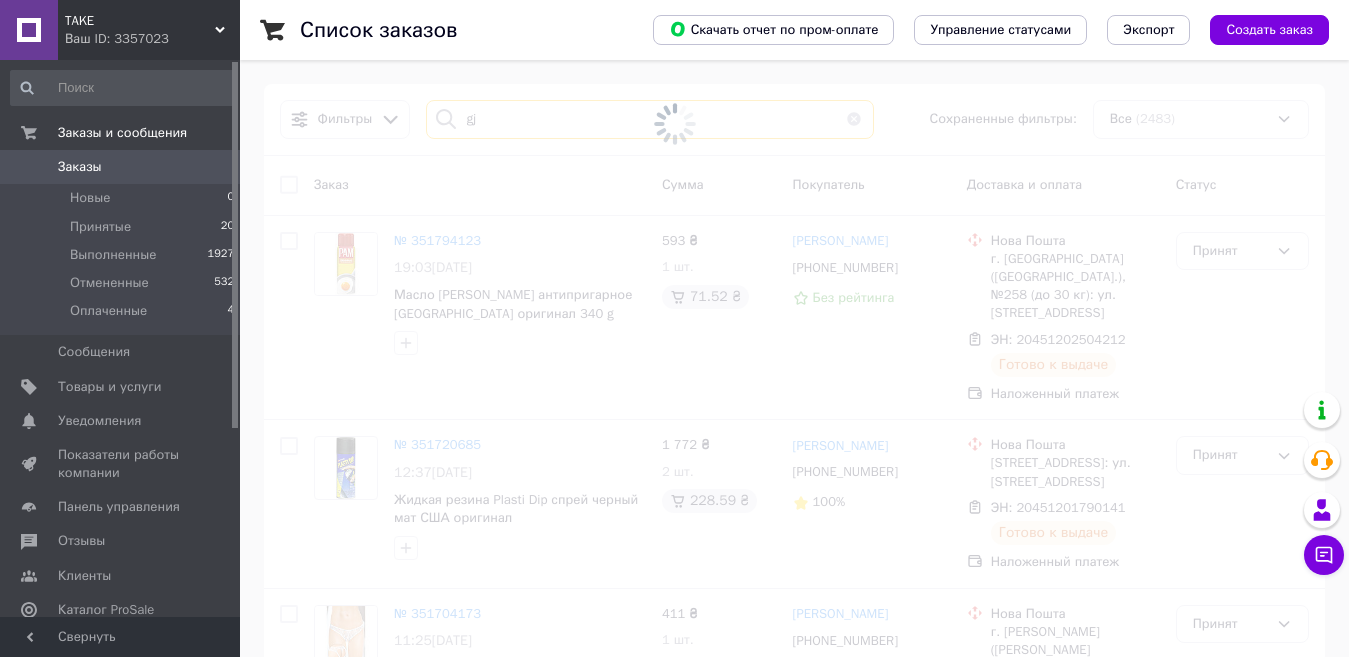type on "g" 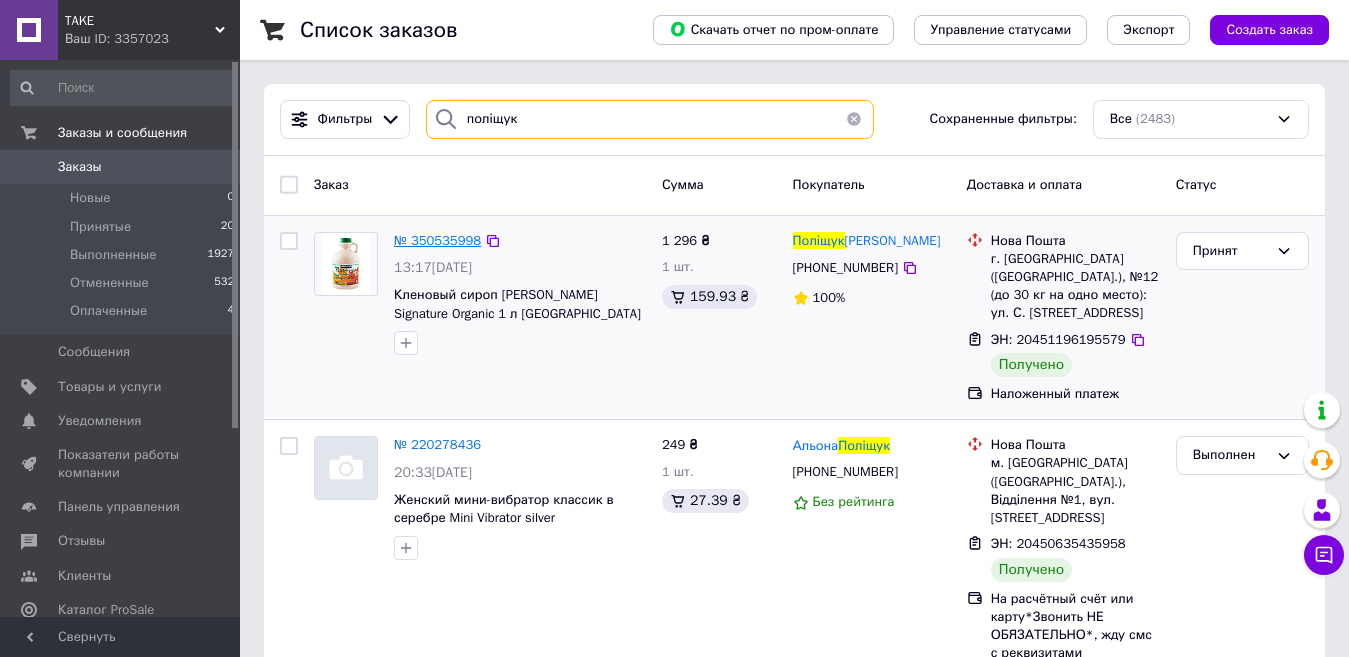 type on "поліщук" 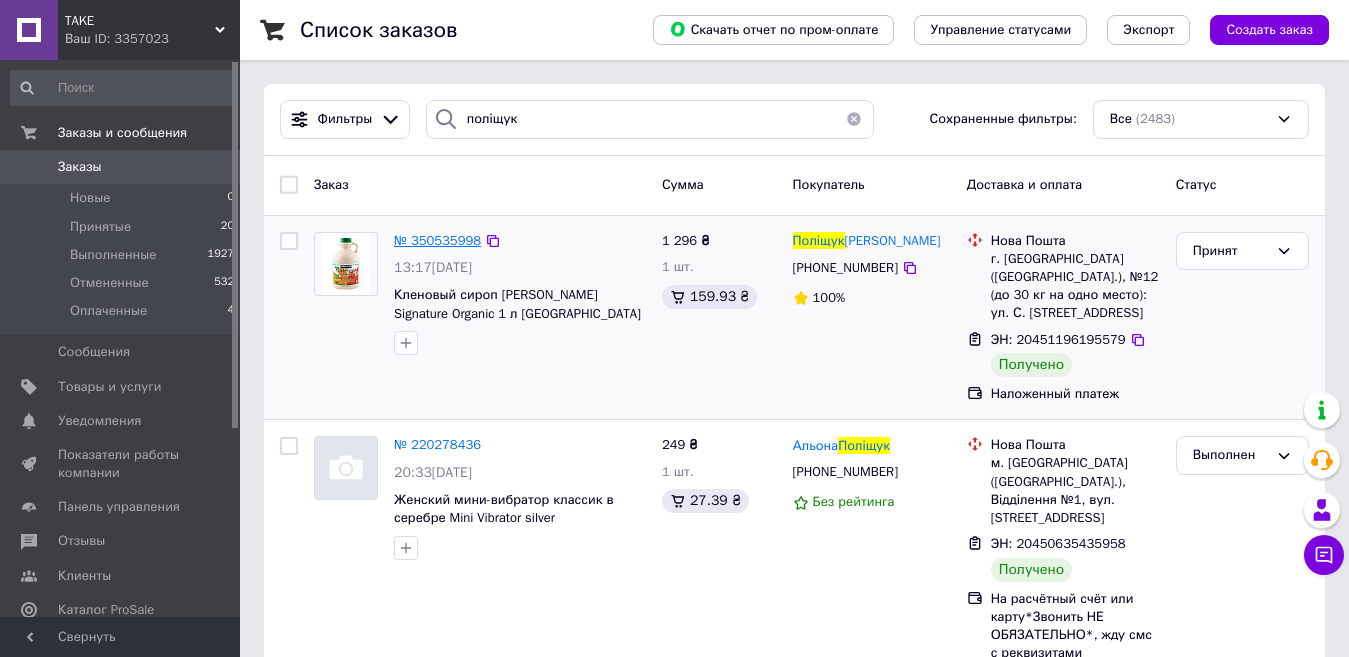 click on "№ 350535998" at bounding box center [437, 240] 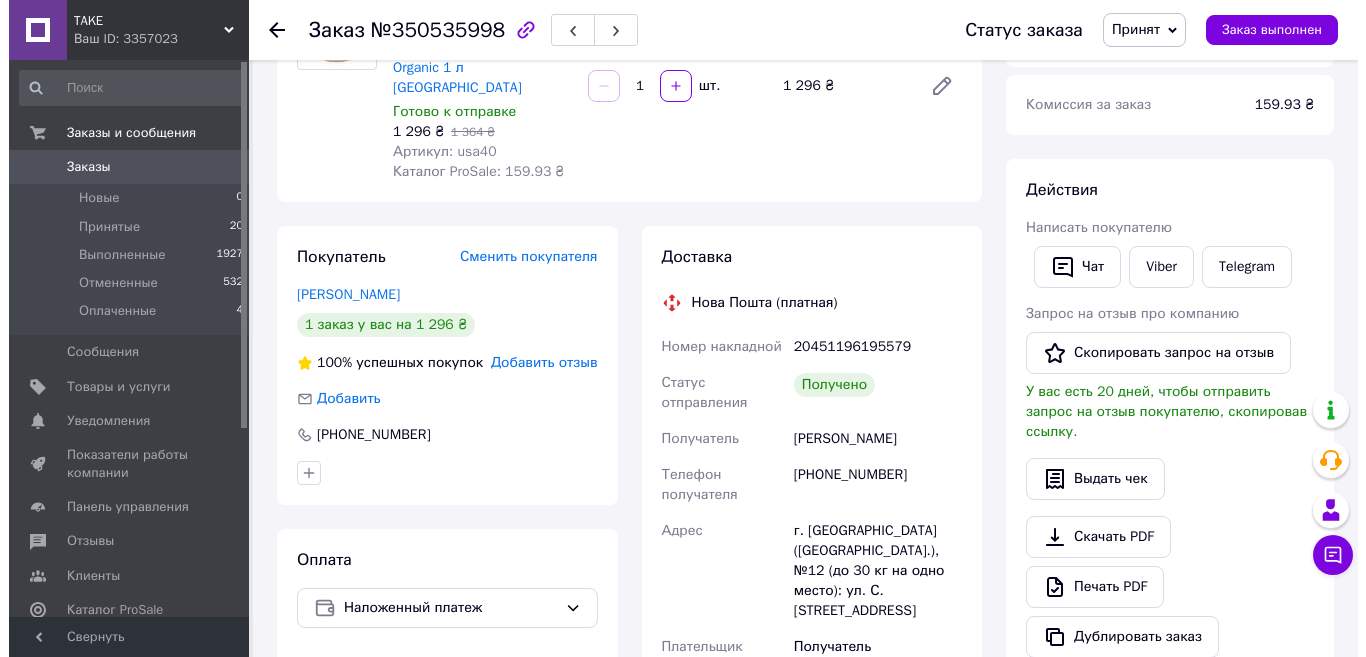 scroll, scrollTop: 300, scrollLeft: 0, axis: vertical 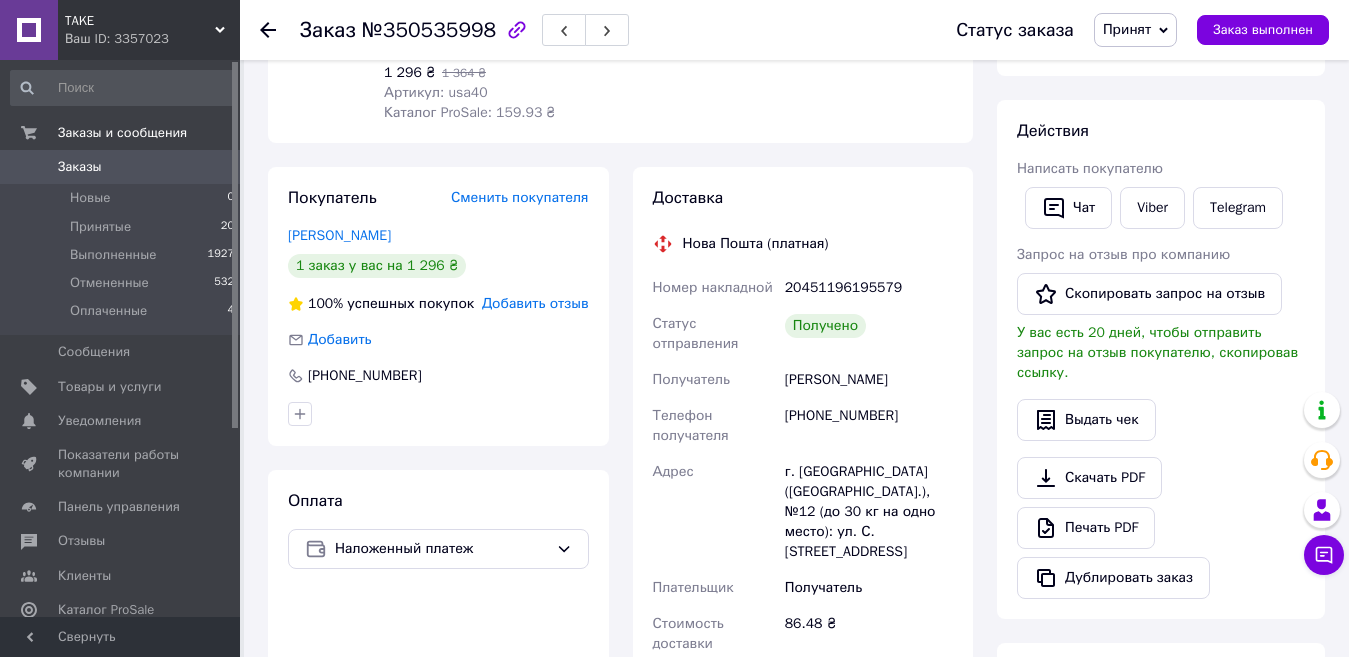 click on "Добавить отзыв" at bounding box center [535, 303] 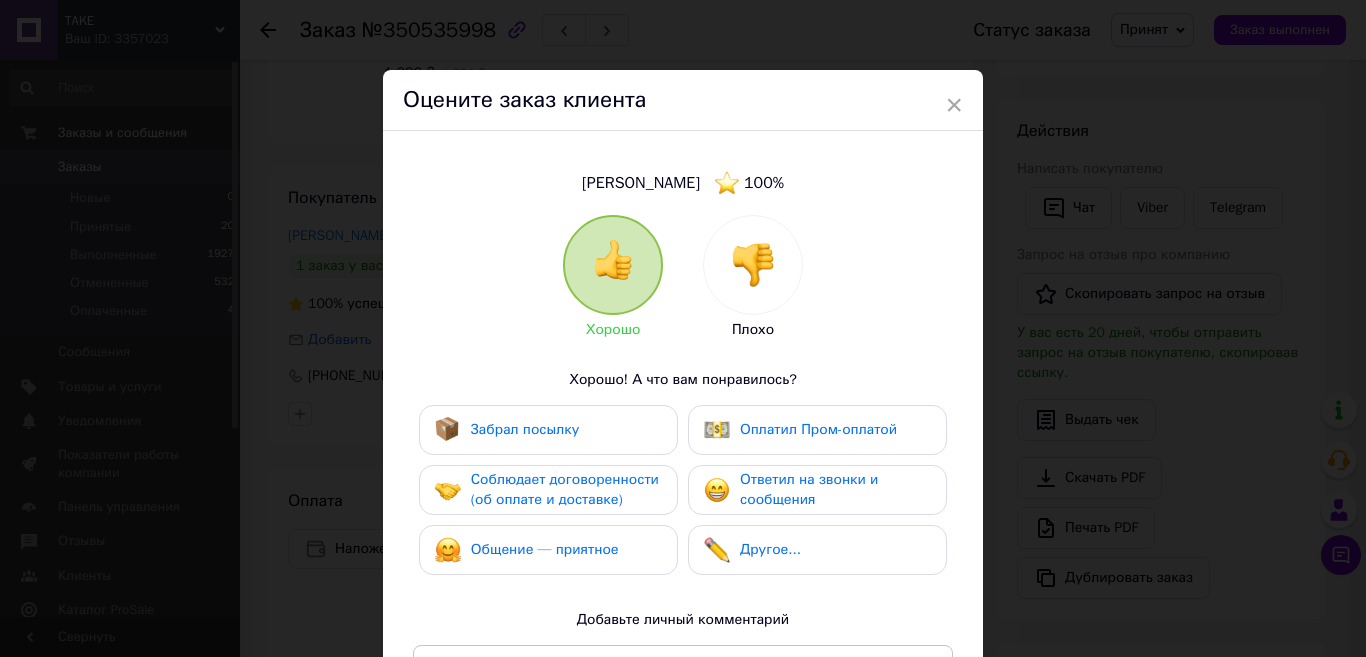 drag, startPoint x: 542, startPoint y: 426, endPoint x: 550, endPoint y: 513, distance: 87.36704 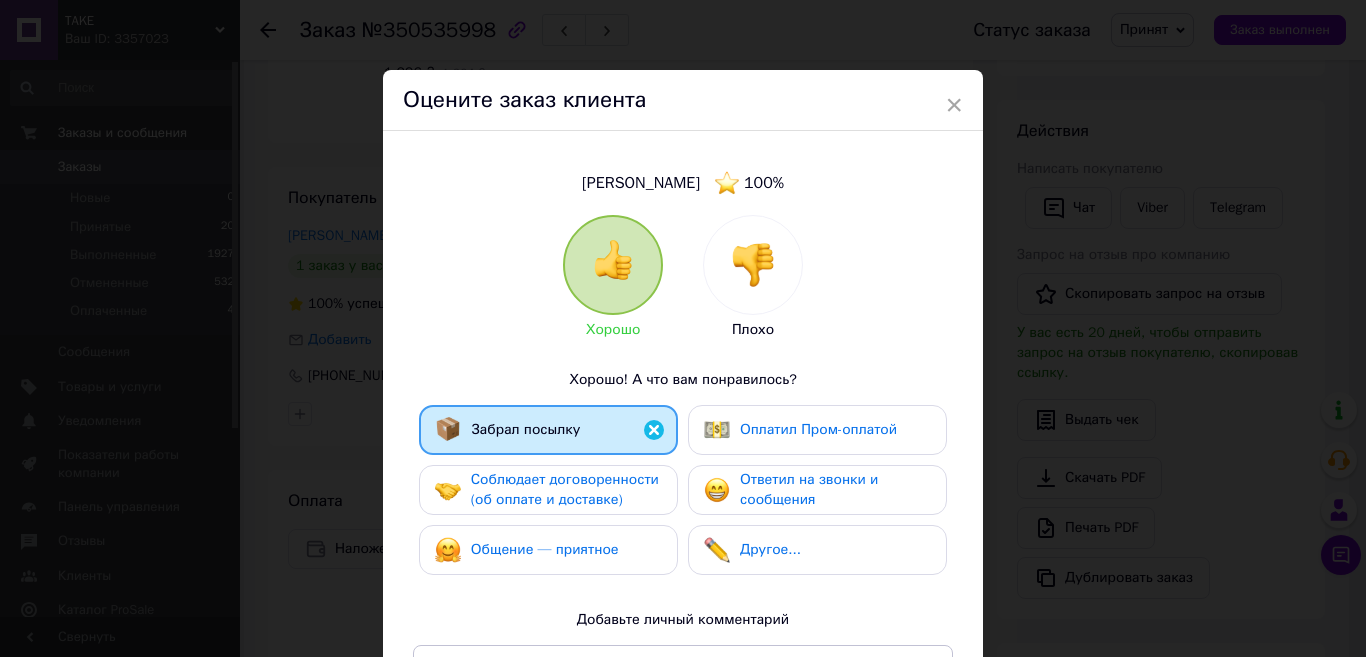 click on "Соблюдает договоренности (об оплате и доставке)" at bounding box center (566, 490) 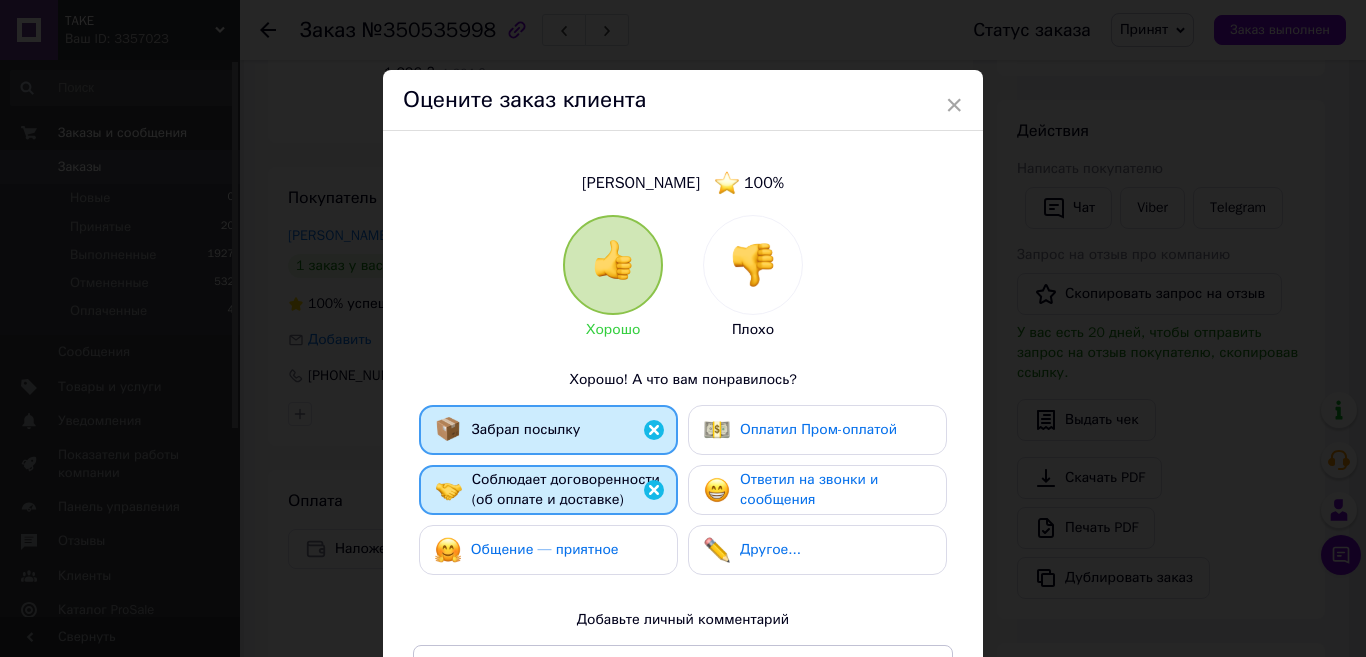 click on "Общение — приятное" at bounding box center (545, 549) 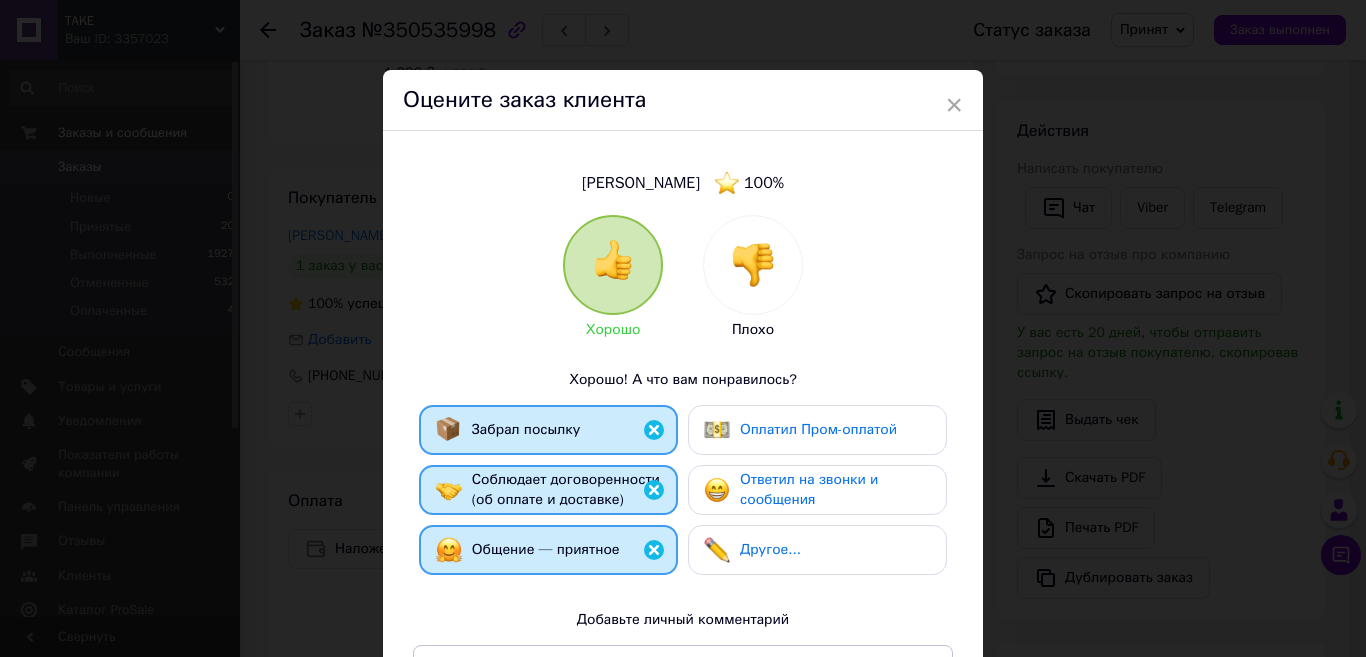 click on "Ответил на звонки и сообщения" at bounding box center [809, 489] 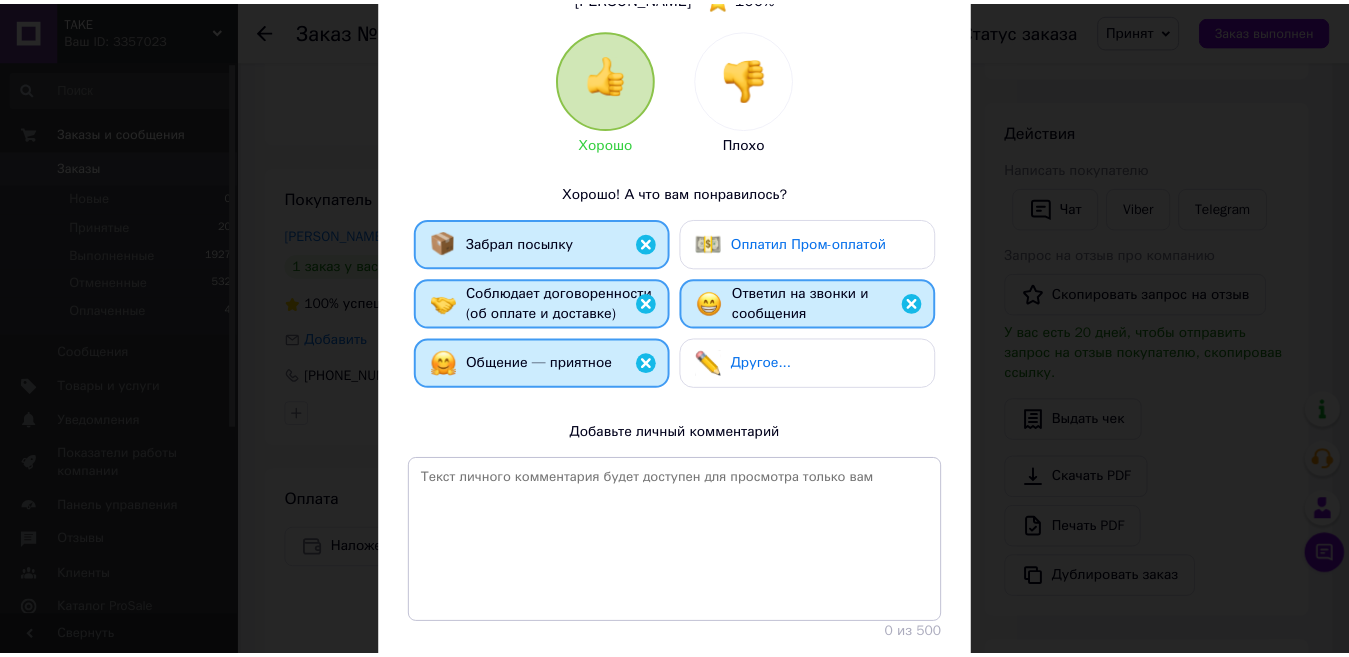 scroll, scrollTop: 300, scrollLeft: 0, axis: vertical 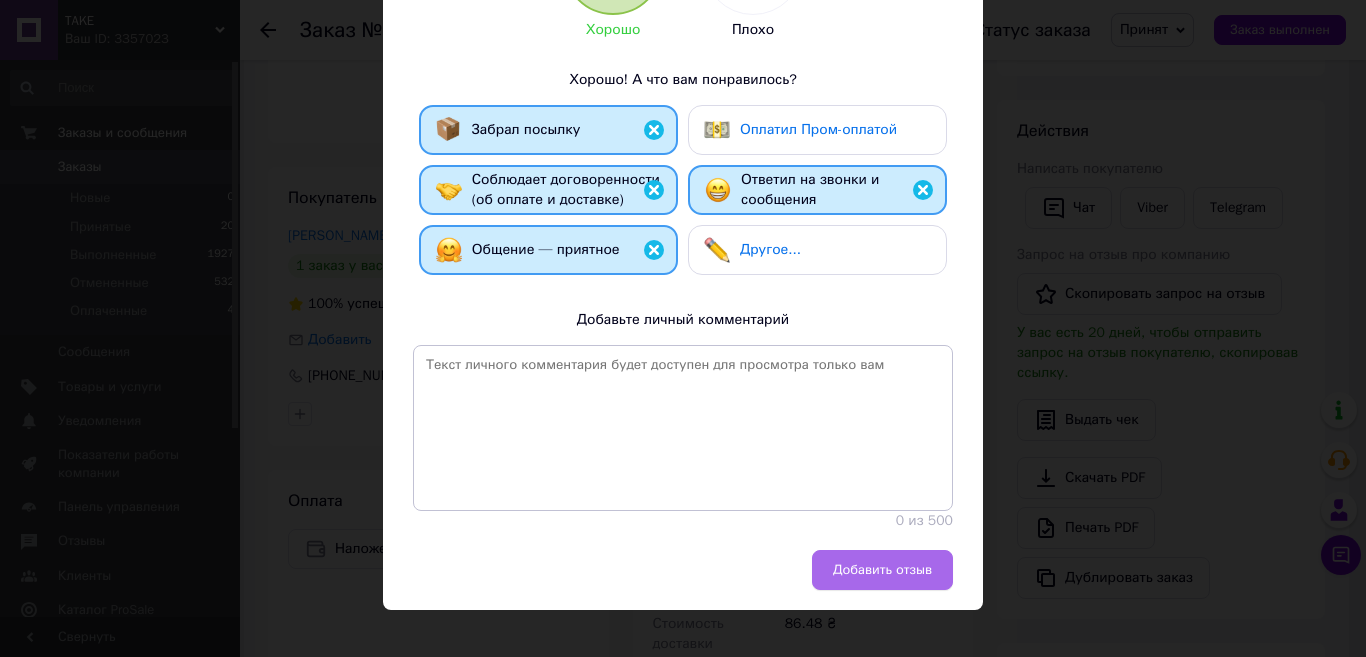 click on "Добавить отзыв" at bounding box center [882, 570] 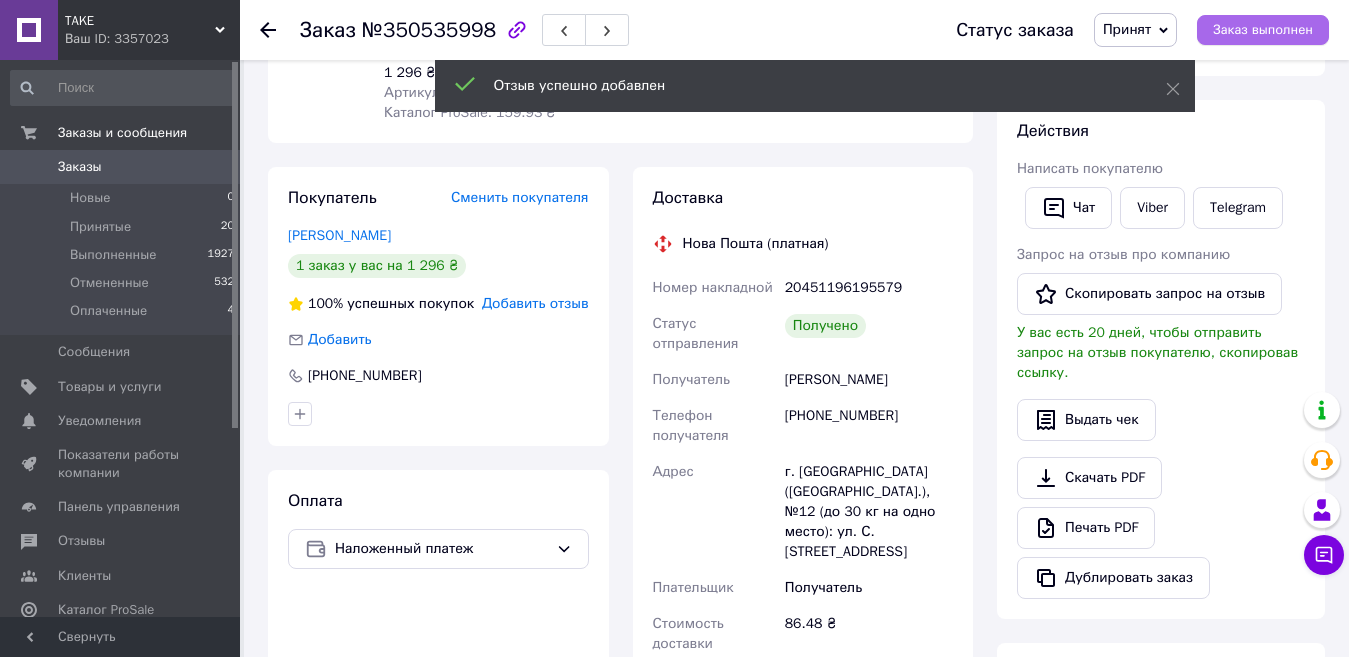click on "Заказ выполнен" at bounding box center (1263, 30) 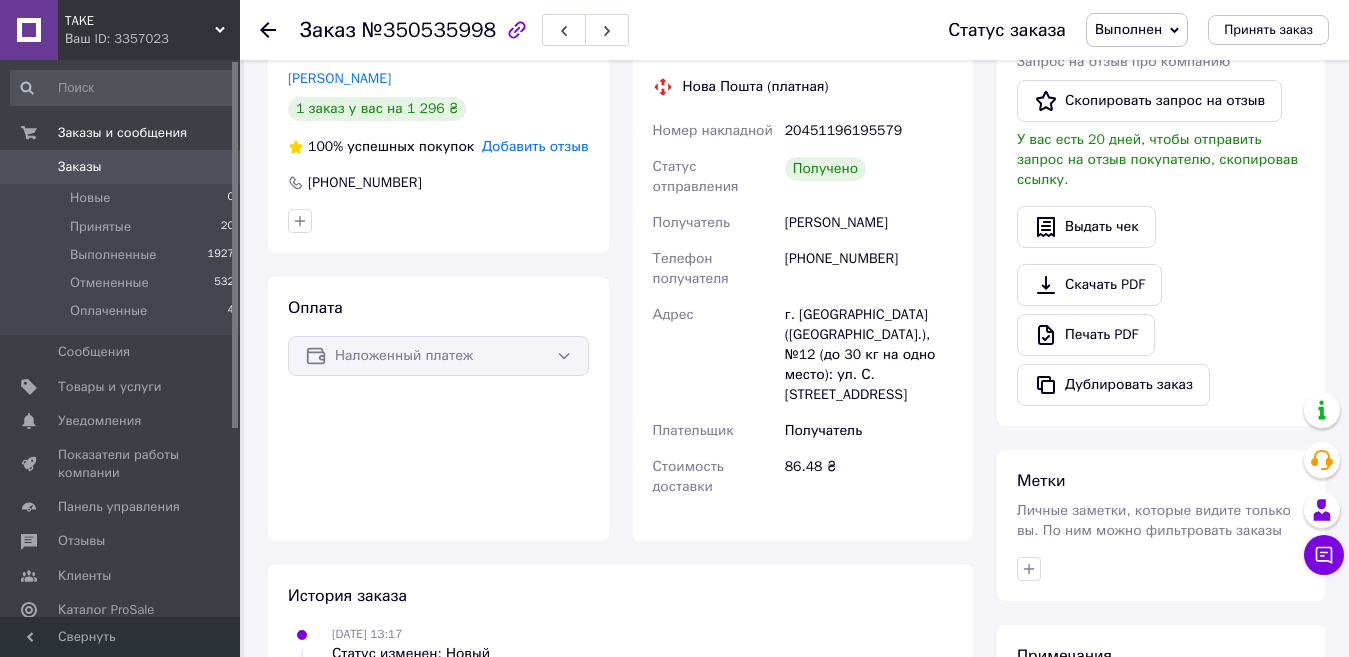 scroll, scrollTop: 294, scrollLeft: 0, axis: vertical 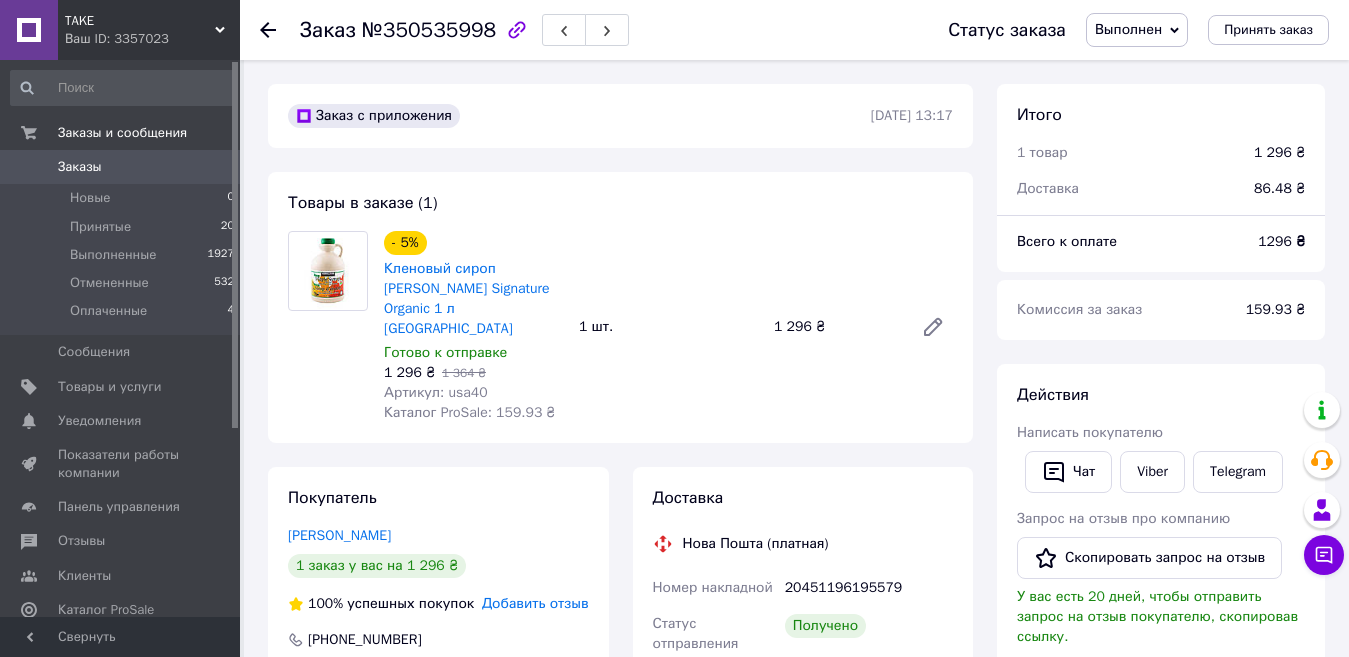 click on "Заказы" at bounding box center [121, 167] 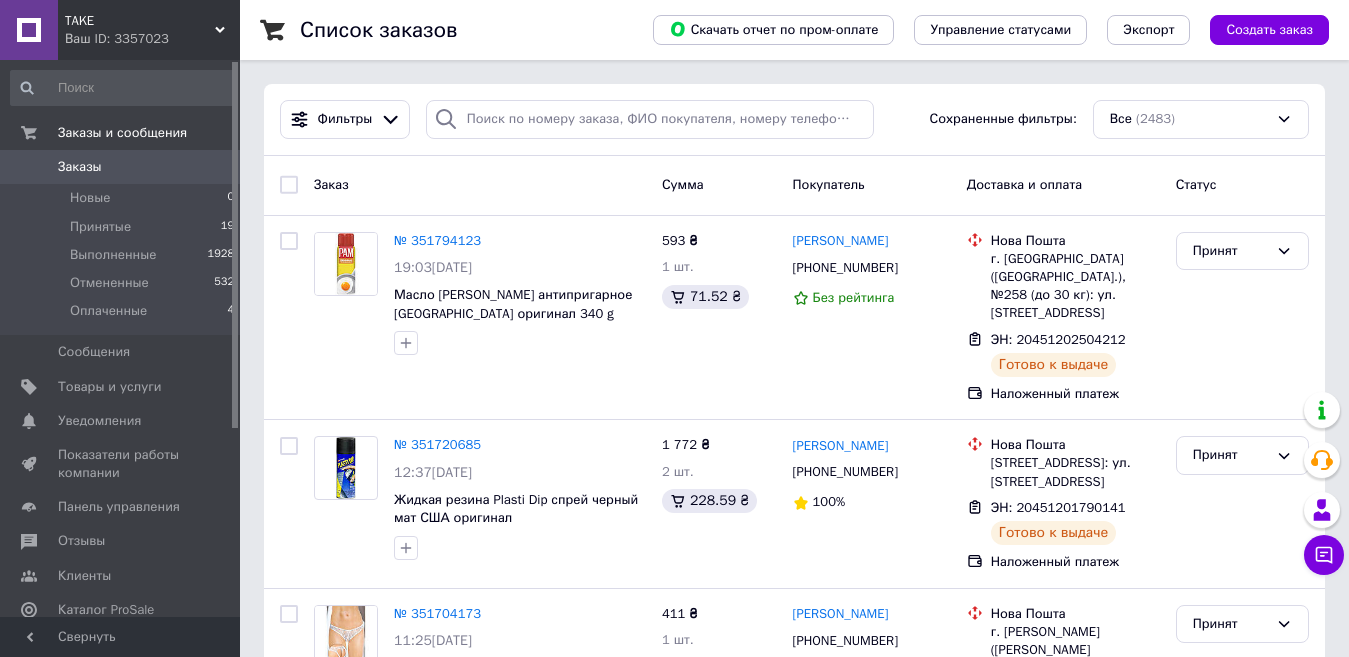 click on "Заказы" at bounding box center [80, 167] 